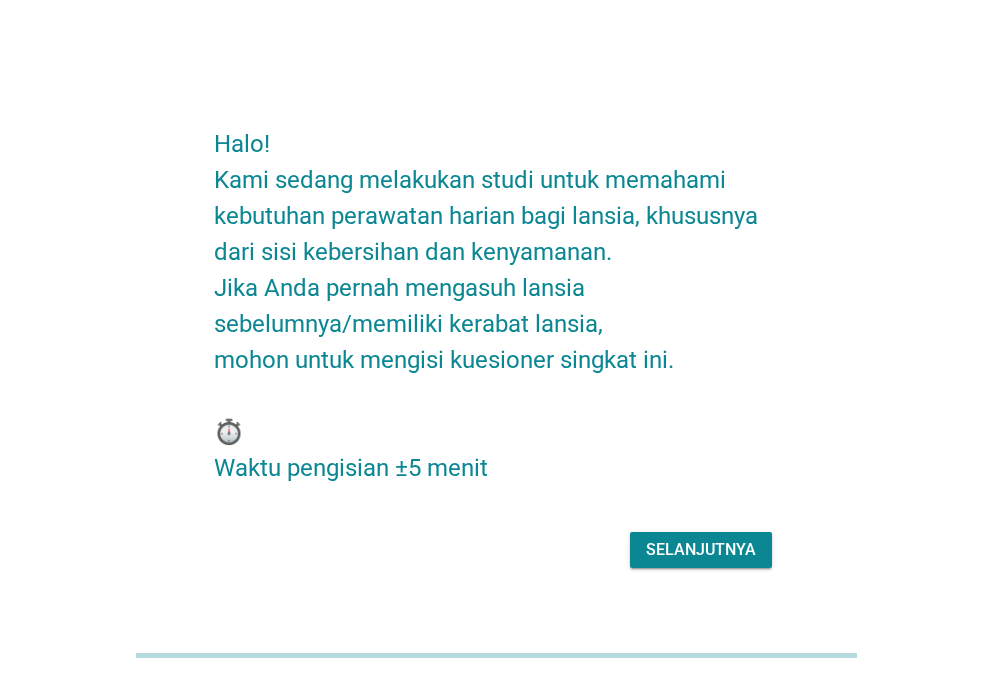 scroll, scrollTop: 0, scrollLeft: 0, axis: both 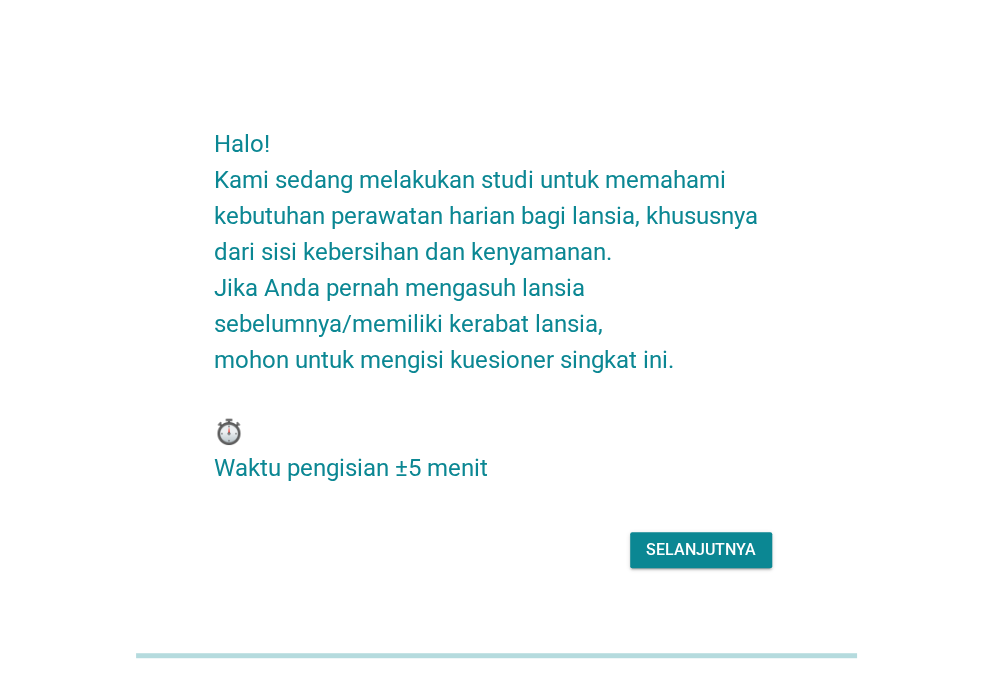click on "Selanjutnya" at bounding box center (701, 550) 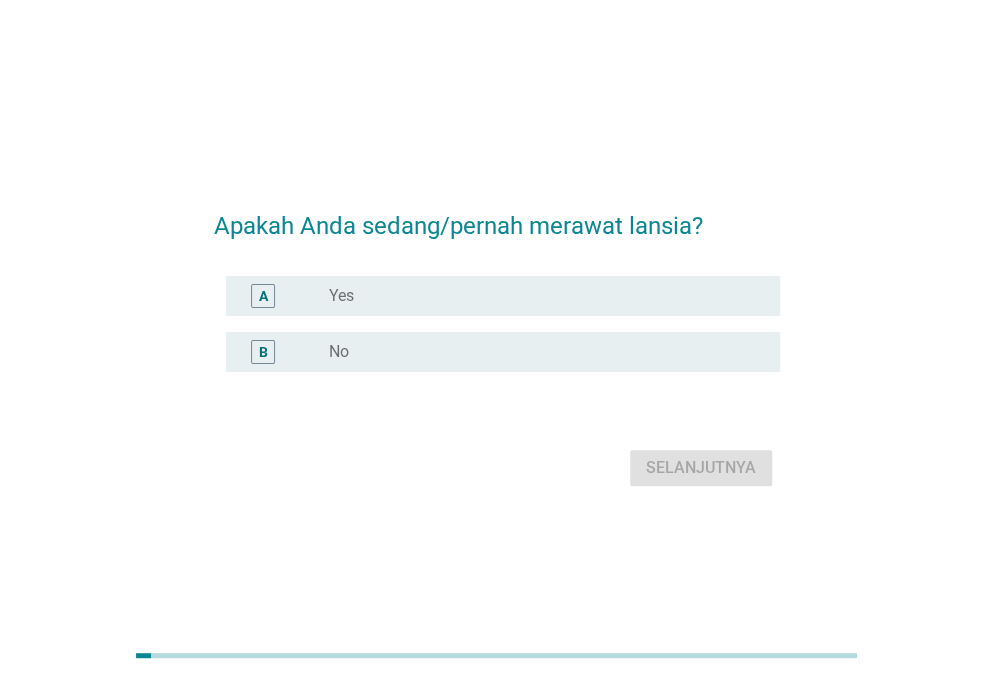 click on "radio_button_unchecked Yes" at bounding box center [538, 296] 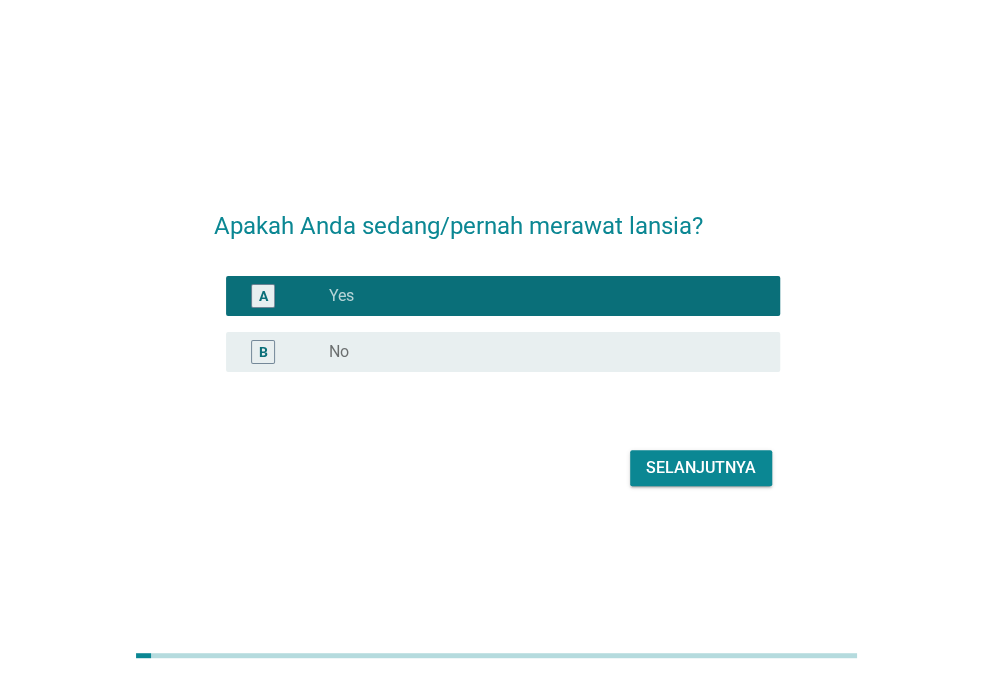 click on "Selanjutnya" at bounding box center (701, 468) 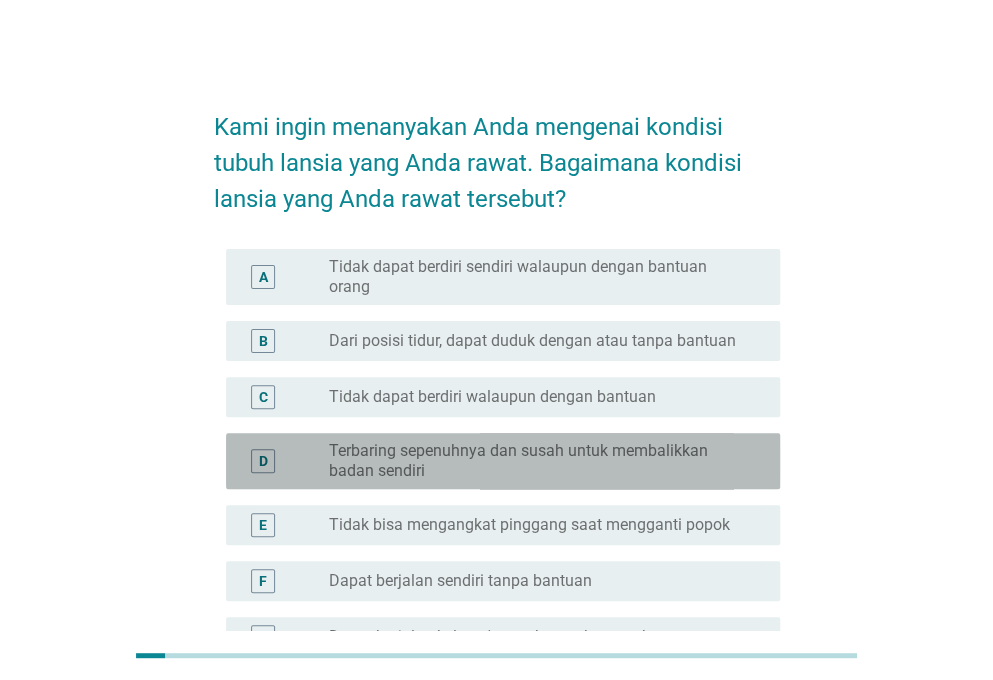 click on "Terbaring sepenuhnya dan susah untuk membalikkan badan sendiri" at bounding box center (538, 461) 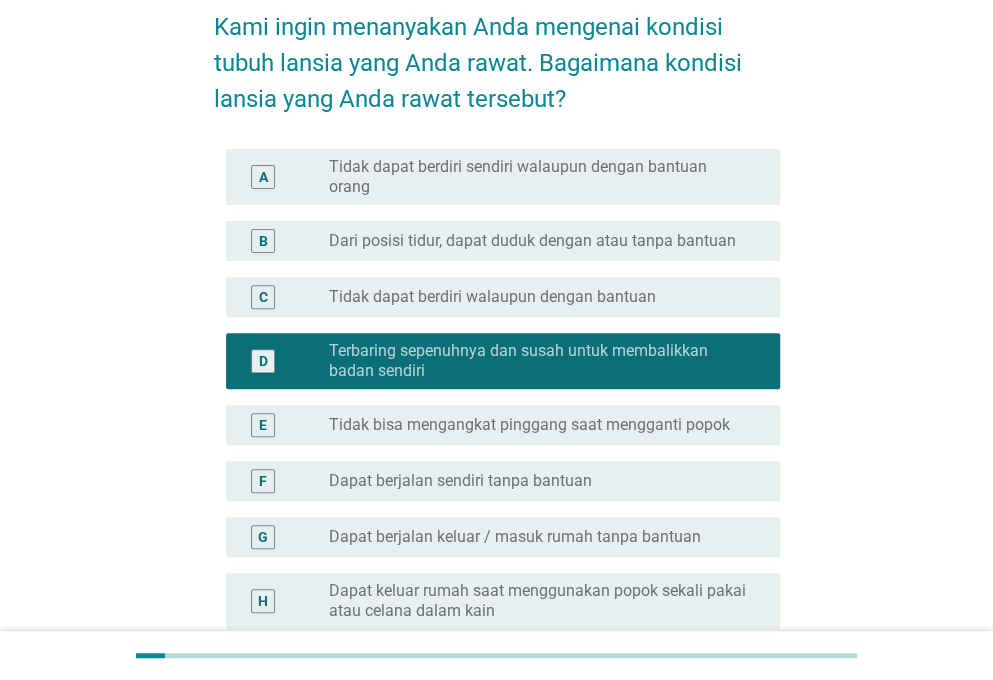 scroll, scrollTop: 200, scrollLeft: 0, axis: vertical 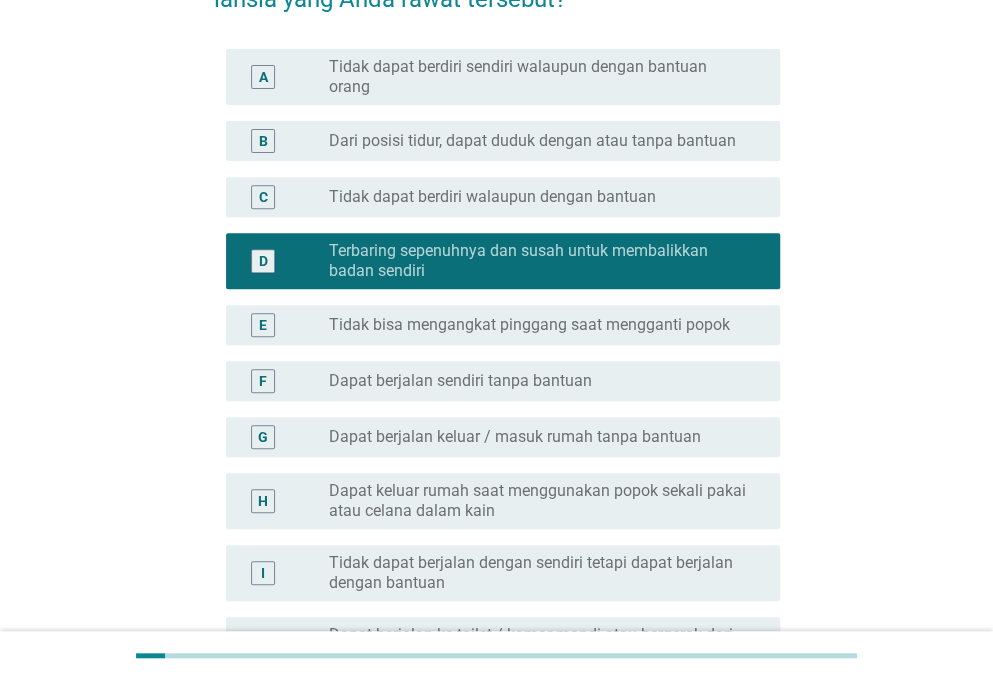 click on "radio_button_unchecked Tidak bisa mengangkat pinggang saat mengganti popok" at bounding box center [546, 325] 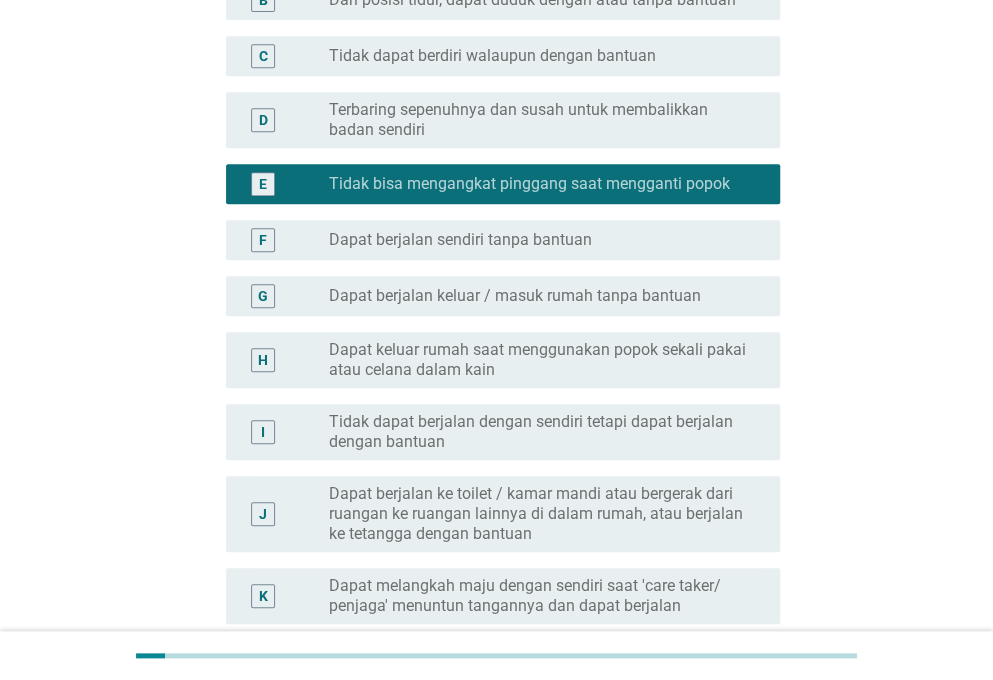scroll, scrollTop: 200, scrollLeft: 0, axis: vertical 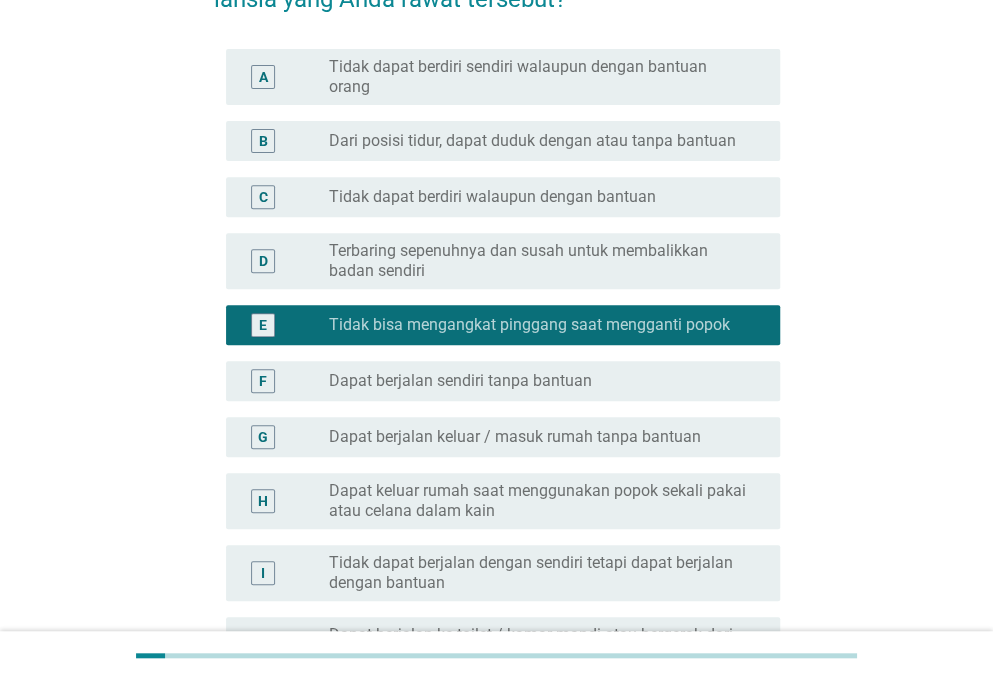 click on "Terbaring sepenuhnya dan susah untuk membalikkan badan sendiri" at bounding box center (538, 261) 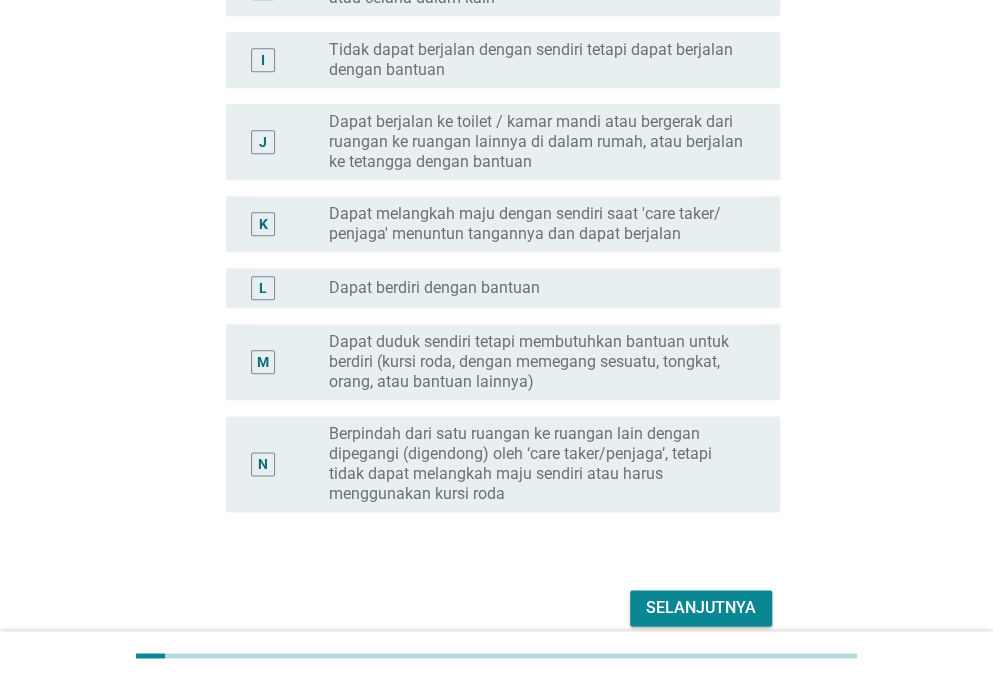 scroll, scrollTop: 802, scrollLeft: 0, axis: vertical 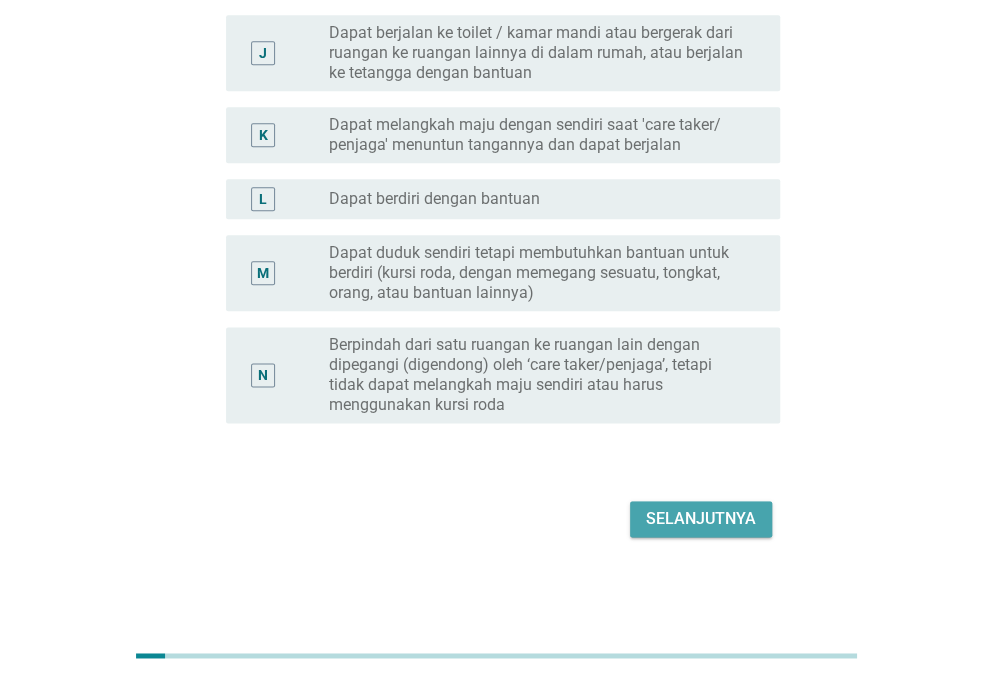 click on "Selanjutnya" at bounding box center [701, 519] 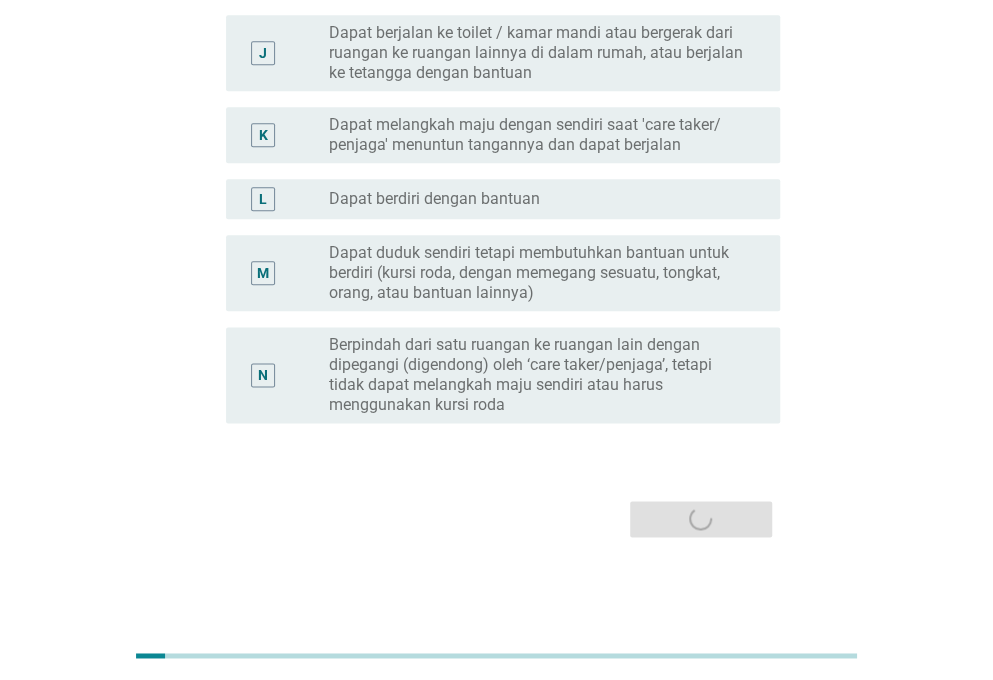 scroll, scrollTop: 0, scrollLeft: 0, axis: both 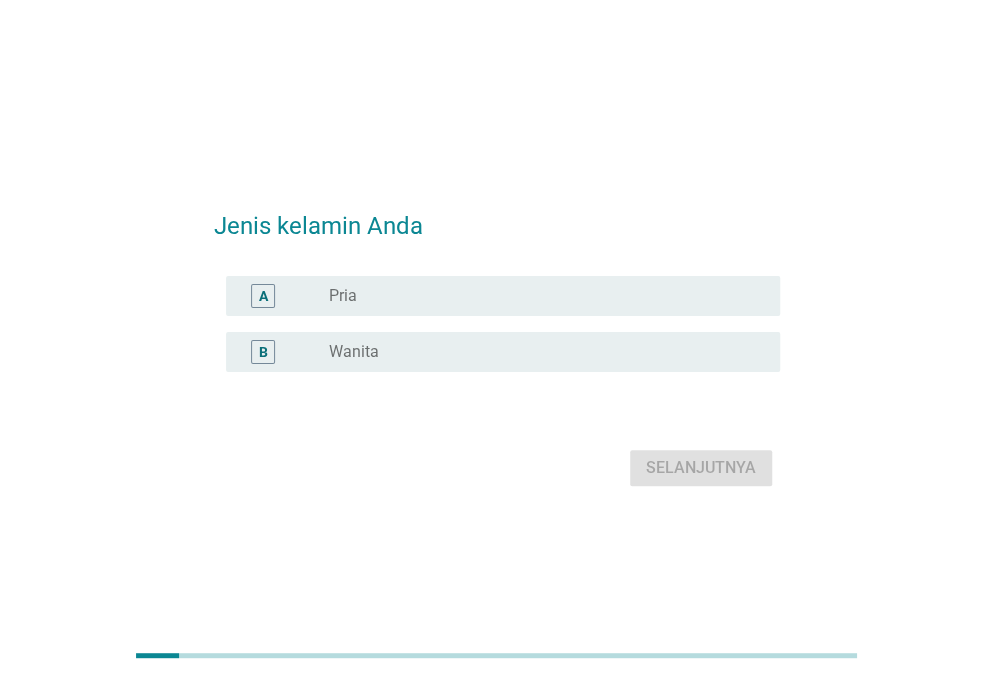 click on "radio_button_unchecked Wanita" at bounding box center [538, 352] 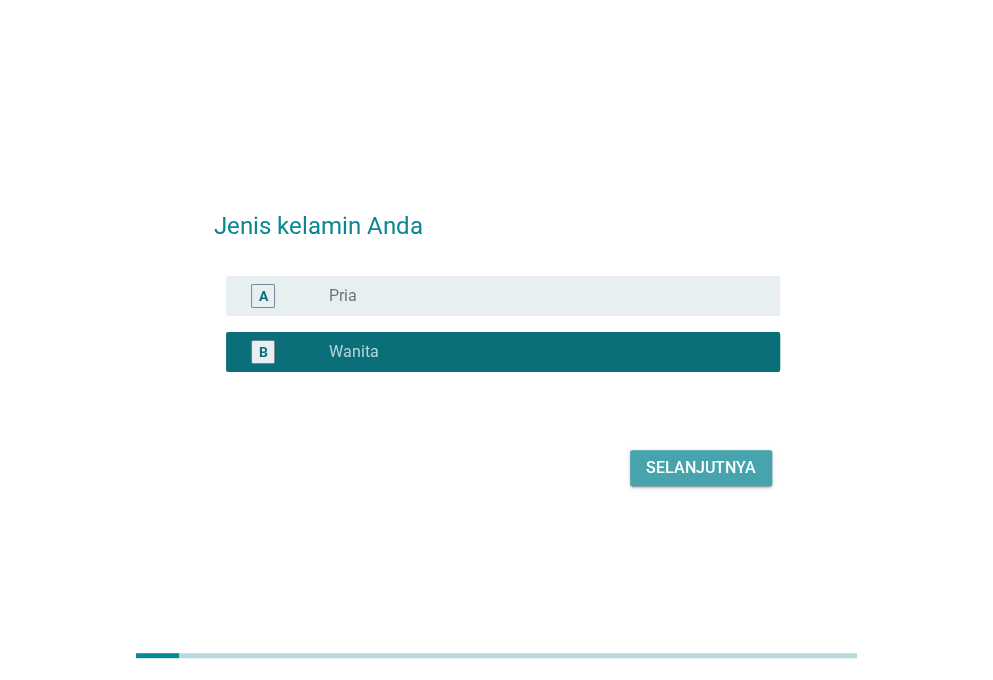 click on "Selanjutnya" at bounding box center (701, 468) 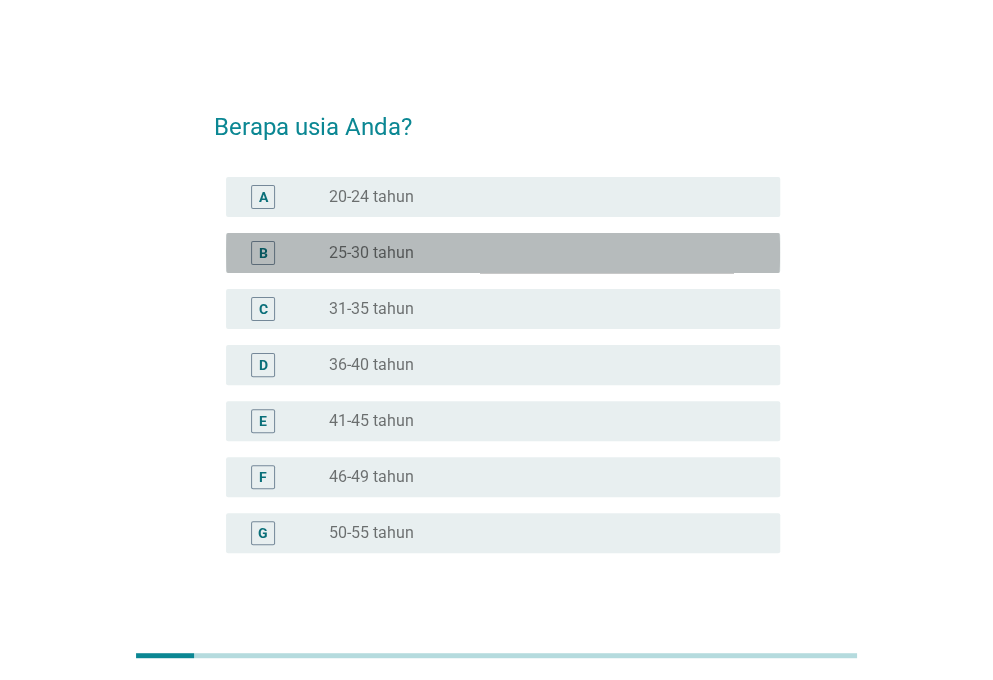 click on "radio_button_unchecked 25-30 tahun" at bounding box center (546, 253) 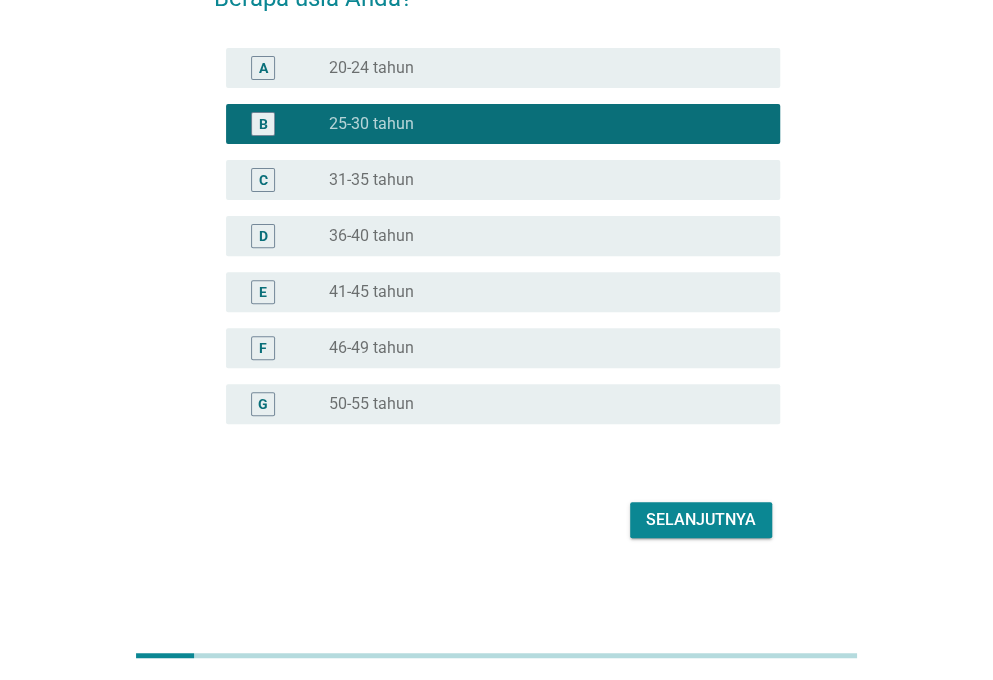 scroll, scrollTop: 130, scrollLeft: 0, axis: vertical 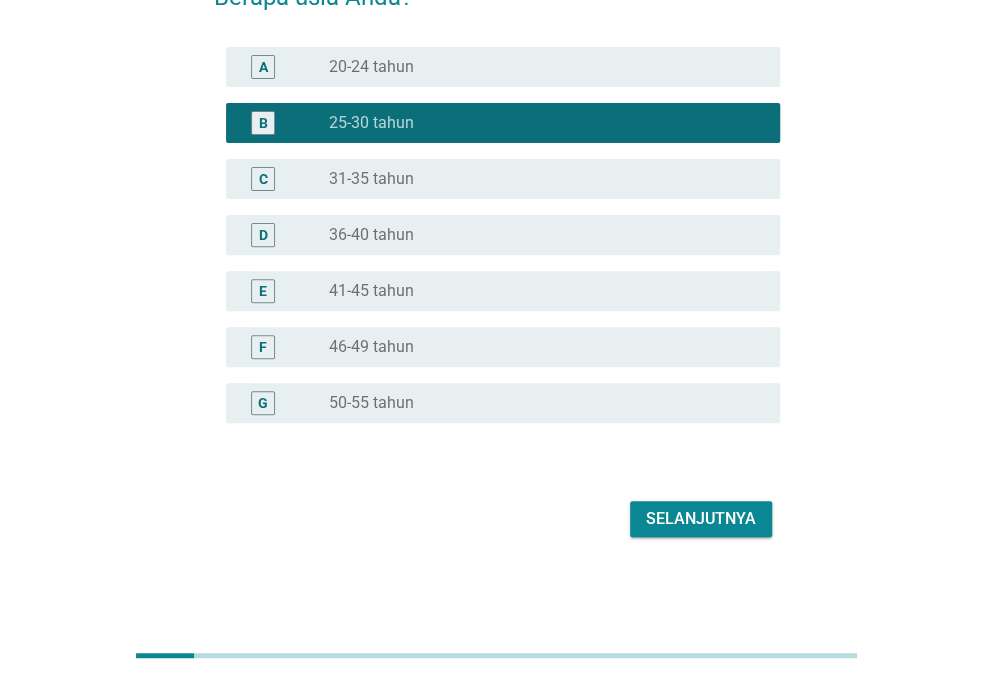 click on "Selanjutnya" at bounding box center (701, 519) 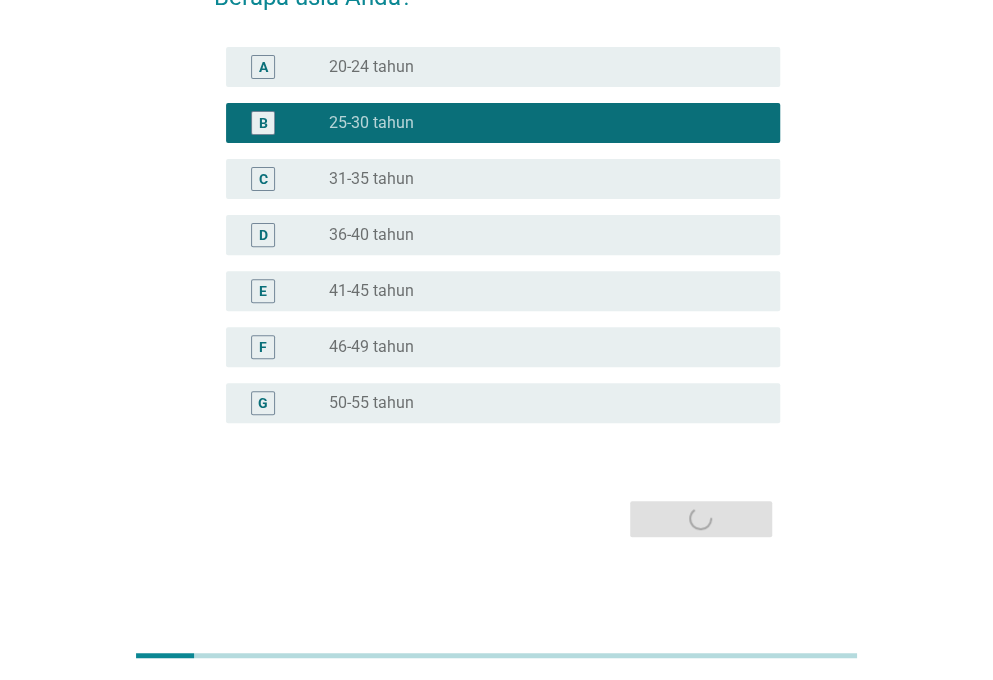 scroll, scrollTop: 0, scrollLeft: 0, axis: both 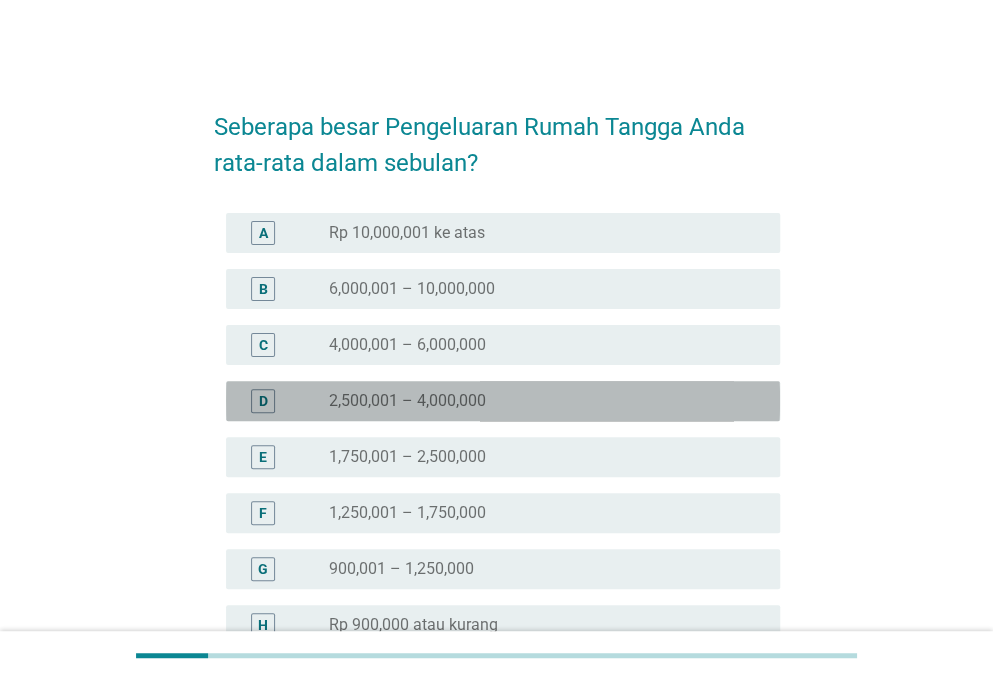 click on "D     radio_button_unchecked [NUMBER] – [NUMBER]" at bounding box center [503, 401] 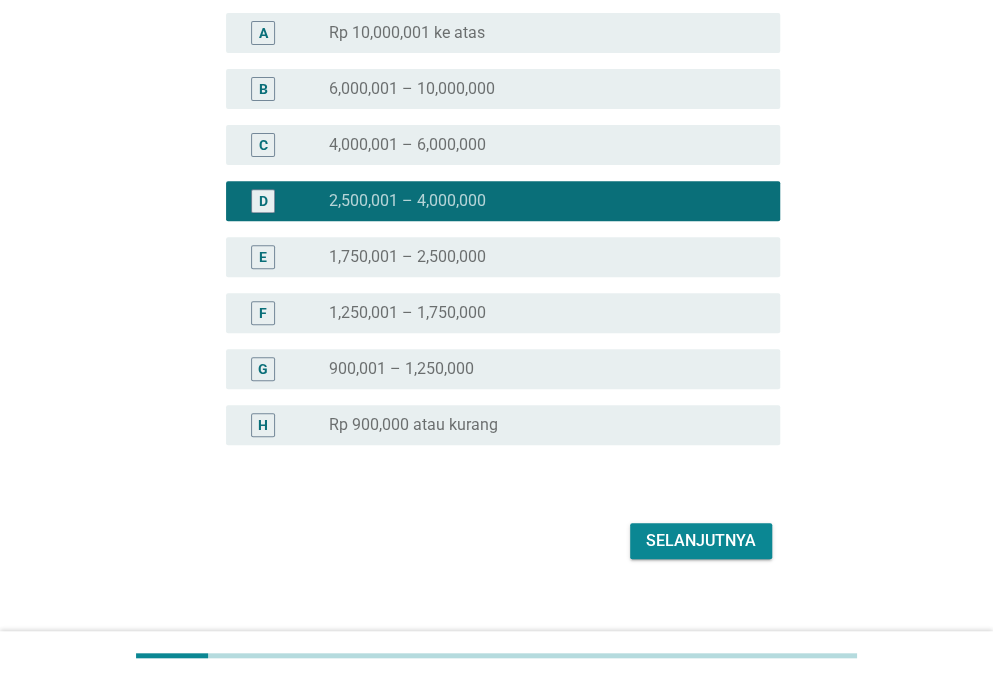 scroll, scrollTop: 222, scrollLeft: 0, axis: vertical 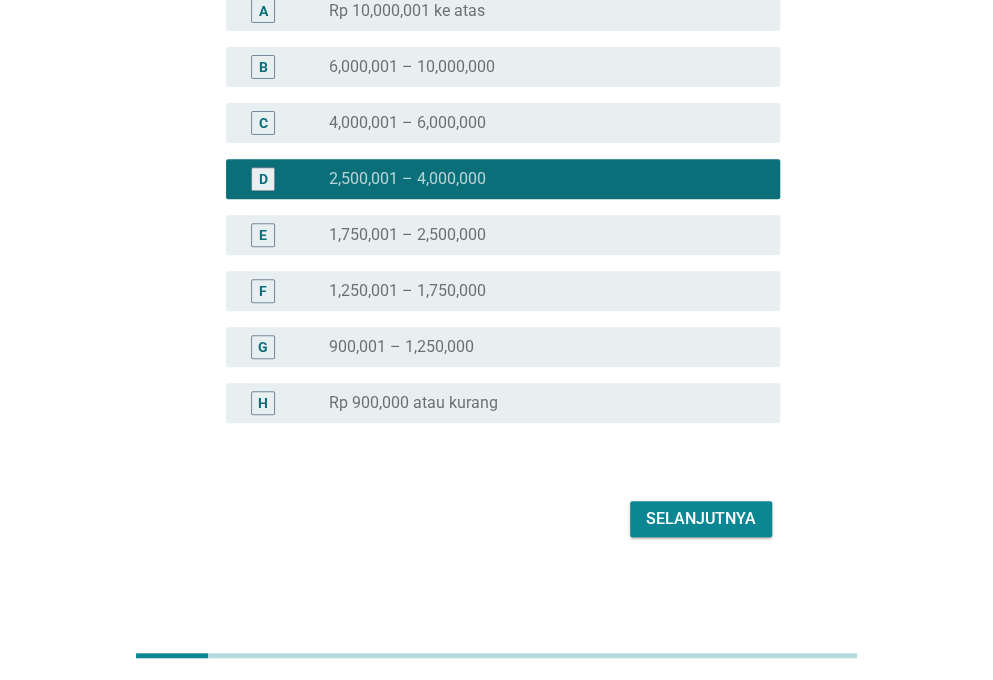 click on "radio_button_unchecked [NUMBER] – [NUMBER]" at bounding box center [538, 347] 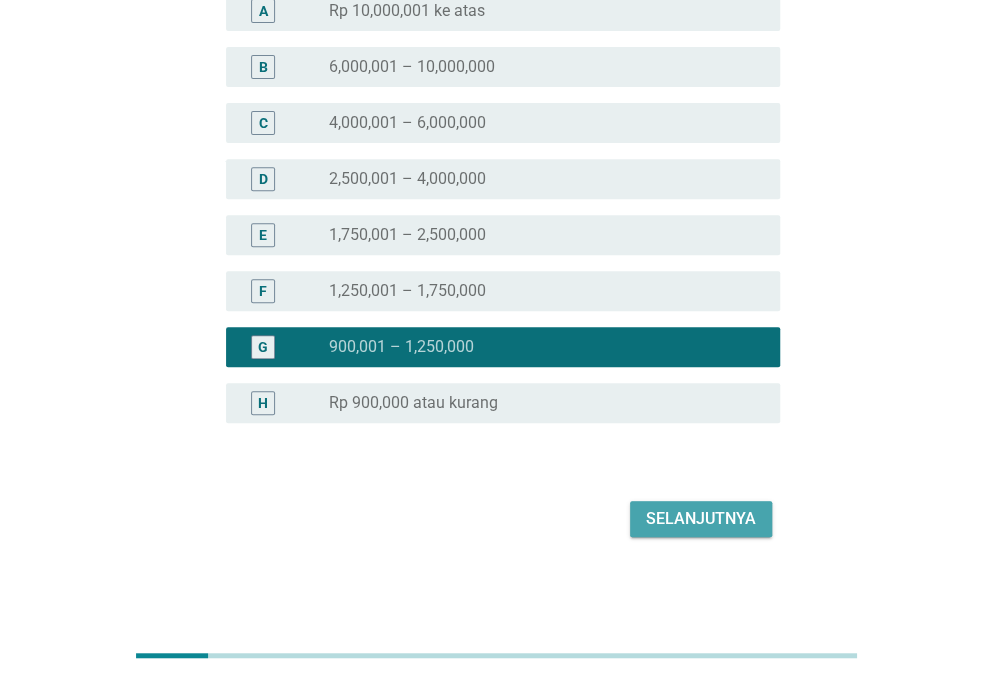 click on "Selanjutnya" at bounding box center (701, 519) 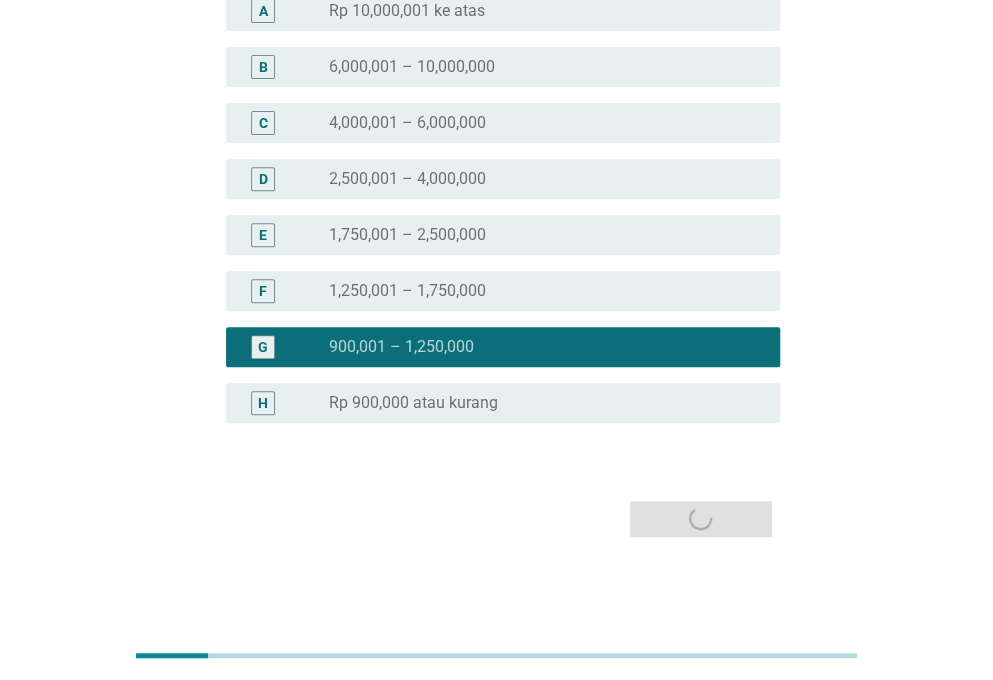 scroll, scrollTop: 0, scrollLeft: 0, axis: both 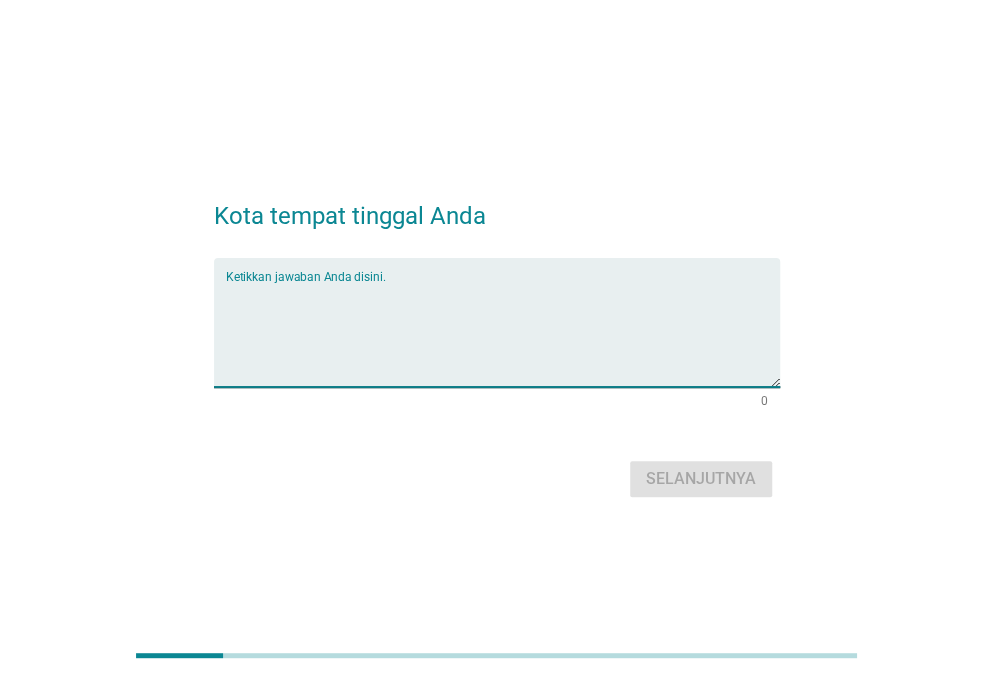 click at bounding box center [503, 334] 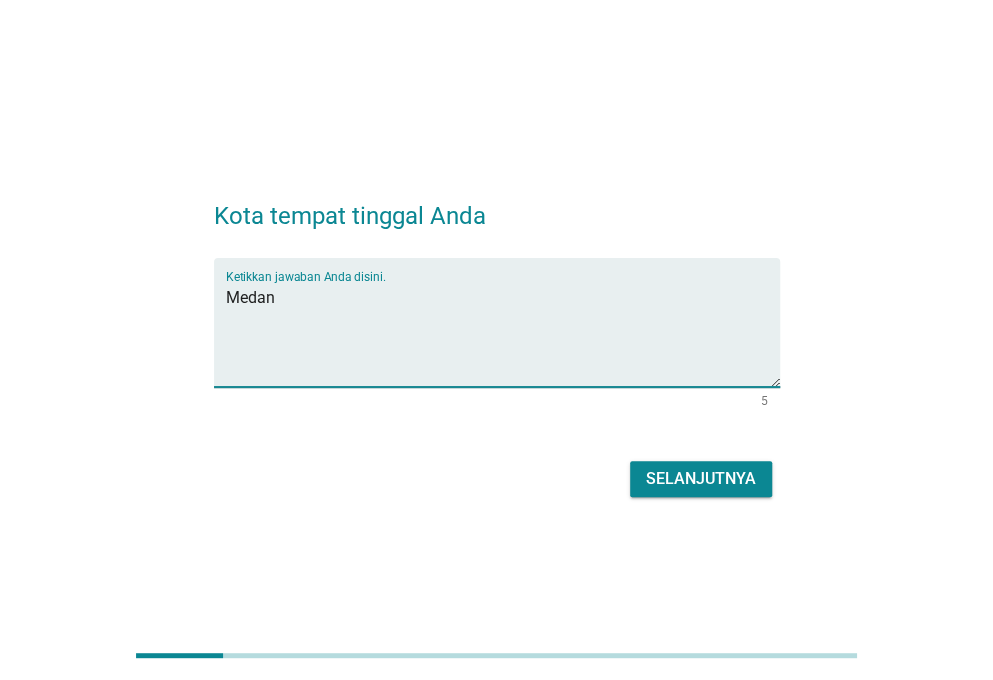 type on "Medan" 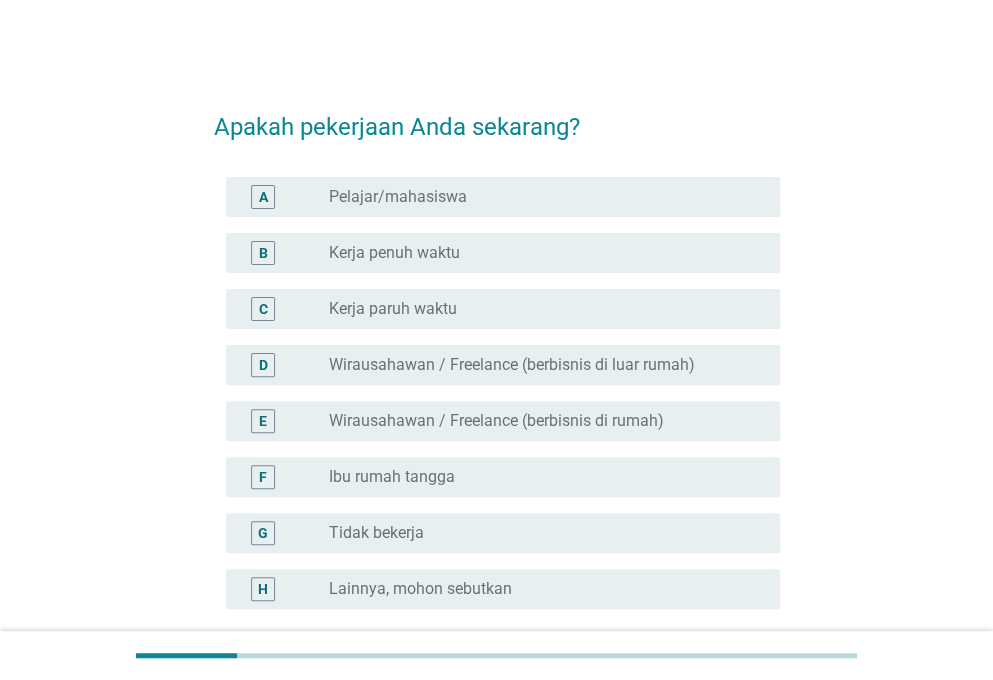 click on "radio_button_unchecked Kerja paruh waktu" at bounding box center [546, 309] 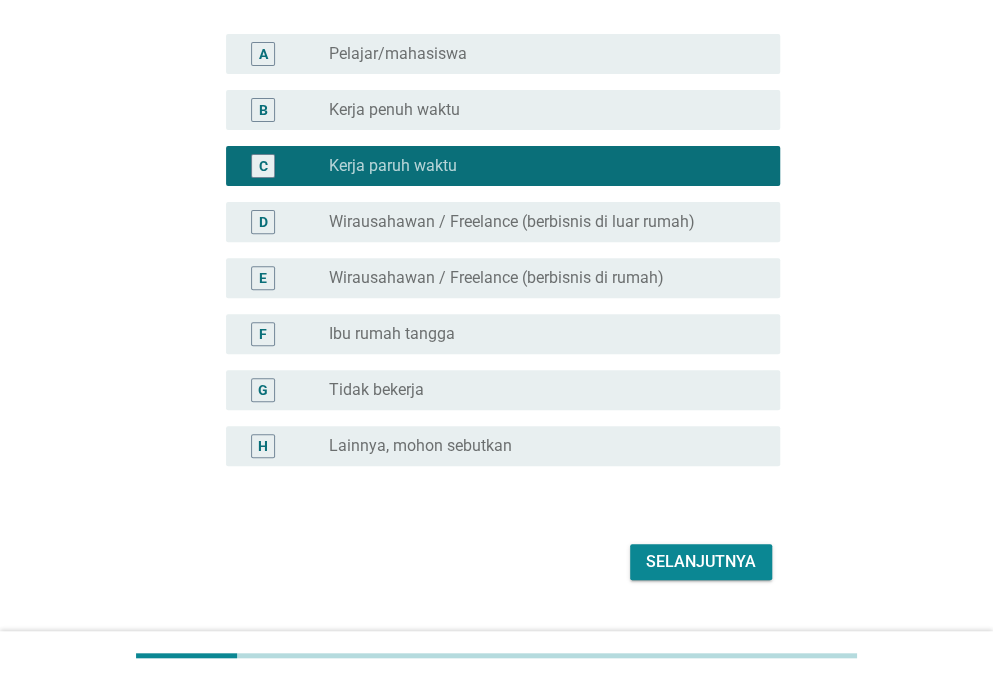 scroll, scrollTop: 186, scrollLeft: 0, axis: vertical 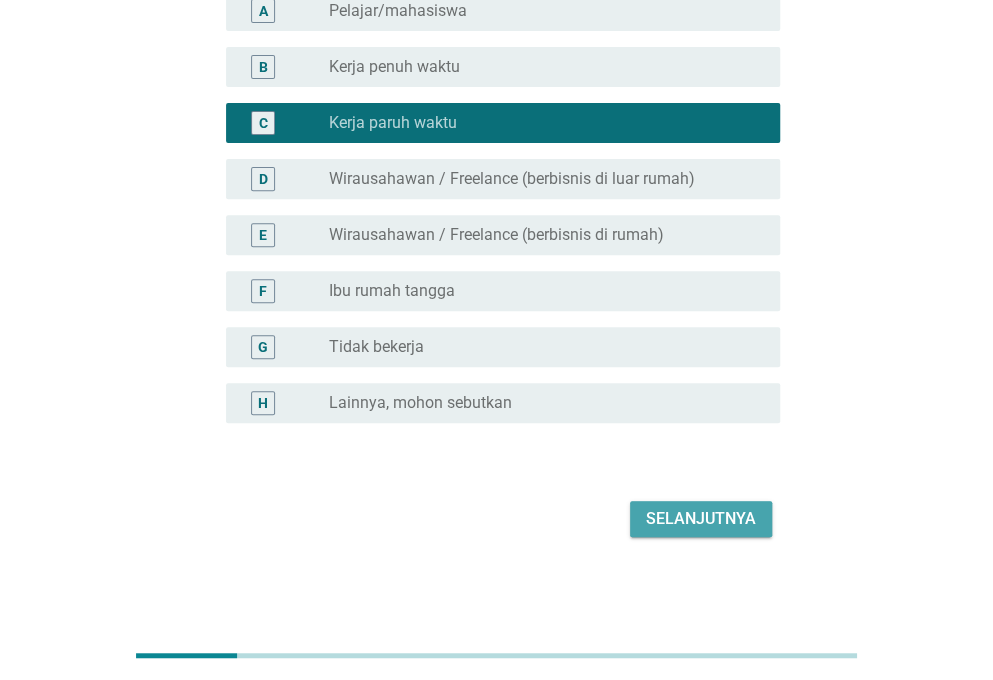 click on "Selanjutnya" at bounding box center (701, 519) 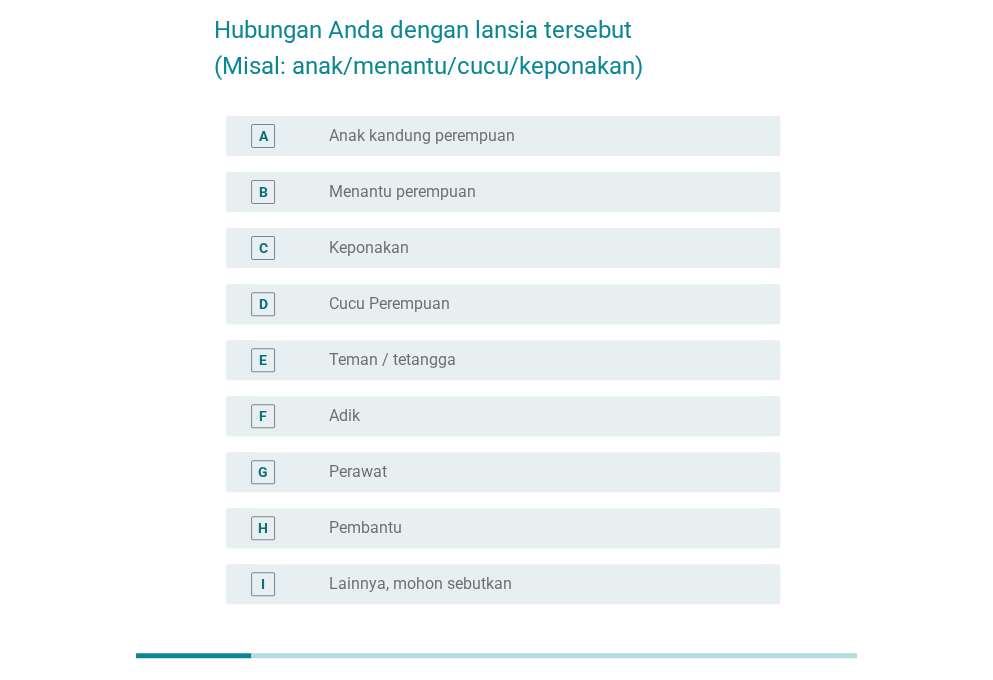 scroll, scrollTop: 0, scrollLeft: 0, axis: both 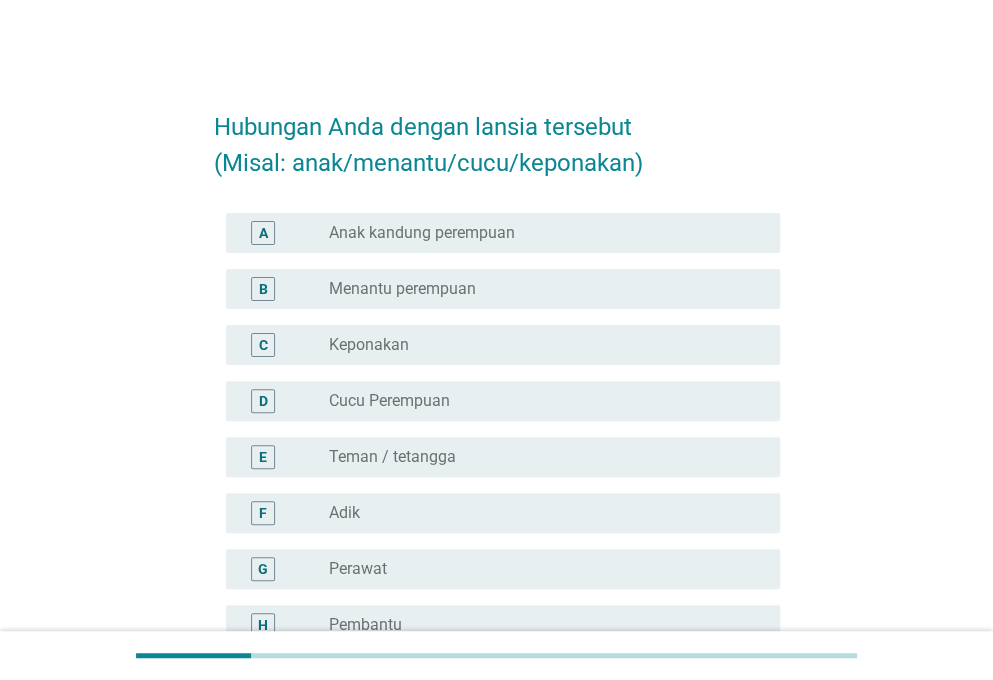 click on "A     radio_button_unchecked Anak kandung perempuan" at bounding box center (503, 233) 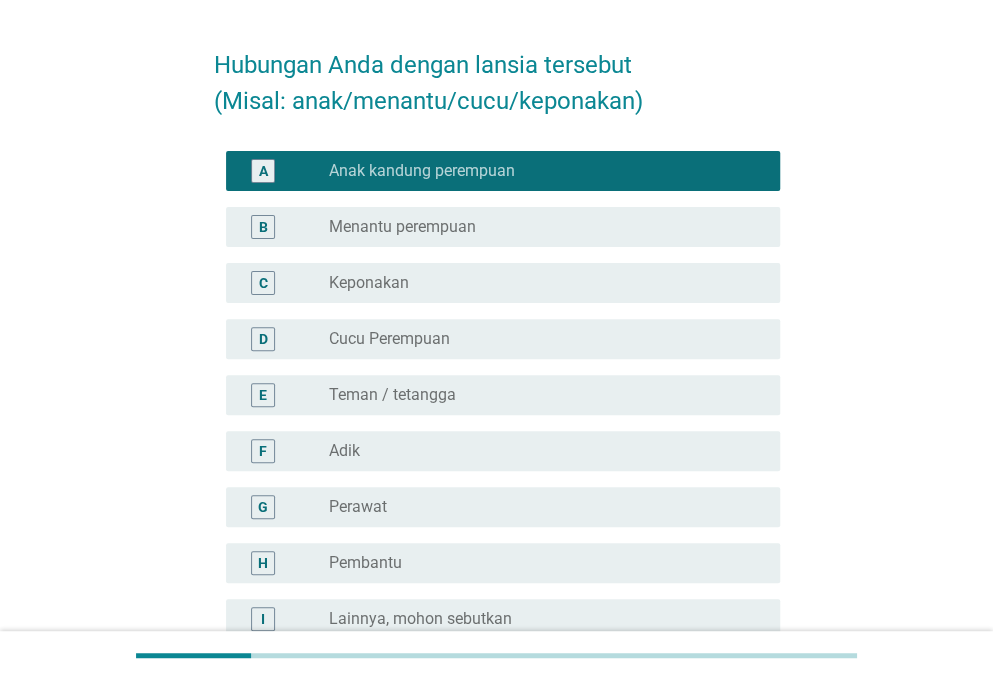 scroll, scrollTop: 278, scrollLeft: 0, axis: vertical 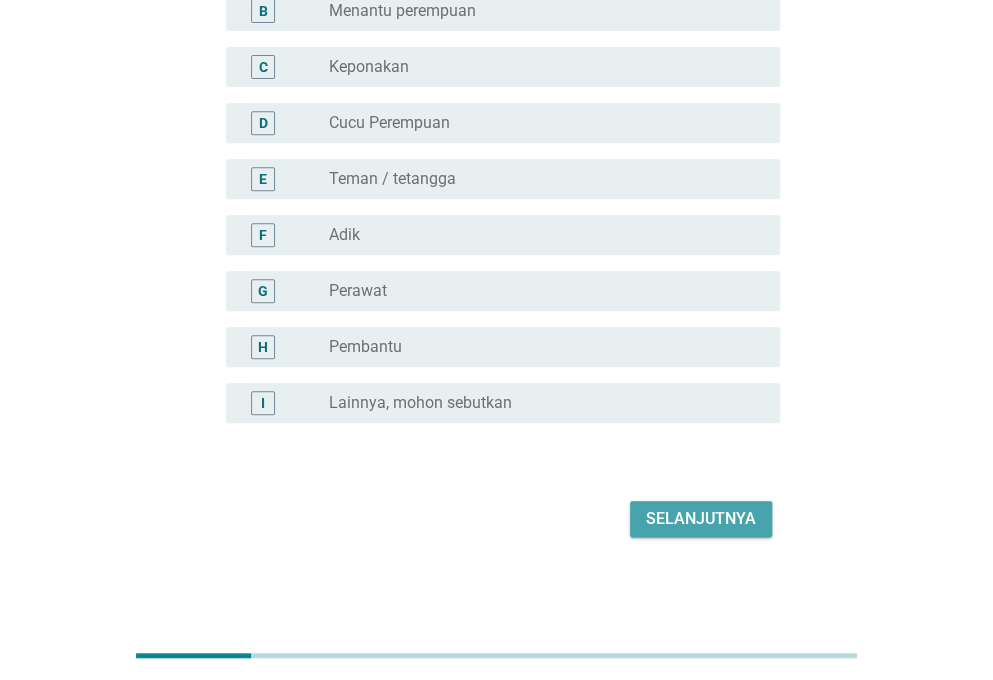 click on "Selanjutnya" at bounding box center (701, 519) 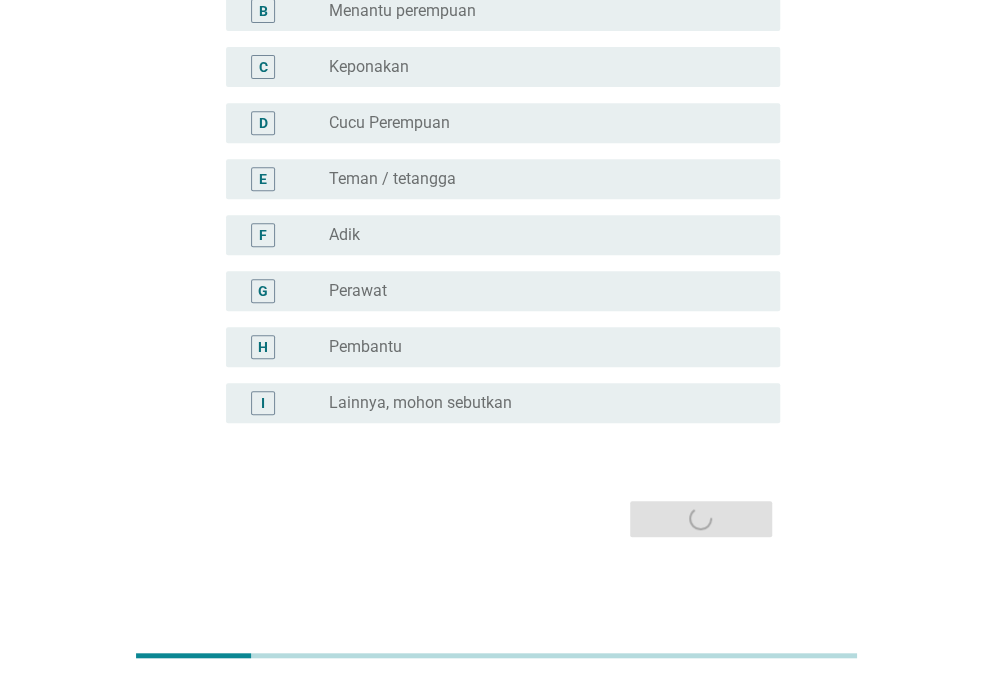 scroll, scrollTop: 0, scrollLeft: 0, axis: both 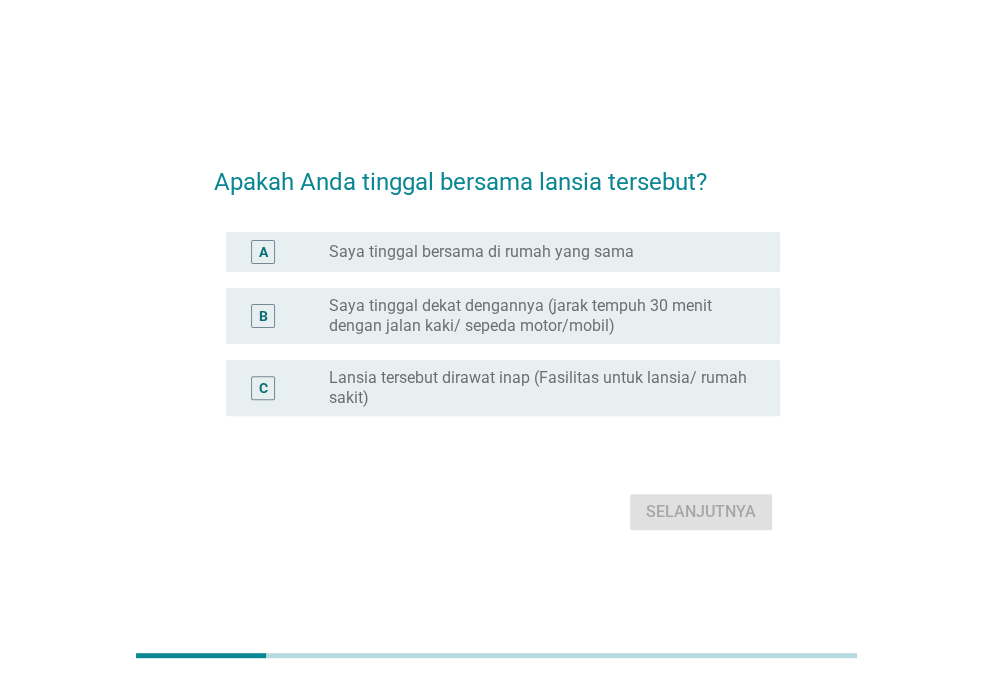 click on "Saya tinggal bersama di rumah yang sama" at bounding box center [481, 252] 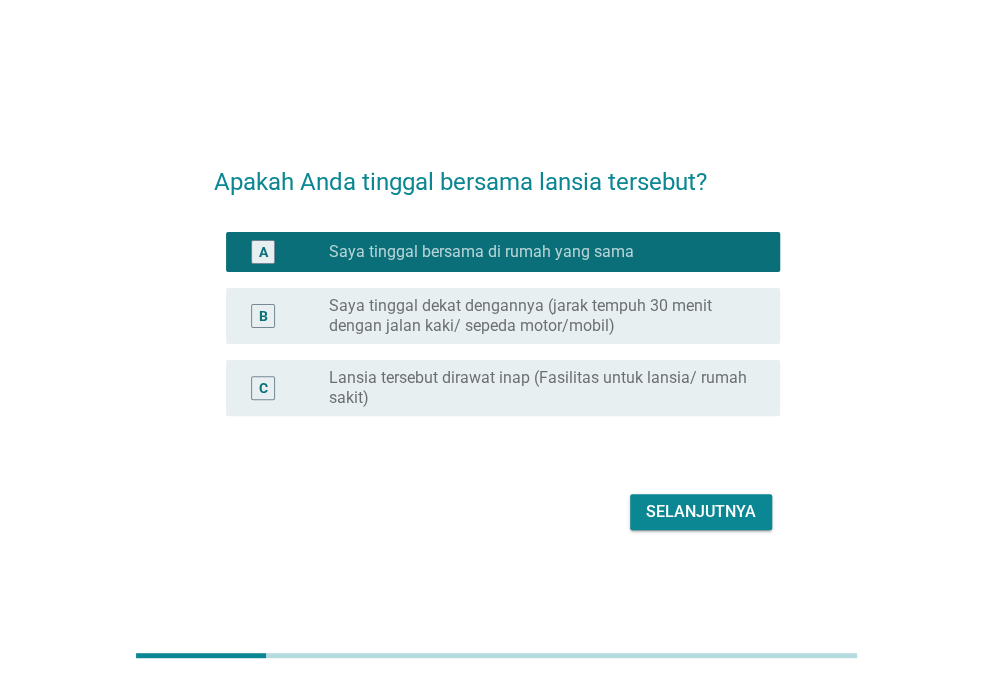 click on "Selanjutnya" at bounding box center (701, 512) 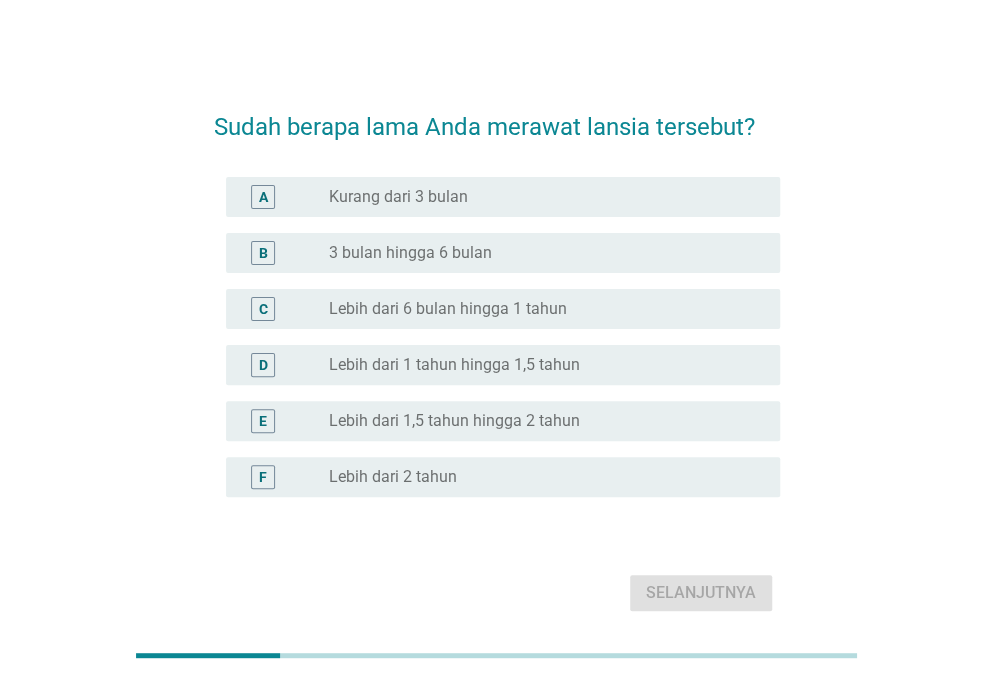 click on "radio_button_unchecked Lebih dari 1 tahun hingga 1,5 tahun" at bounding box center (538, 365) 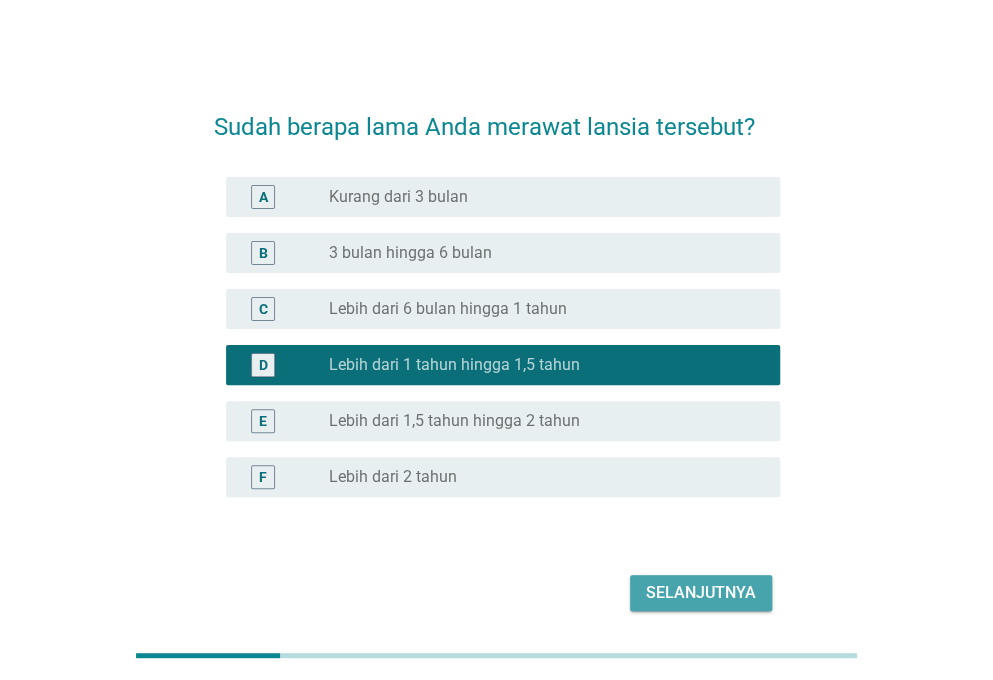 click on "Selanjutnya" at bounding box center [701, 593] 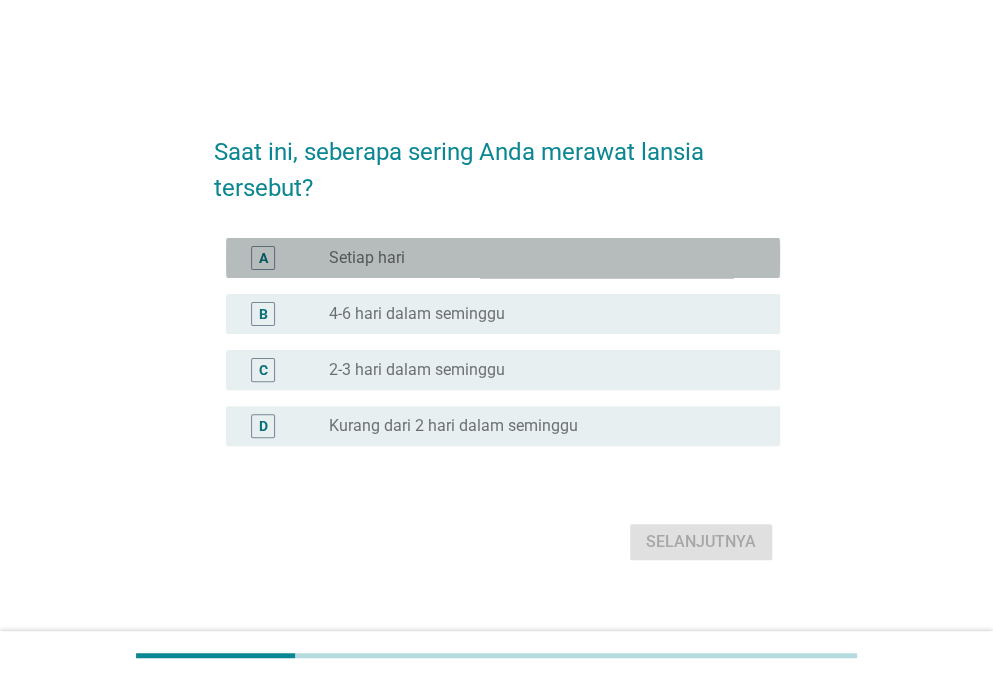click on "radio_button_unchecked Setiap hari" at bounding box center [538, 258] 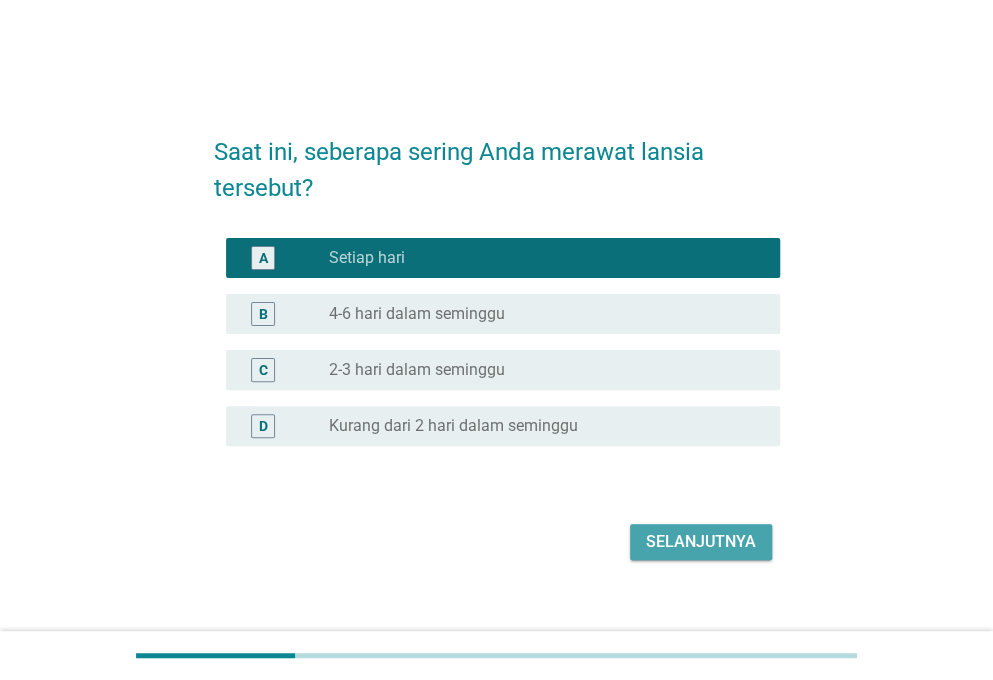 click on "Selanjutnya" at bounding box center [701, 542] 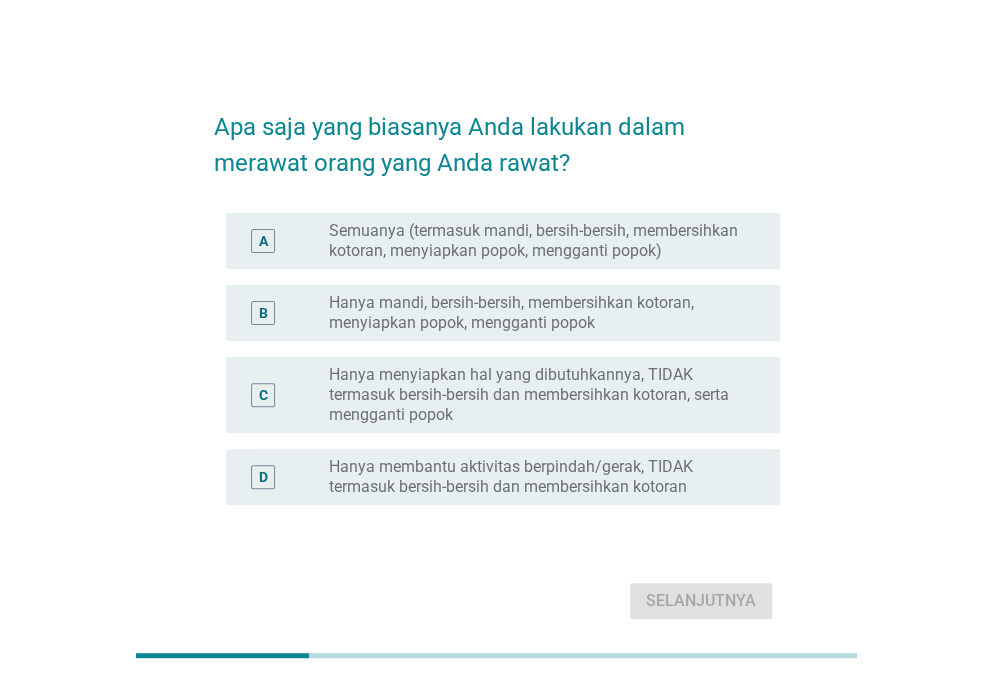 click on "Semuanya (termasuk mandi, bersih-bersih, membersihkan kotoran, menyiapkan popok, mengganti popok)" at bounding box center [538, 241] 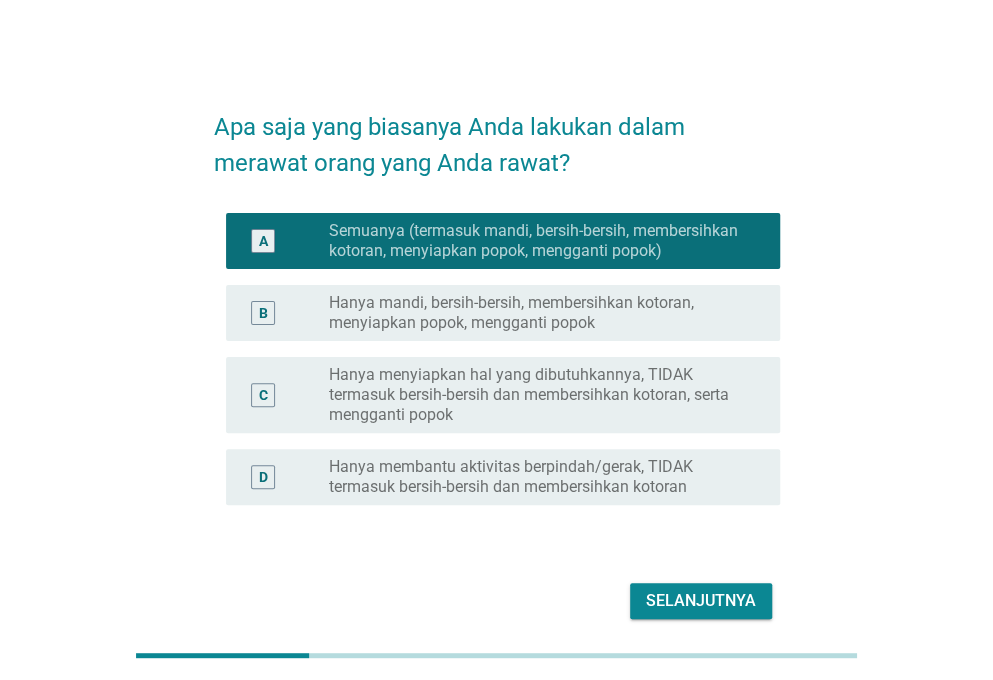 click on "Apa saja yang biasanya Anda lakukan dalam merawat orang yang Anda rawat?     A     radio_button_checked Semuanya (termasuk mandi, bersih-bersih, membersihkan kotoran, menyiapkan popok, mengganti popok)   B     radio_button_unchecked Hanya mandi, bersih-bersih, membersihkan kotoran, menyiapkan popok, mengganti popok   C     radio_button_unchecked Hanya menyiapkan hal yang dibutuhkannya, TIDAK termasuk bersih-bersih dan membersihkan kotoran, serta mengganti popok   D     radio_button_unchecked Hanya membantu aktivitas berpindah/gerak, TIDAK termasuk bersih-bersih dan membersihkan kotoran     Selanjutnya" at bounding box center [497, 357] 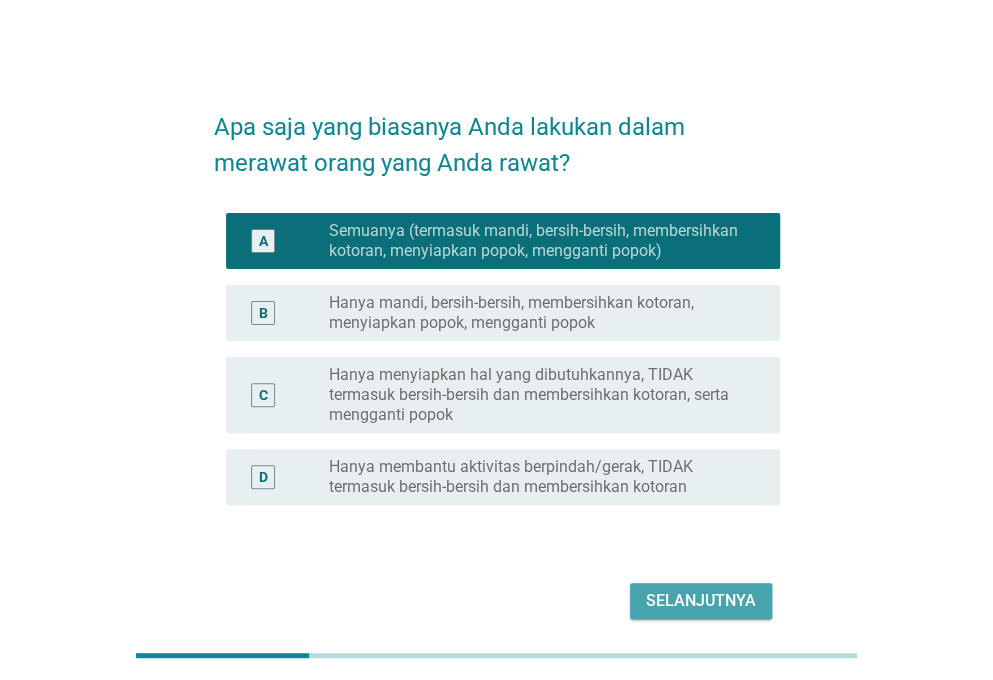 click on "Selanjutnya" at bounding box center [701, 601] 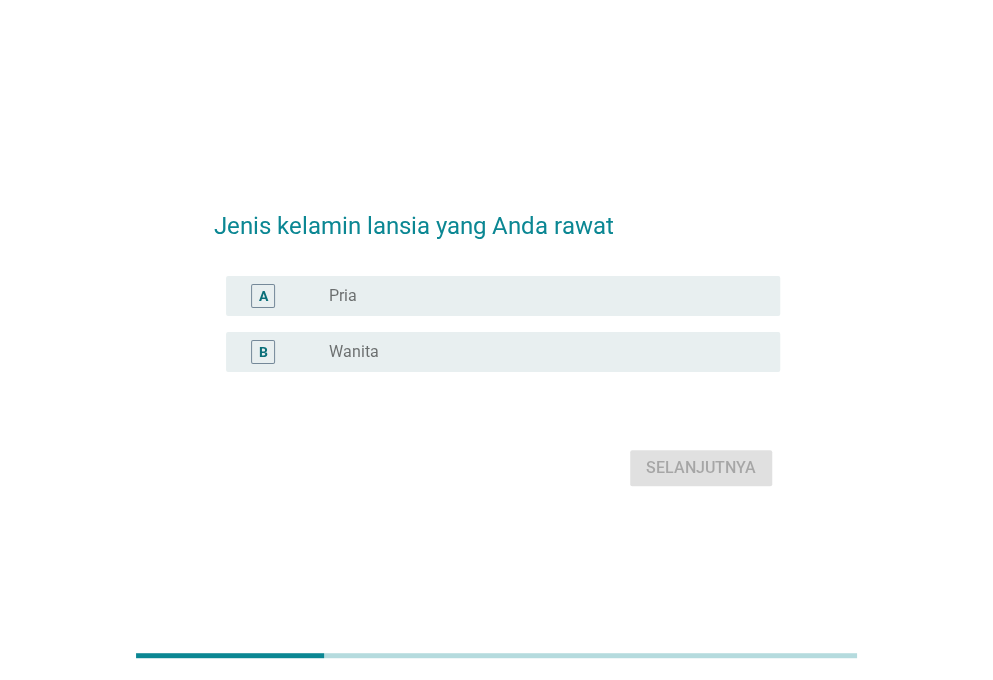 click on "radio_button_unchecked Wanita" at bounding box center [538, 352] 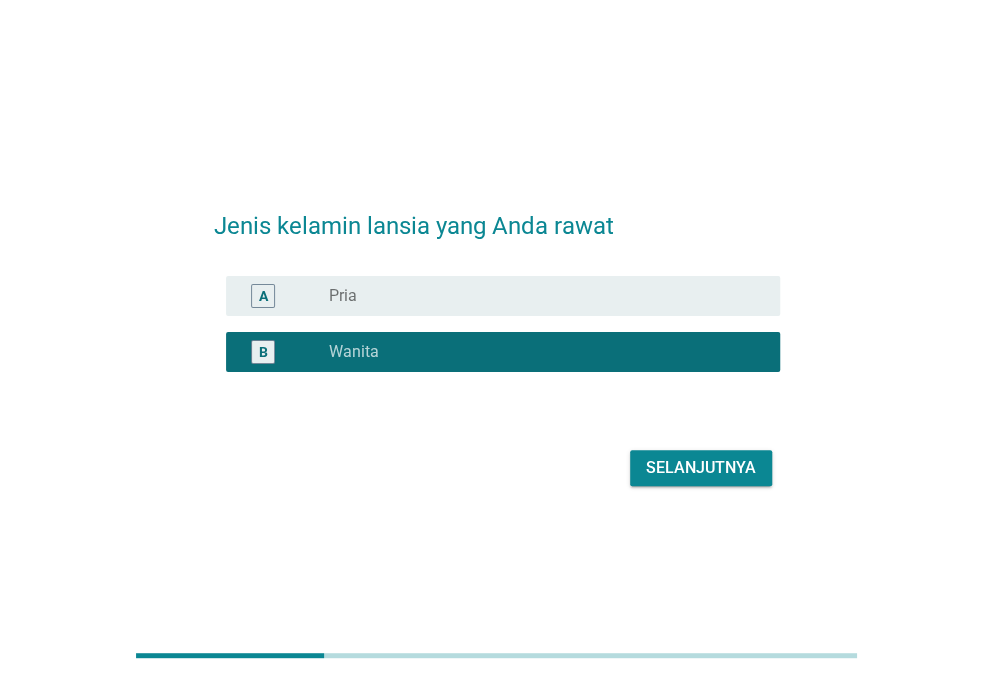 click on "Selanjutnya" at bounding box center (701, 468) 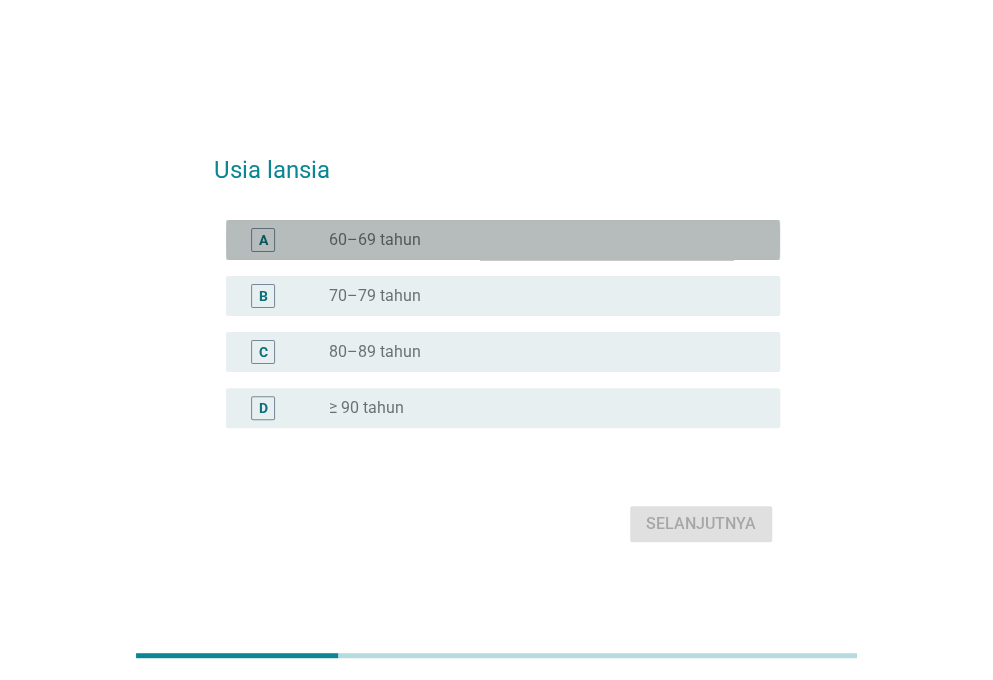 click on "radio_button_unchecked 60–69 tahun" at bounding box center [538, 240] 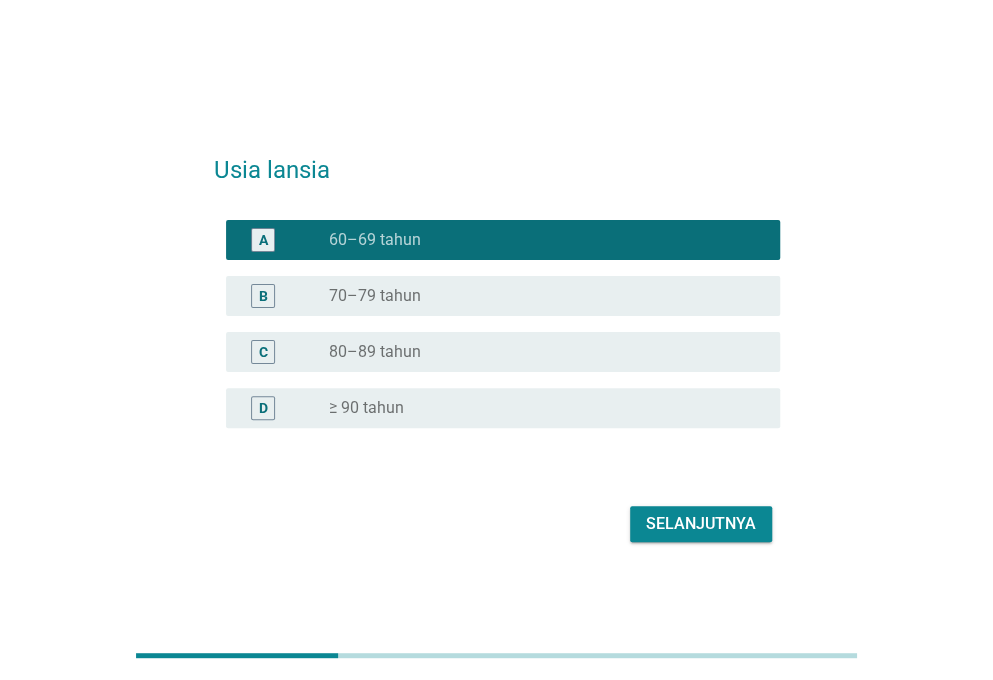 click on "radio_button_unchecked [AGE]–[AGE] tahun" at bounding box center (538, 296) 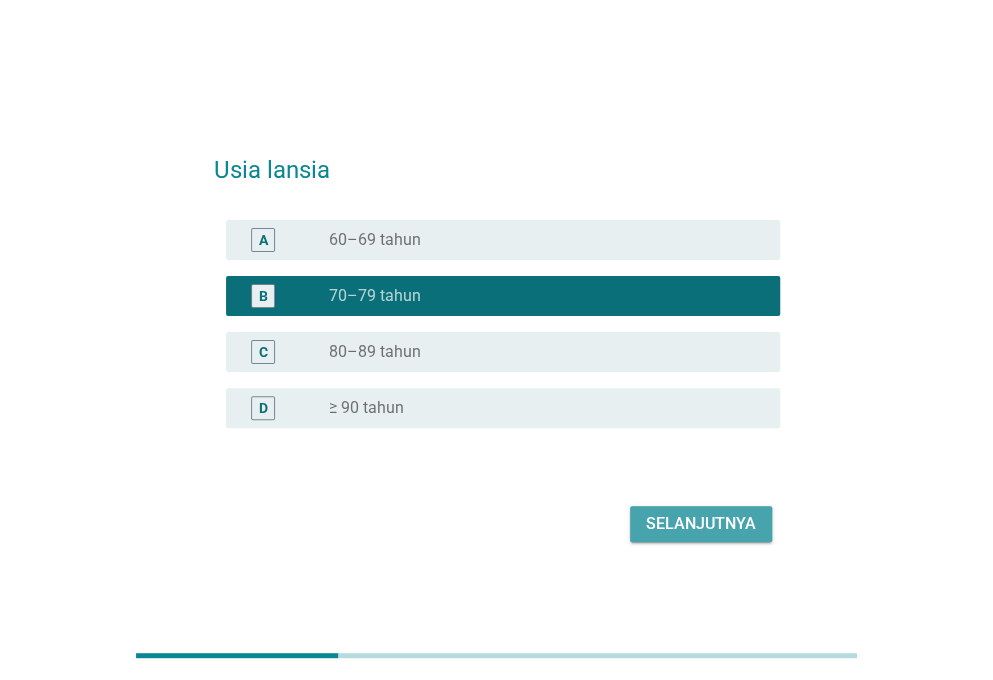 click on "Selanjutnya" at bounding box center (701, 524) 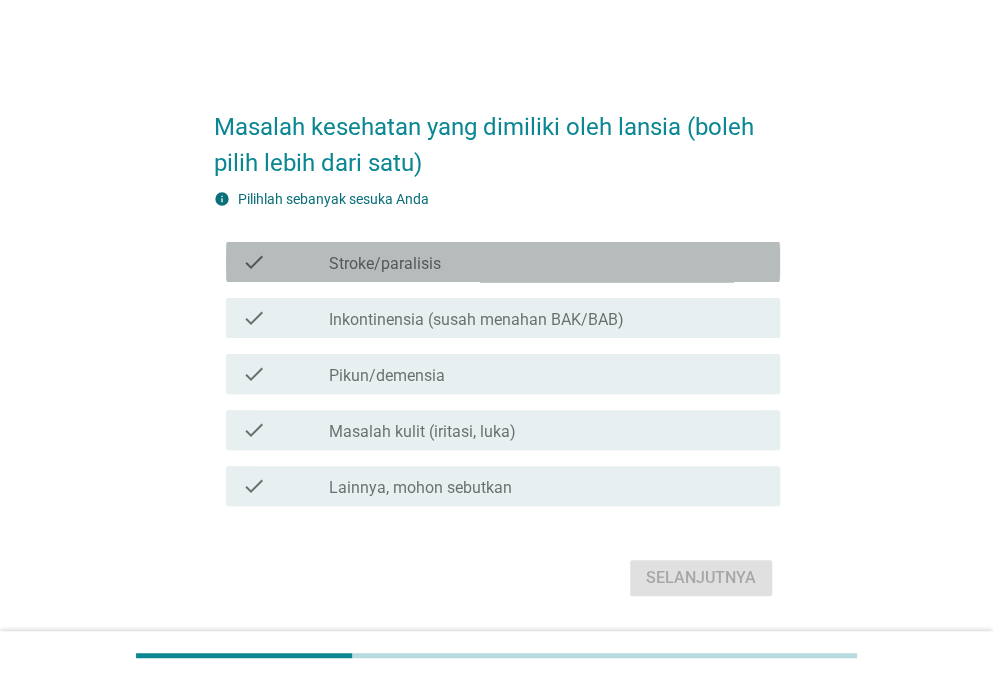 click on "check_box_outline_blank Stroke/paralisis" at bounding box center [546, 262] 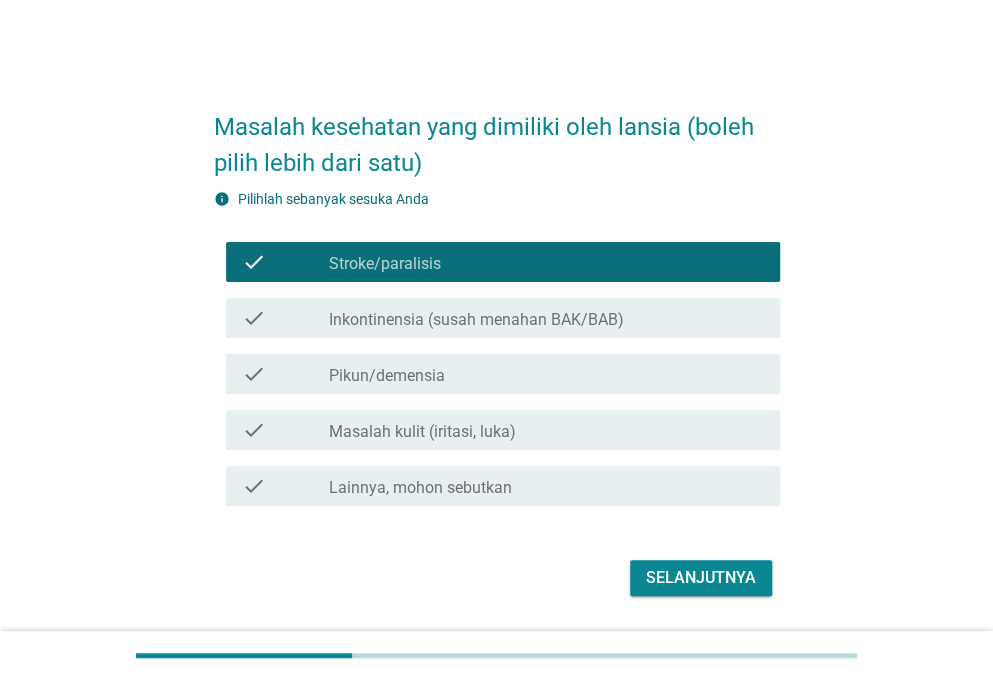 click on "check_box_outline_blank Pikun/demensia" at bounding box center [546, 374] 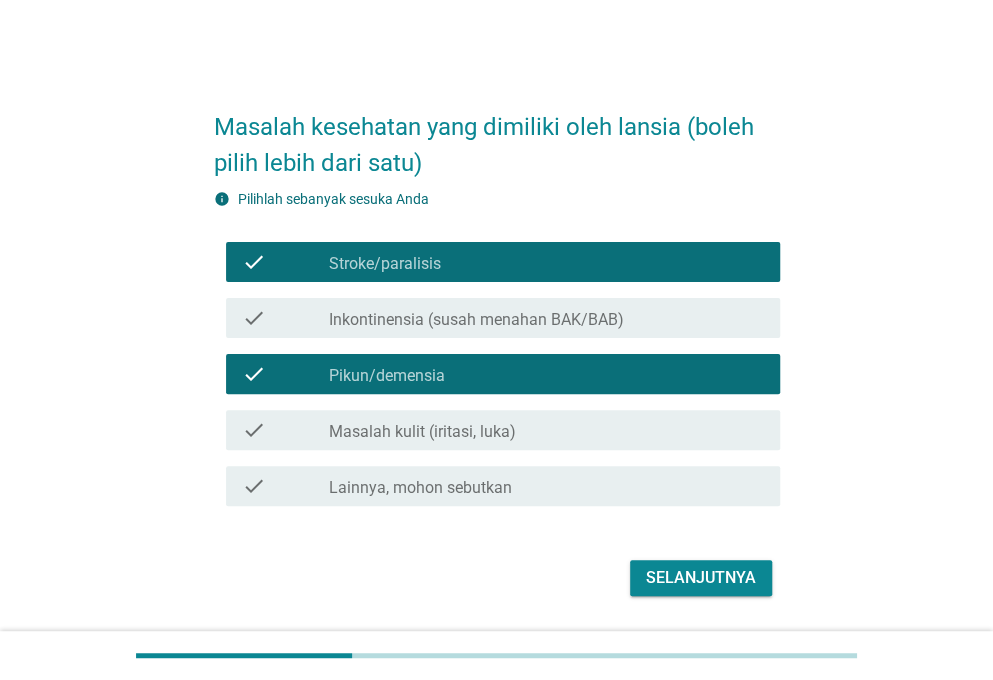 click on "check_box_outline_blank [CONDITION] ([CONDITION], [CONDITION])" at bounding box center [546, 430] 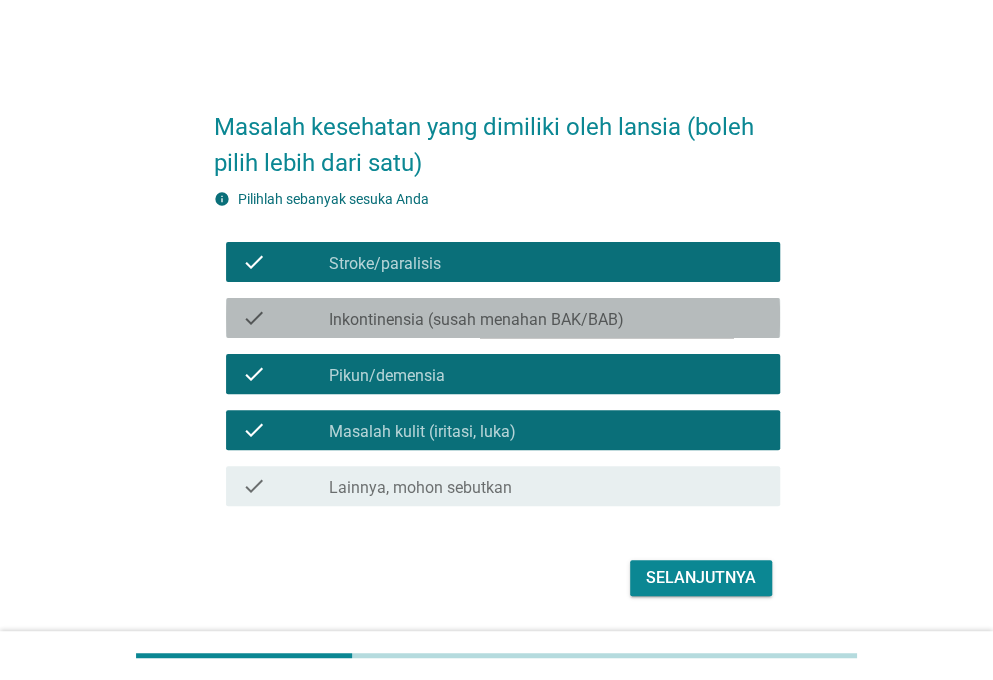 click on "check_box_outline_blank [CONDITION] (susah menahan [CONDITION]/[CONDITION])" at bounding box center [546, 318] 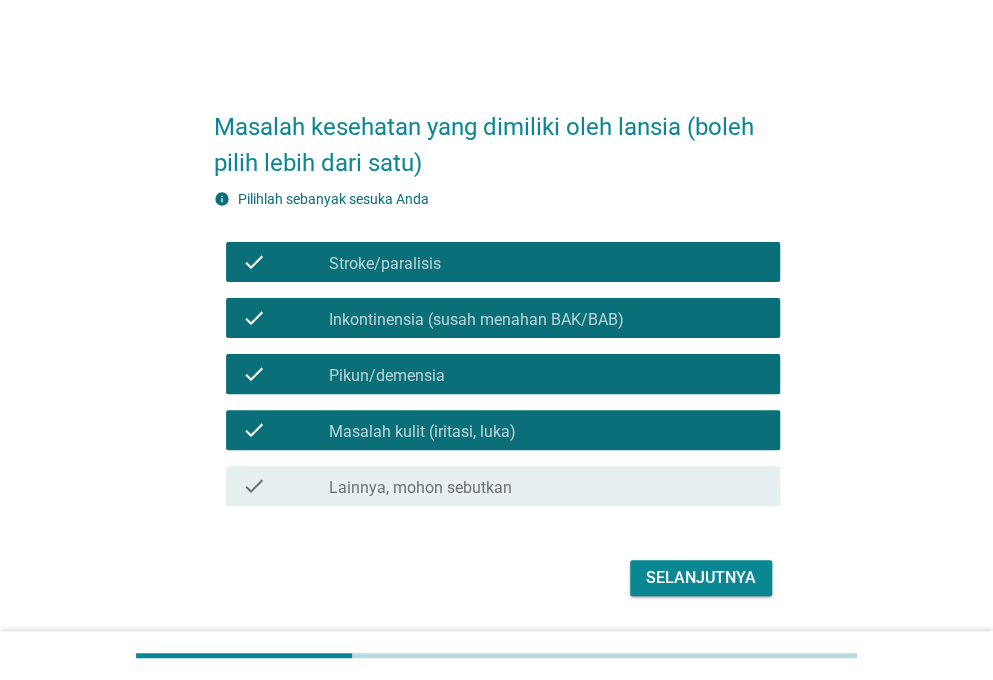 click on "Selanjutnya" at bounding box center (701, 578) 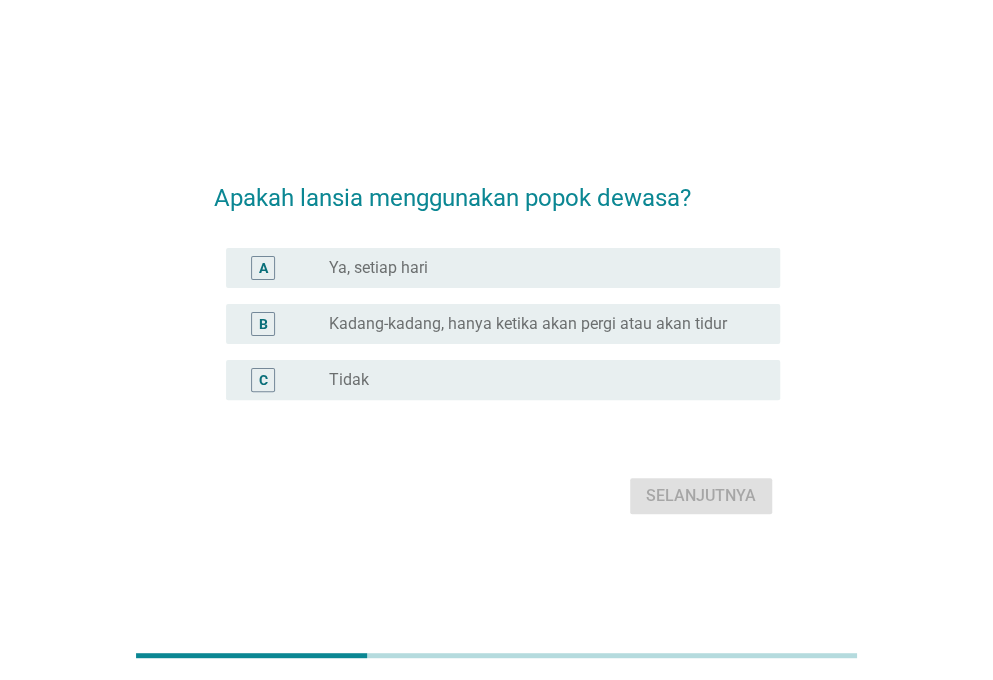 click on "radio_button_unchecked Ya, setiap hari" at bounding box center [538, 268] 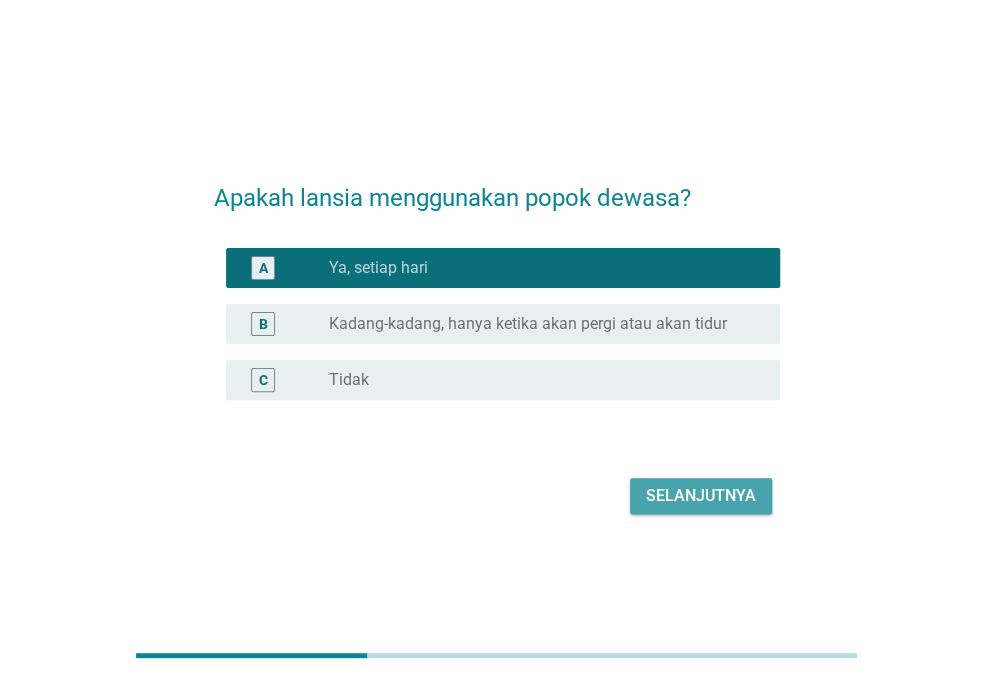 click on "Selanjutnya" at bounding box center (701, 496) 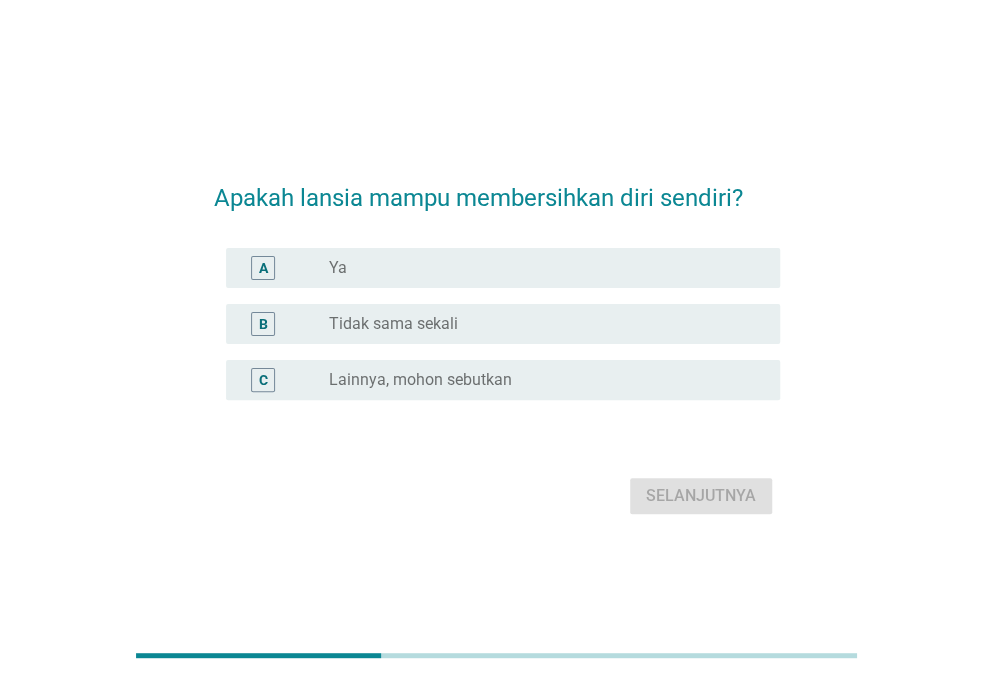 click on "radio_button_unchecked Tidak sama sekali" at bounding box center [538, 324] 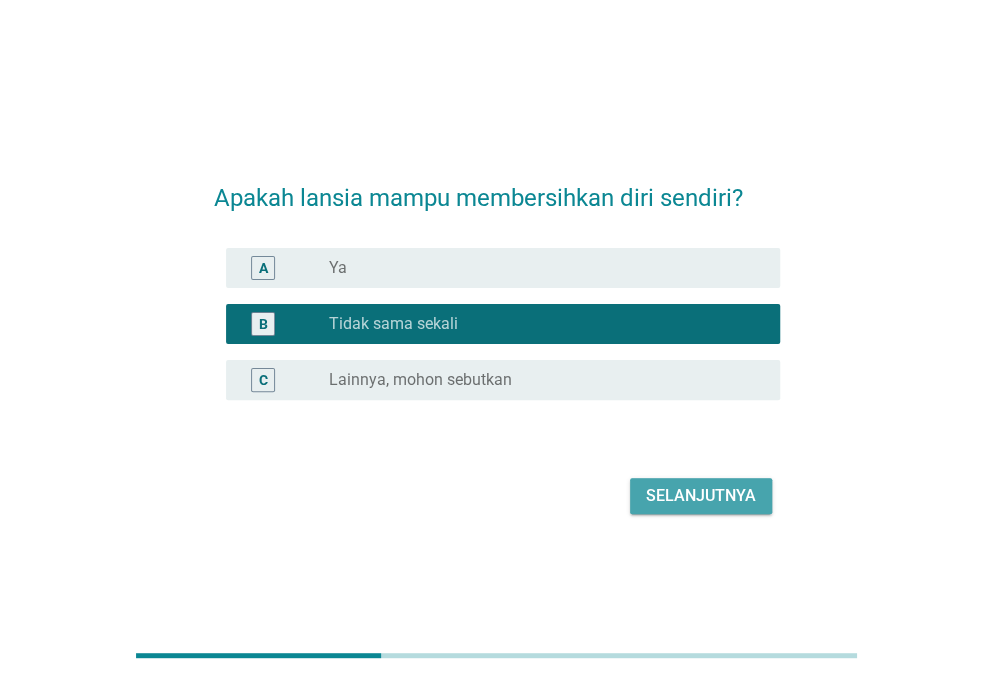 click on "Selanjutnya" at bounding box center [701, 496] 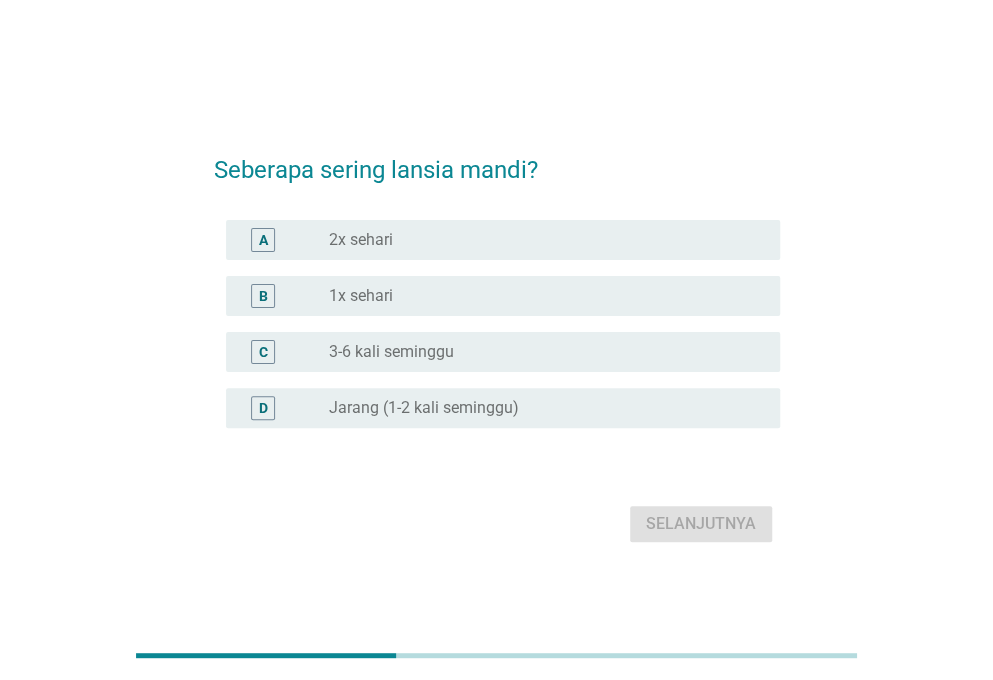 click on "radio_button_unchecked 1x sehari" at bounding box center (538, 296) 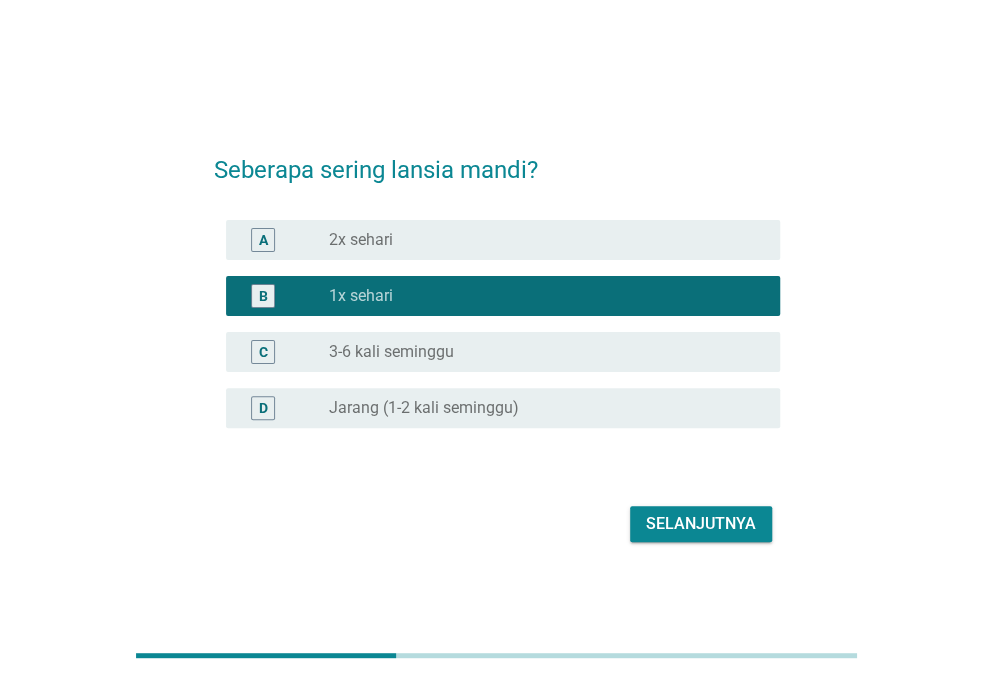 click on "Selanjutnya" at bounding box center [701, 524] 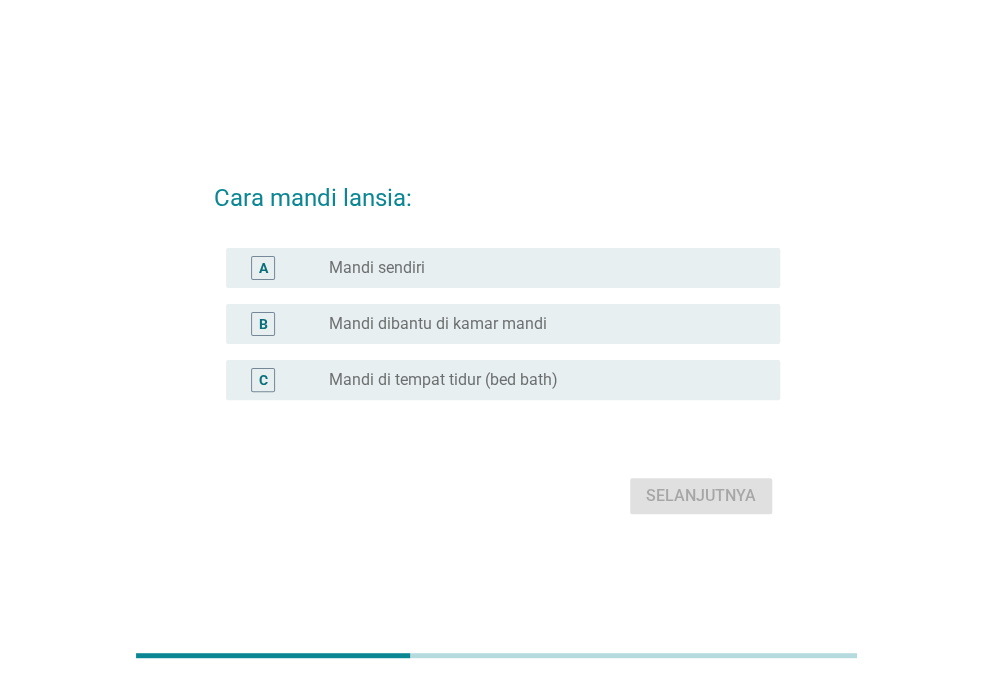 click on "C     radio_button_unchecked [ACTION]" at bounding box center [503, 380] 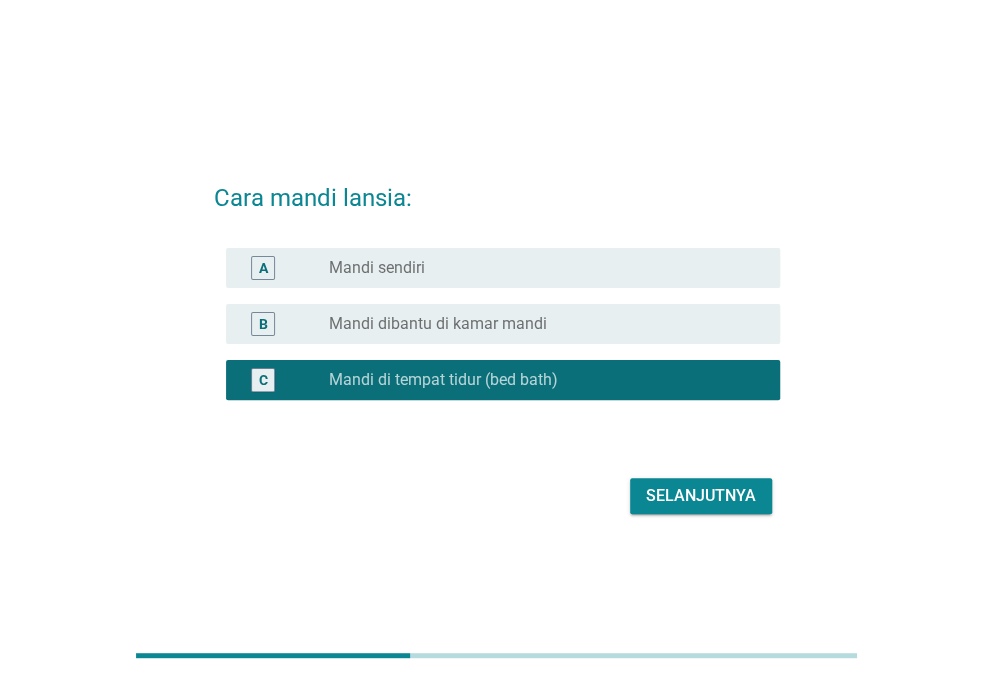 click on "Selanjutnya" at bounding box center [701, 496] 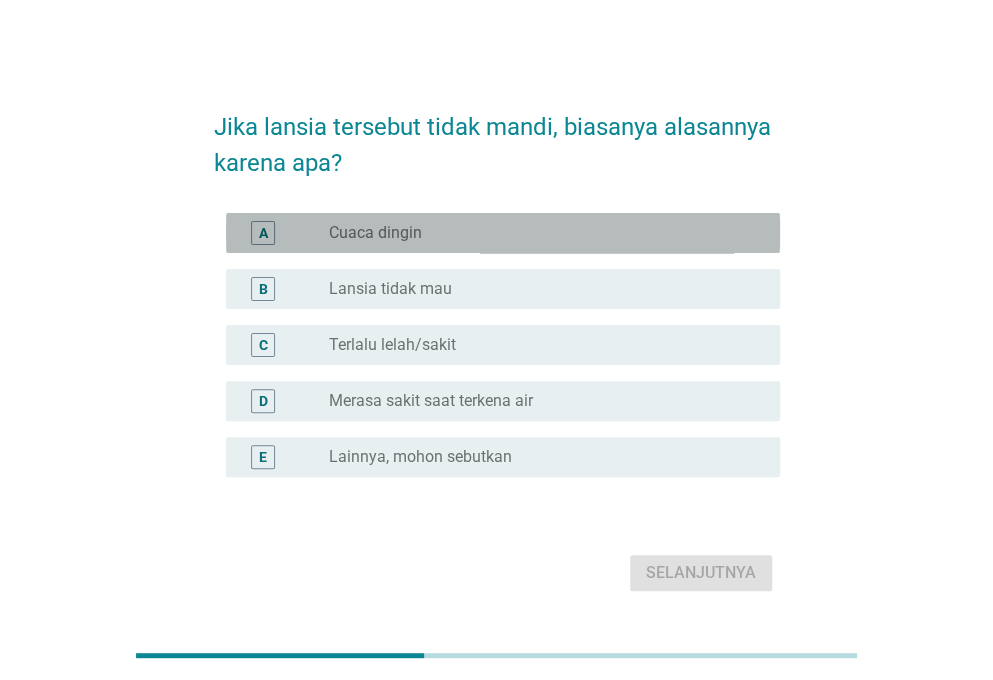 click on "radio_button_unchecked Cuaca dingin" at bounding box center (538, 233) 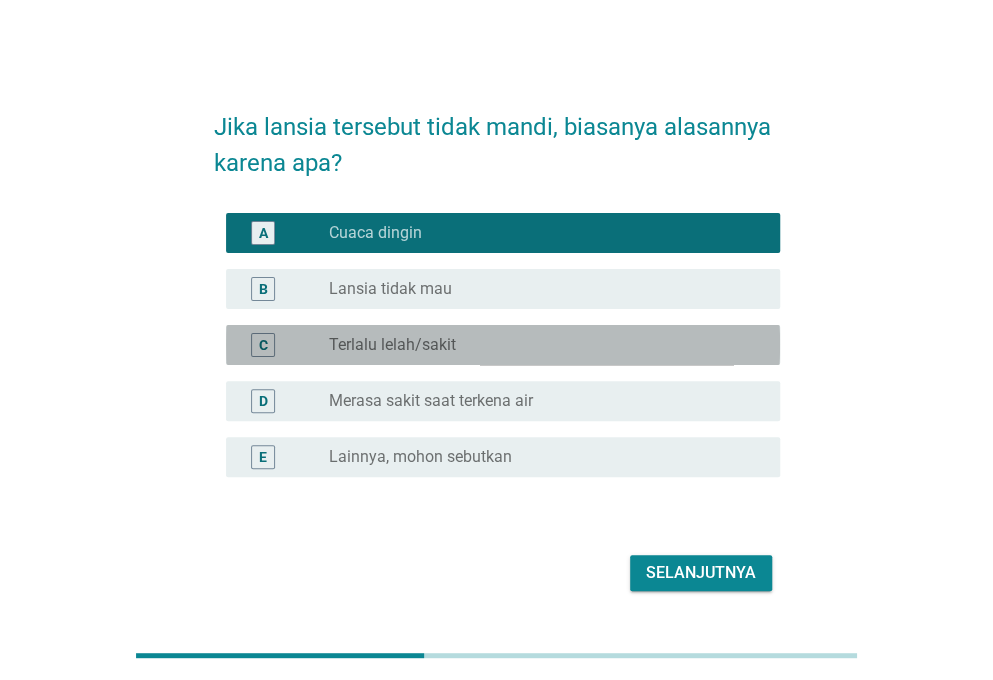 click on "radio_button_unchecked Terlalu lelah/sakit" at bounding box center [538, 345] 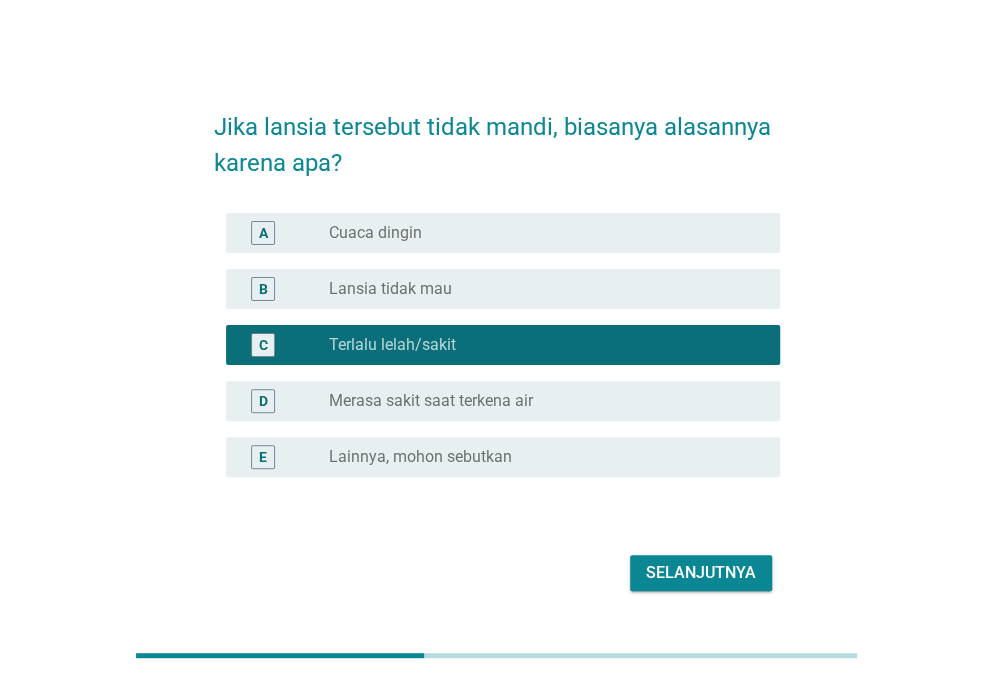 click on "radio_button_unchecked Cuaca dingin" at bounding box center (538, 233) 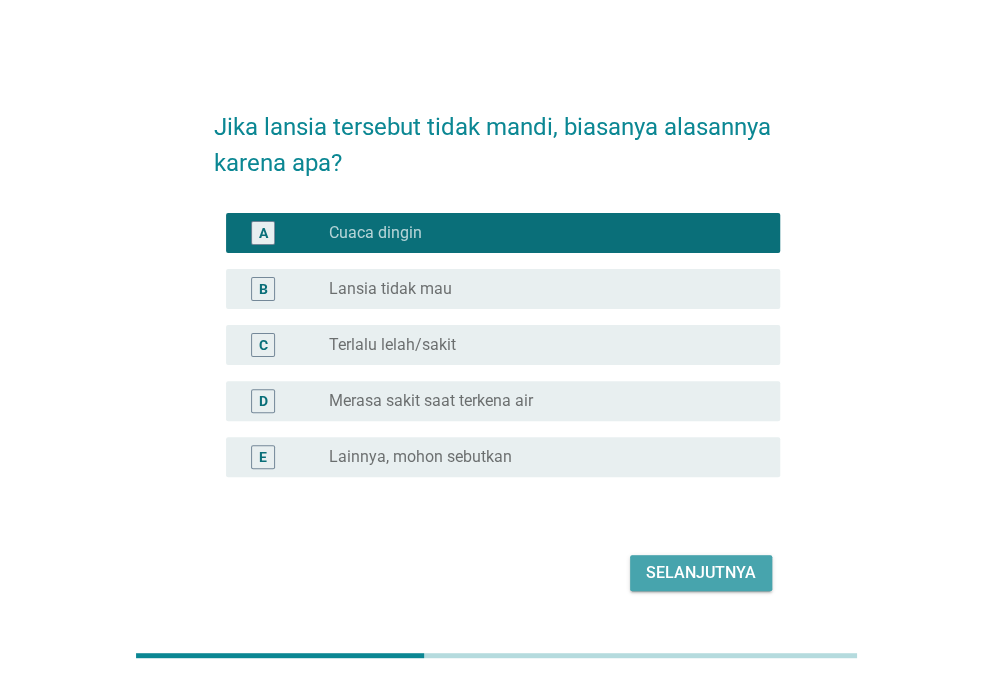 click on "Selanjutnya" at bounding box center [701, 573] 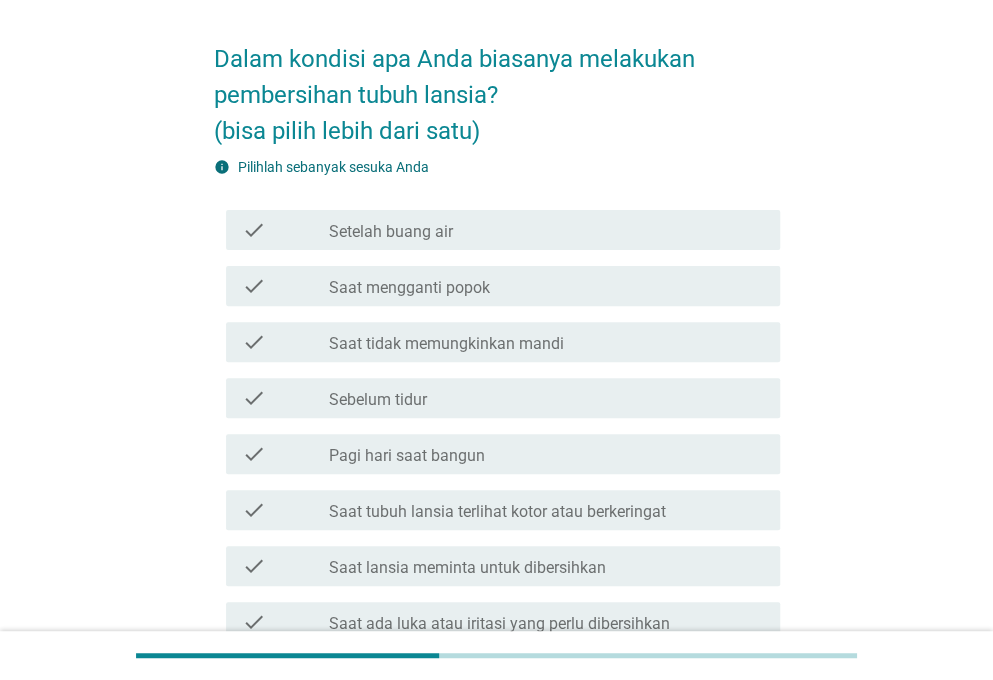 scroll, scrollTop: 100, scrollLeft: 0, axis: vertical 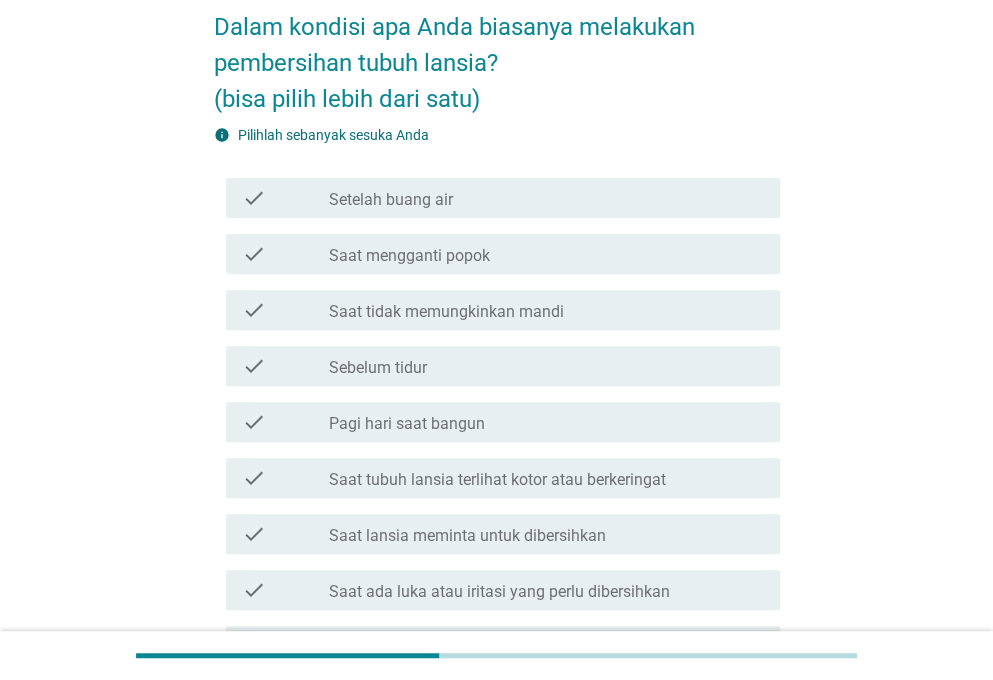 click on "check_box_outline_blank Saat mengganti popok" at bounding box center [546, 254] 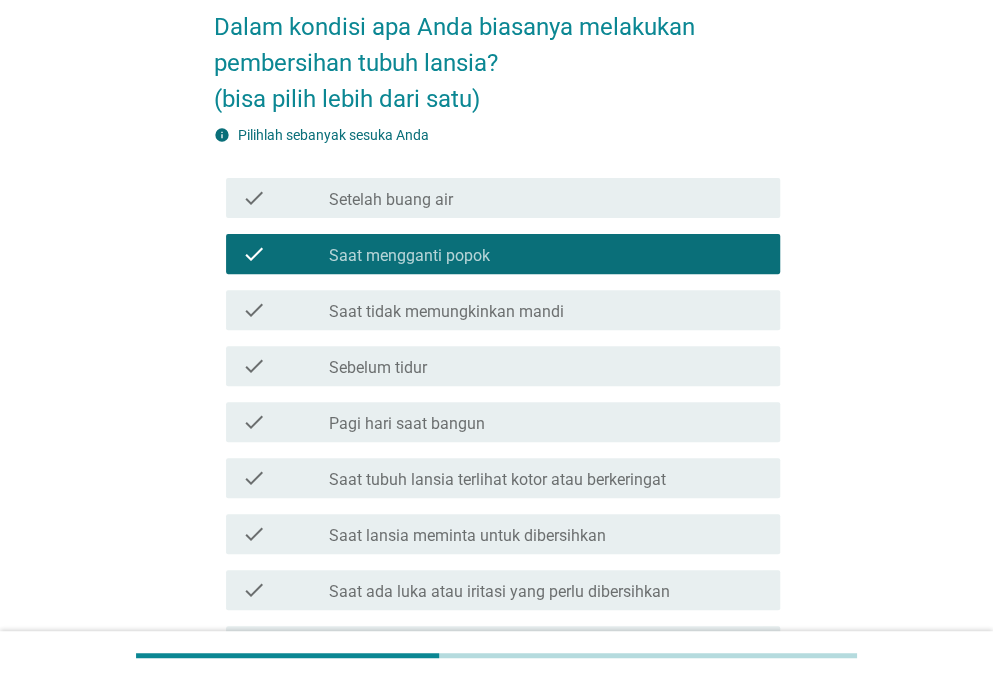 click on "check     check_box_outline_blank Setelah buang air" at bounding box center (503, 198) 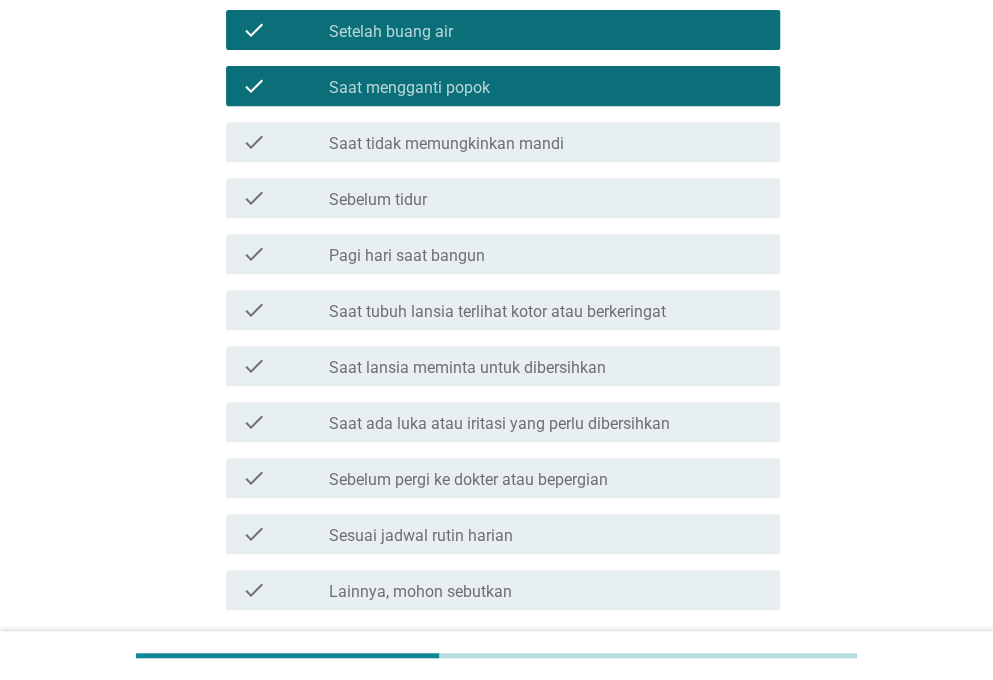 scroll, scrollTop: 300, scrollLeft: 0, axis: vertical 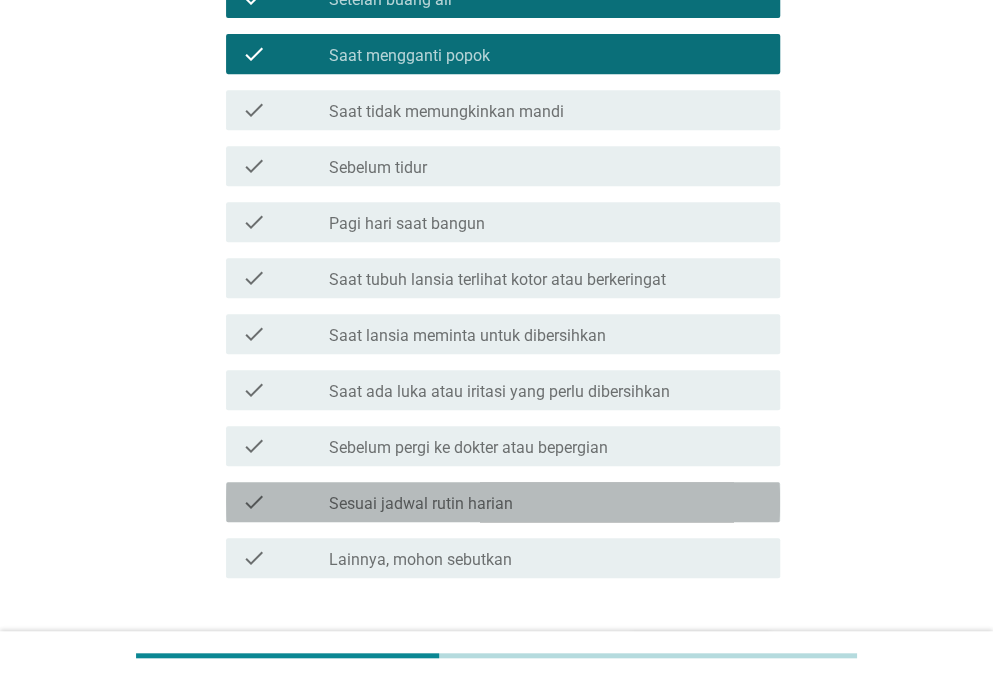 click on "check_box_outline_blank Sesuai jadwal rutin harian" at bounding box center [546, 502] 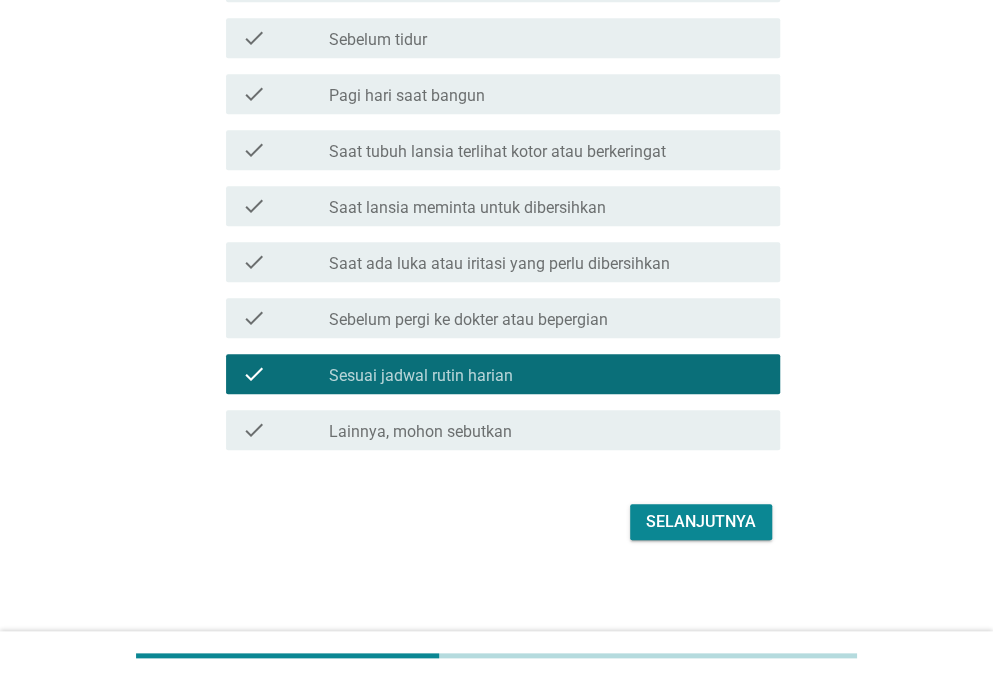 scroll, scrollTop: 431, scrollLeft: 0, axis: vertical 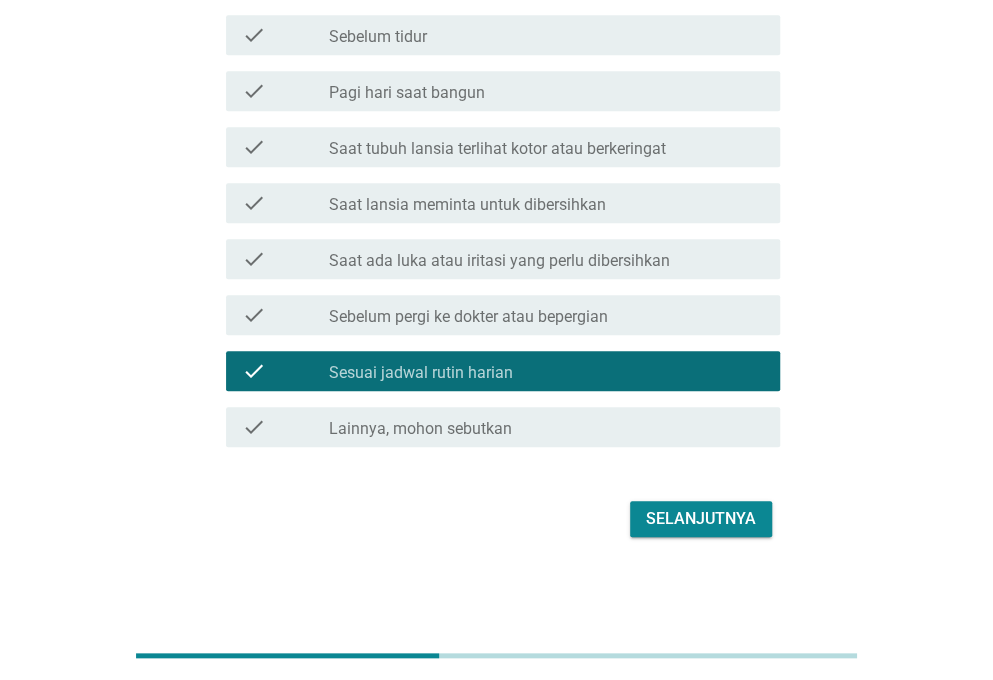 click on "Selanjutnya" at bounding box center (701, 519) 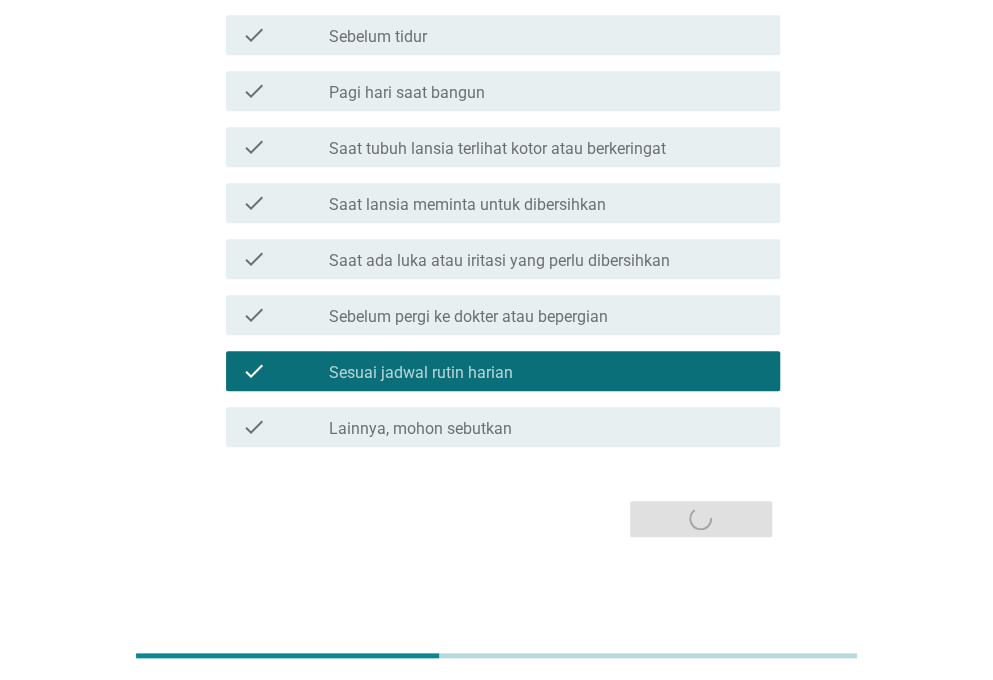 scroll, scrollTop: 0, scrollLeft: 0, axis: both 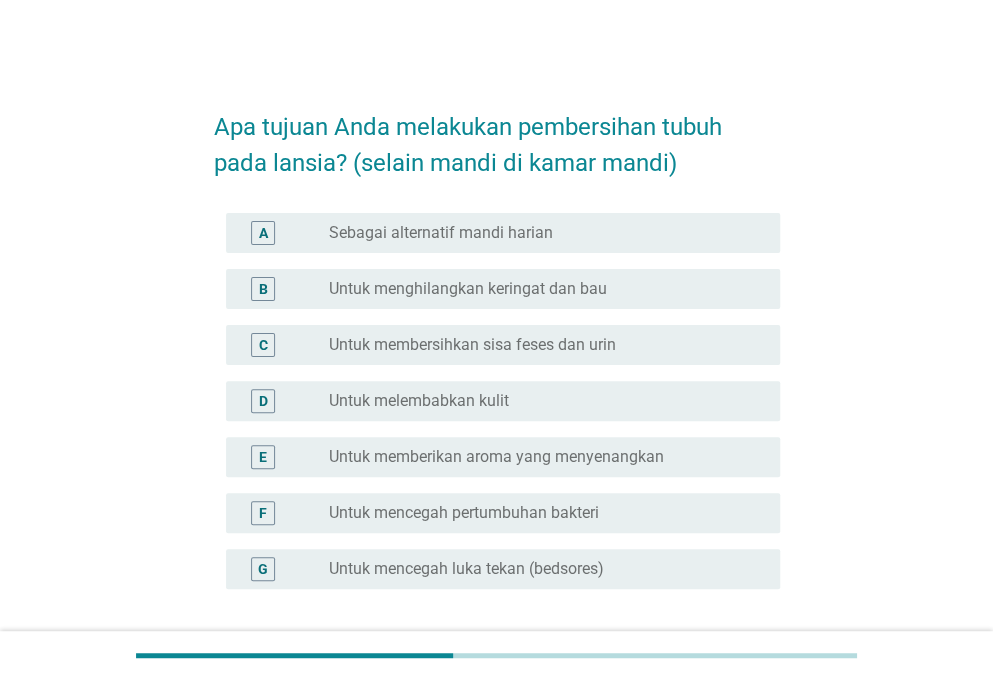 click on "Untuk membersihkan sisa feses dan urin" at bounding box center (472, 345) 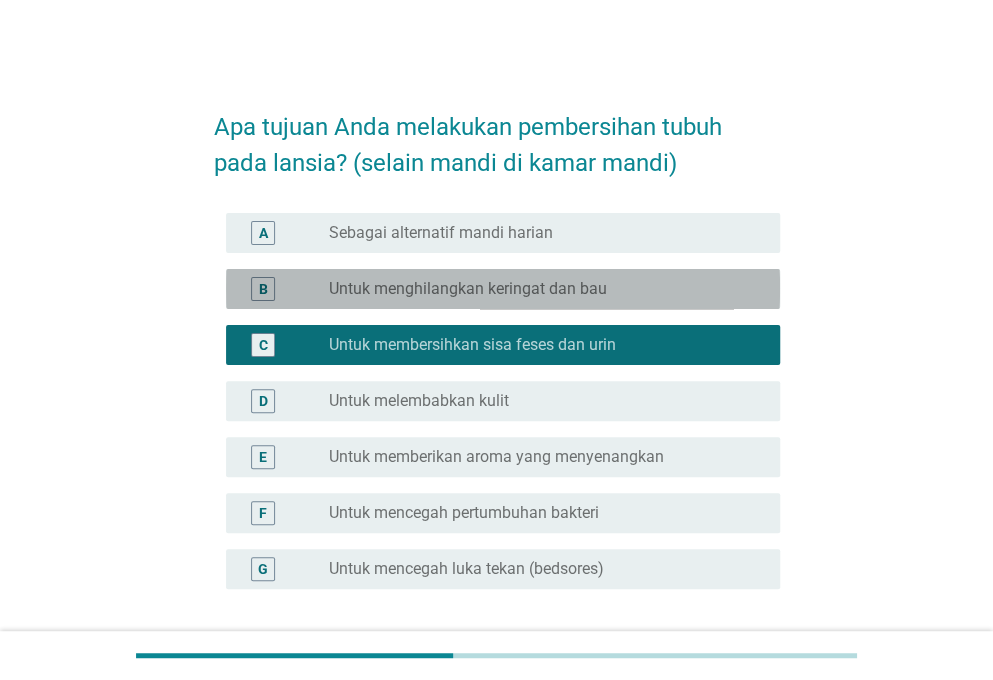 click on "B     radio_button_unchecked Untuk menghilangkan keringat dan bau" at bounding box center (503, 289) 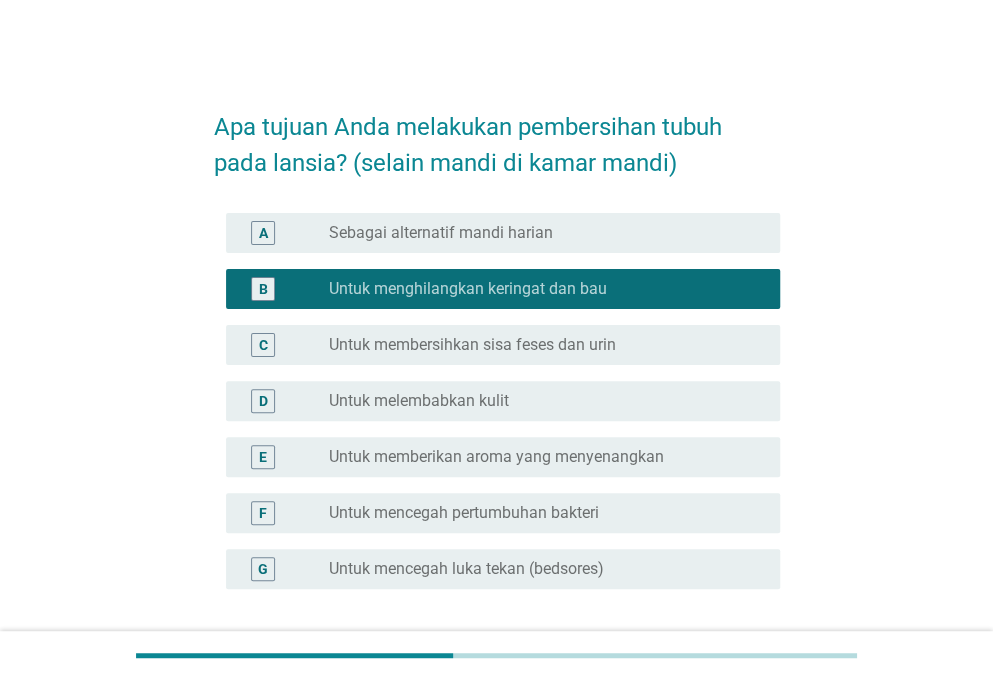 drag, startPoint x: 583, startPoint y: 325, endPoint x: 584, endPoint y: 341, distance: 16.03122 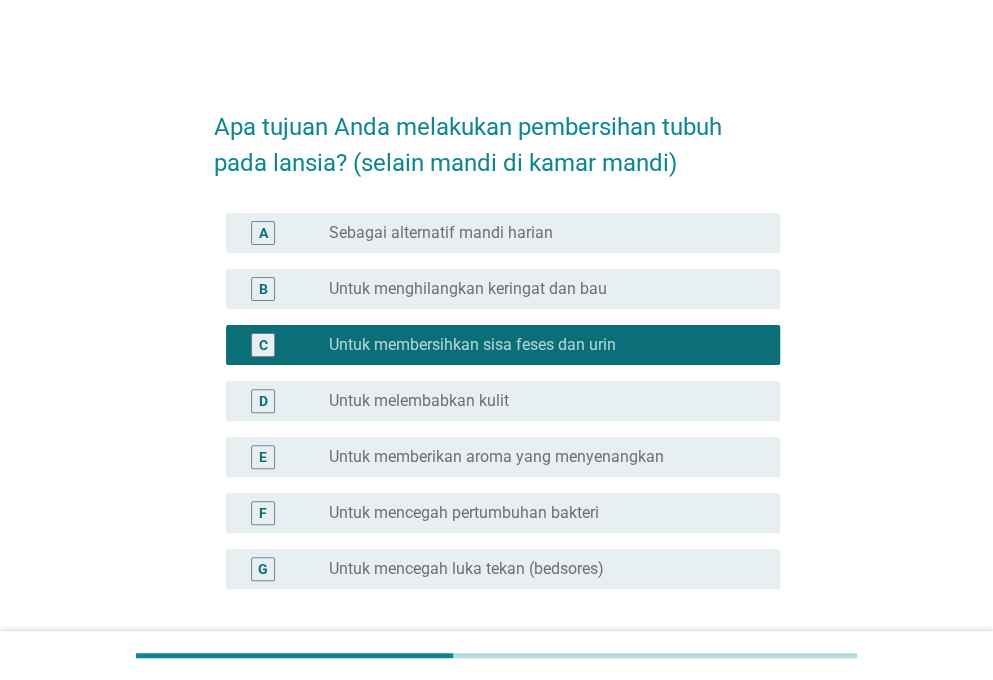 scroll, scrollTop: 100, scrollLeft: 0, axis: vertical 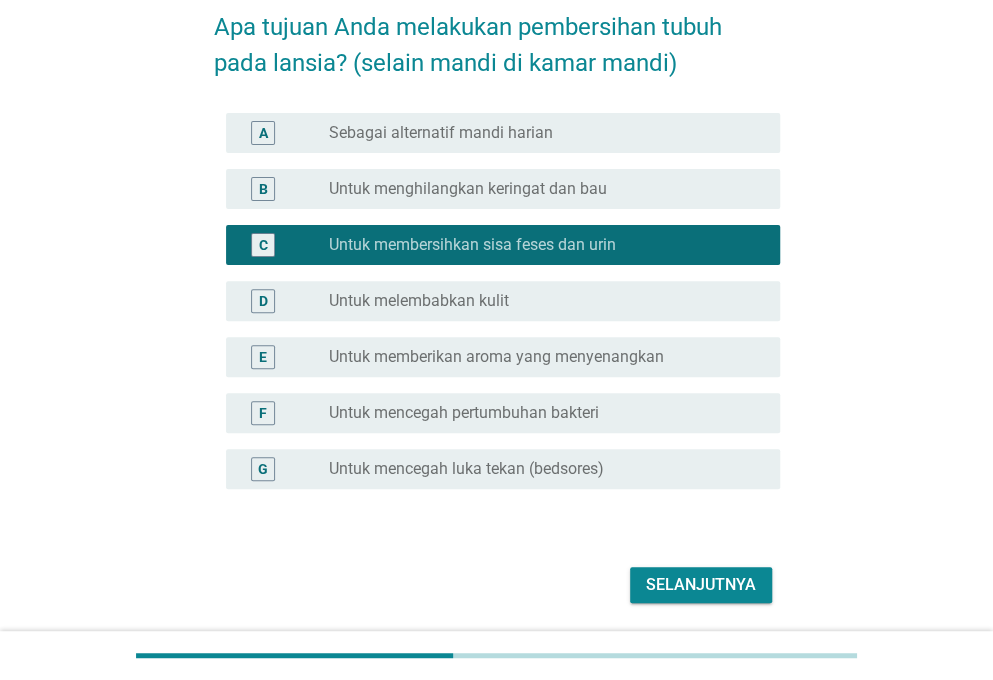 click on "Selanjutnya" at bounding box center (497, 585) 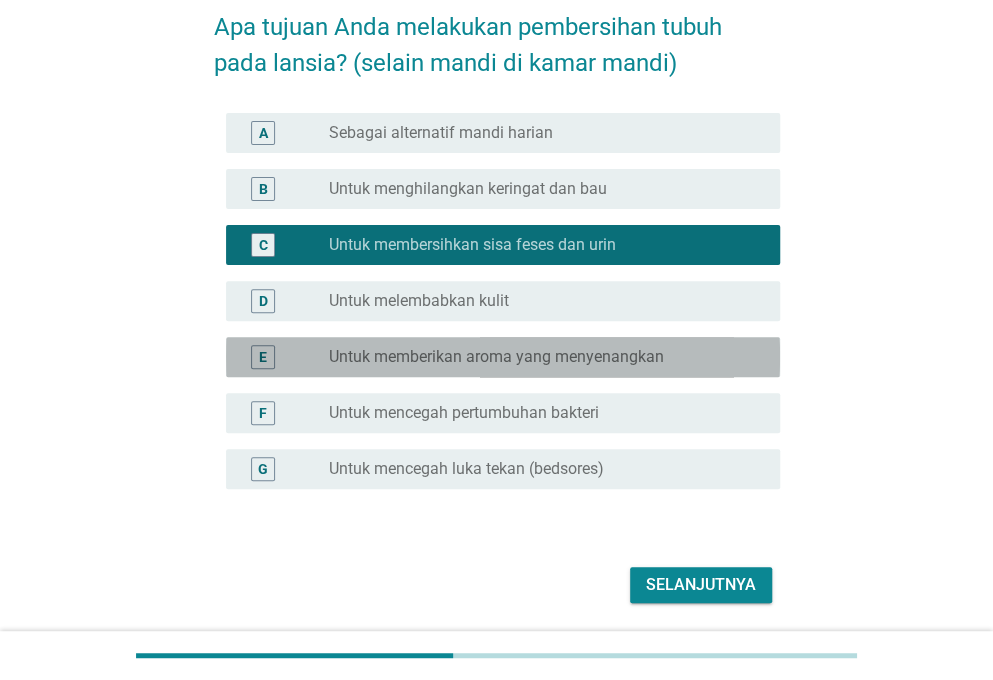 click on "E     radio_button_unchecked [NUMBER]" at bounding box center [503, 357] 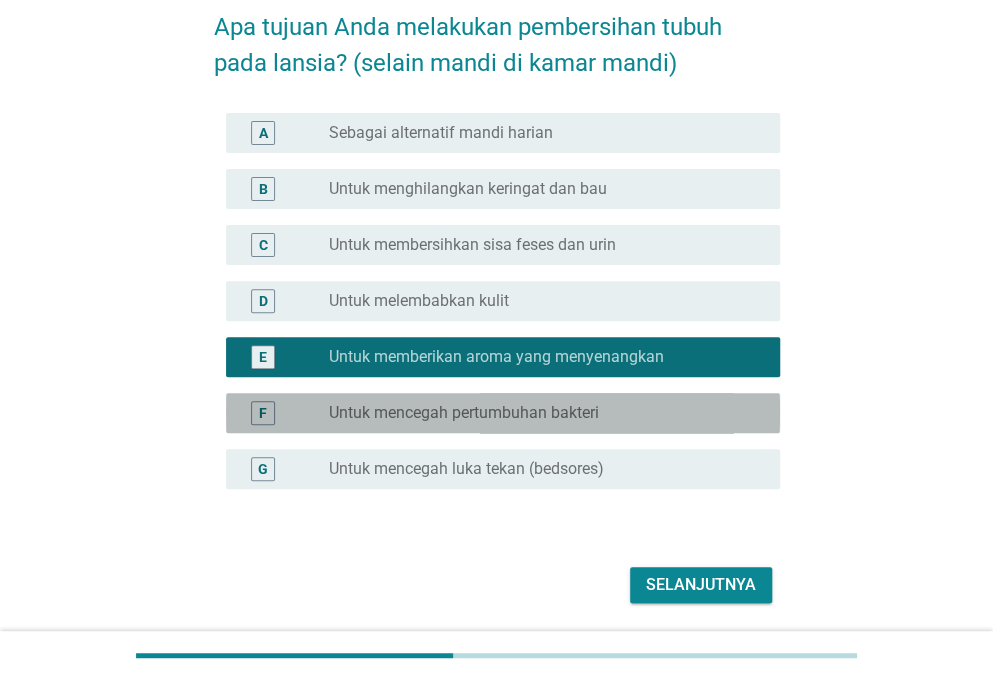 click on "radio_button_unchecked Untuk mencegah pertumbuhan bakteri" at bounding box center [546, 413] 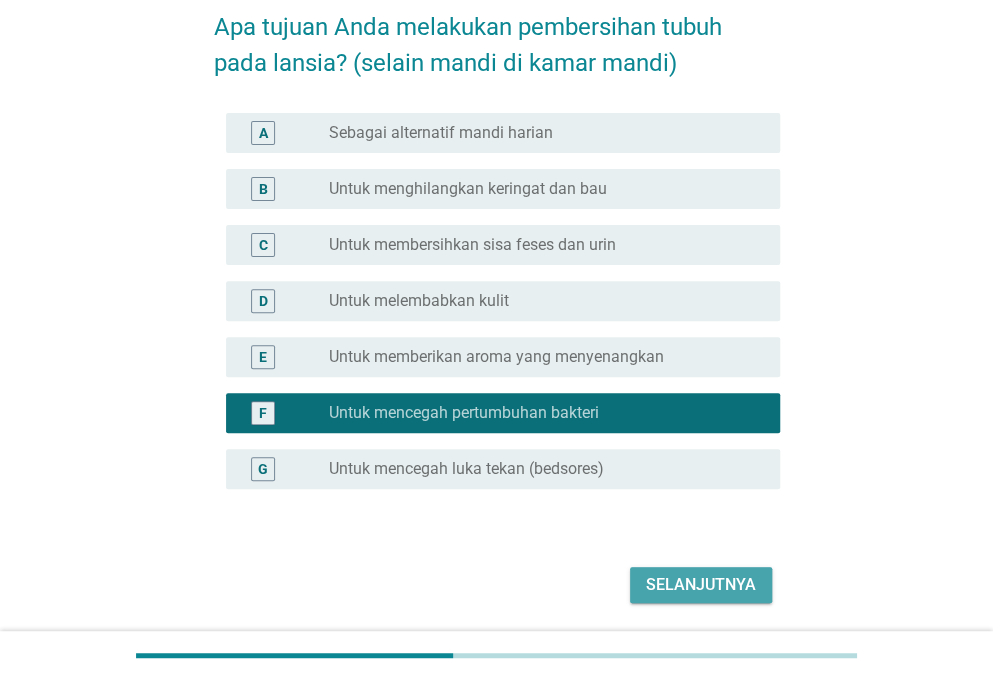 click on "Selanjutnya" at bounding box center (701, 585) 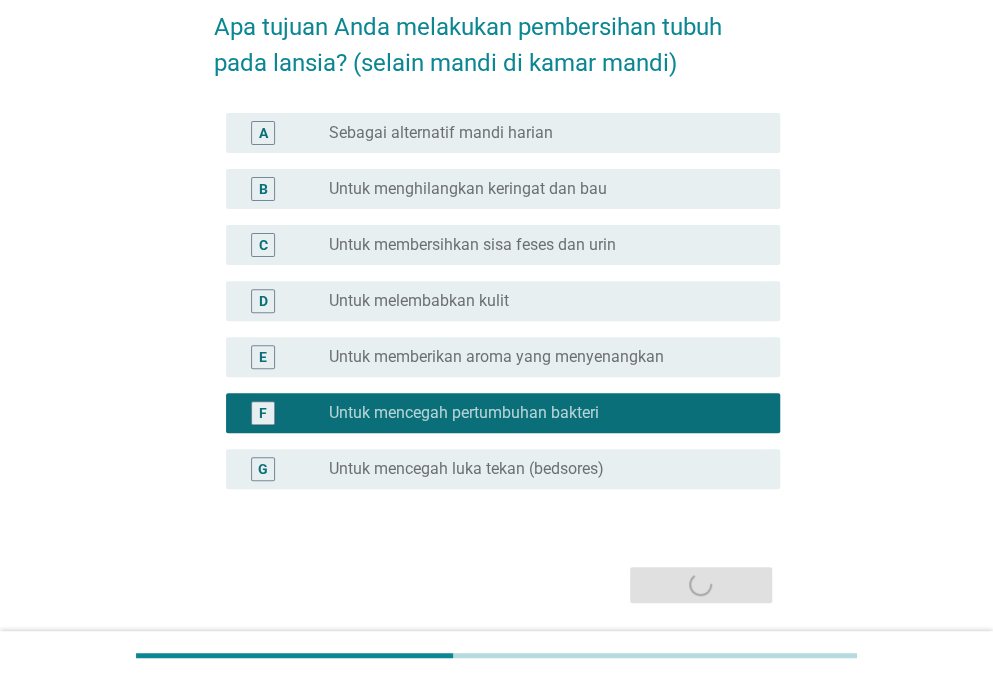 scroll, scrollTop: 0, scrollLeft: 0, axis: both 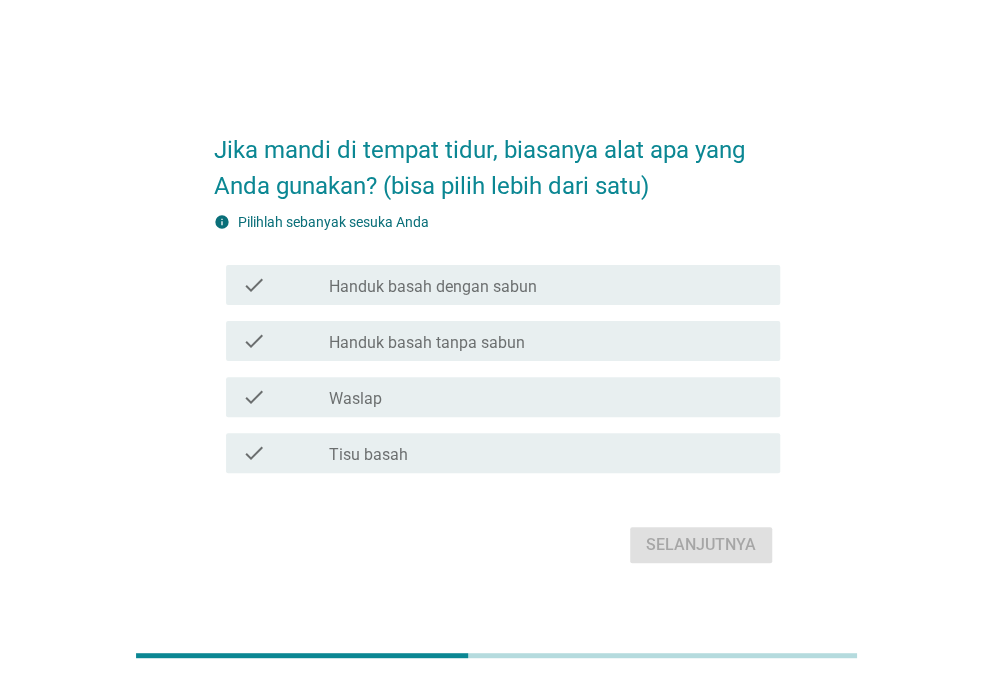 click on "check_box_outline_blank Handuk basah tanpa sabun" at bounding box center (546, 341) 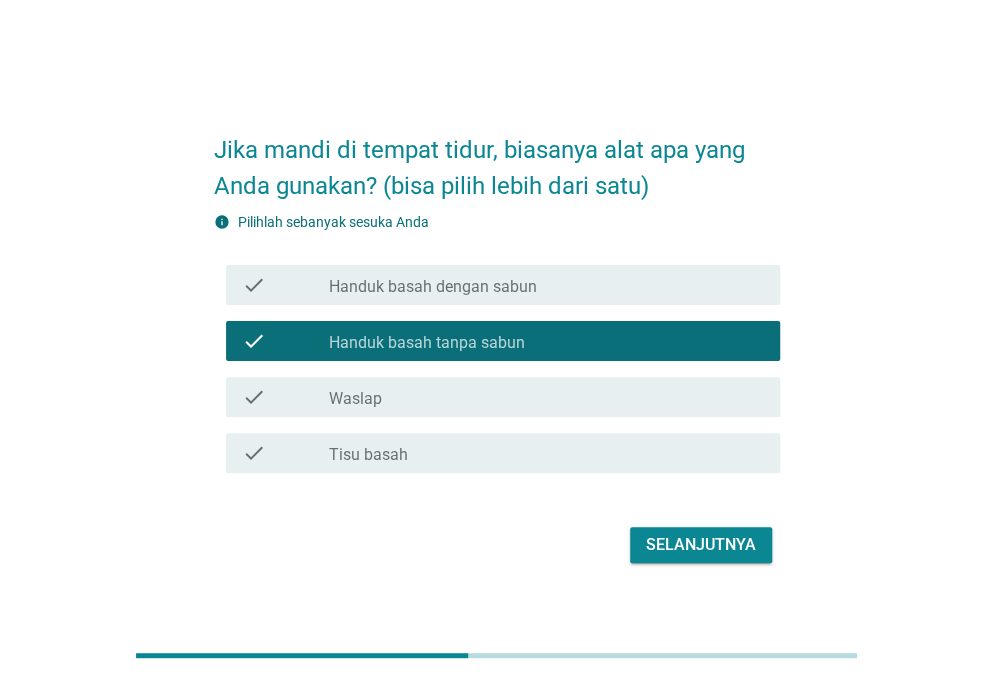 drag, startPoint x: 612, startPoint y: 276, endPoint x: 614, endPoint y: 302, distance: 26.076809 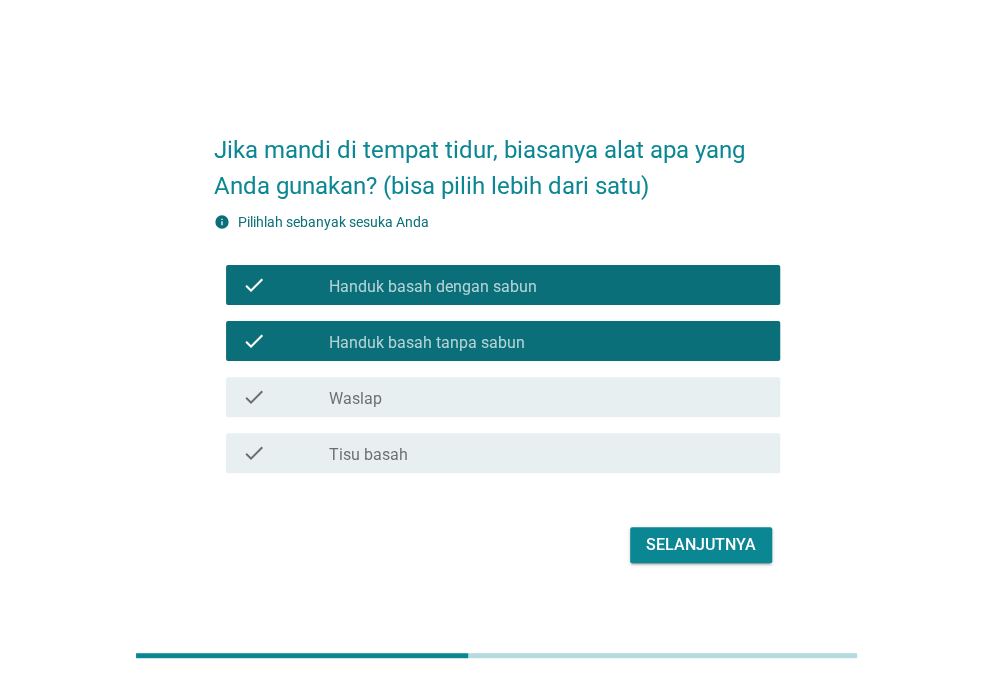click on "check_box_outline_blank Handuk basah tanpa sabun" at bounding box center (546, 341) 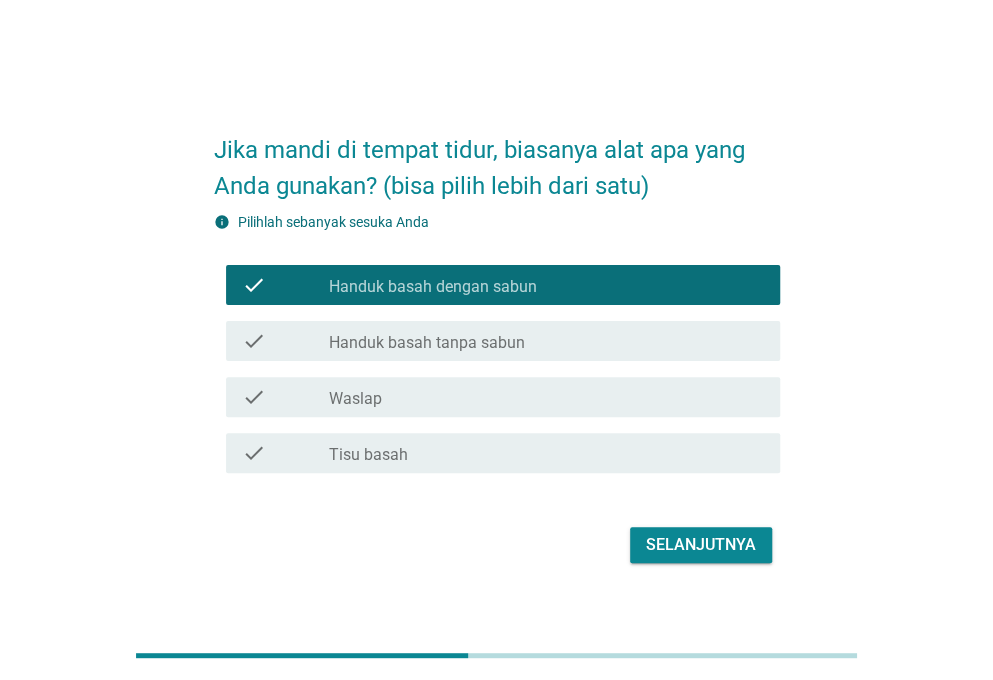 click on "check_box_outline_blank Waslap" at bounding box center [546, 397] 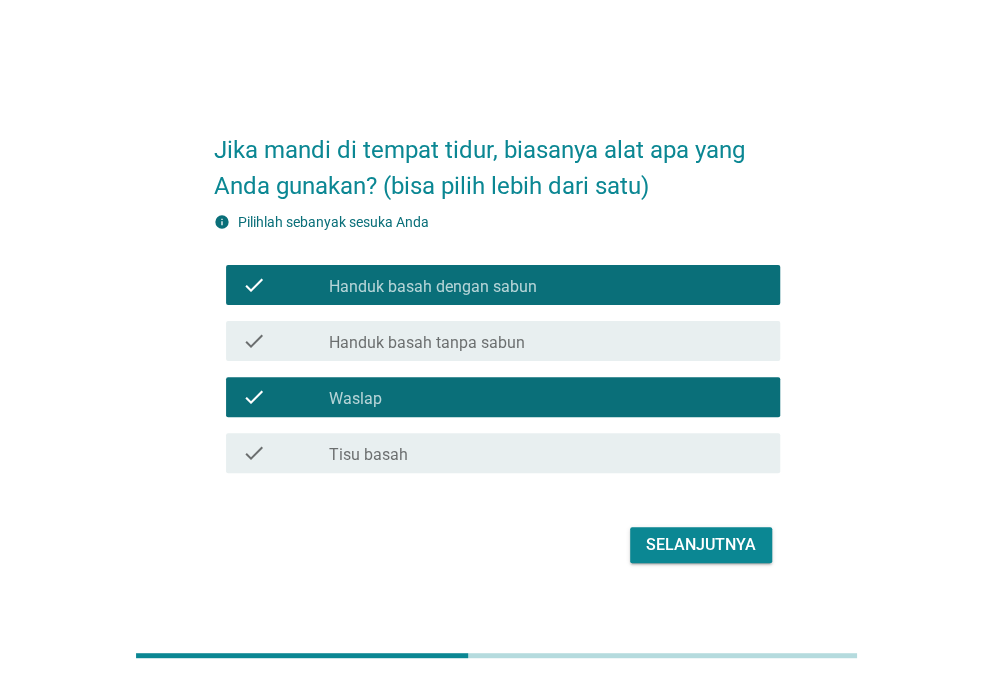 click on "check     check_box_outline_blank Tisu basah" at bounding box center [503, 453] 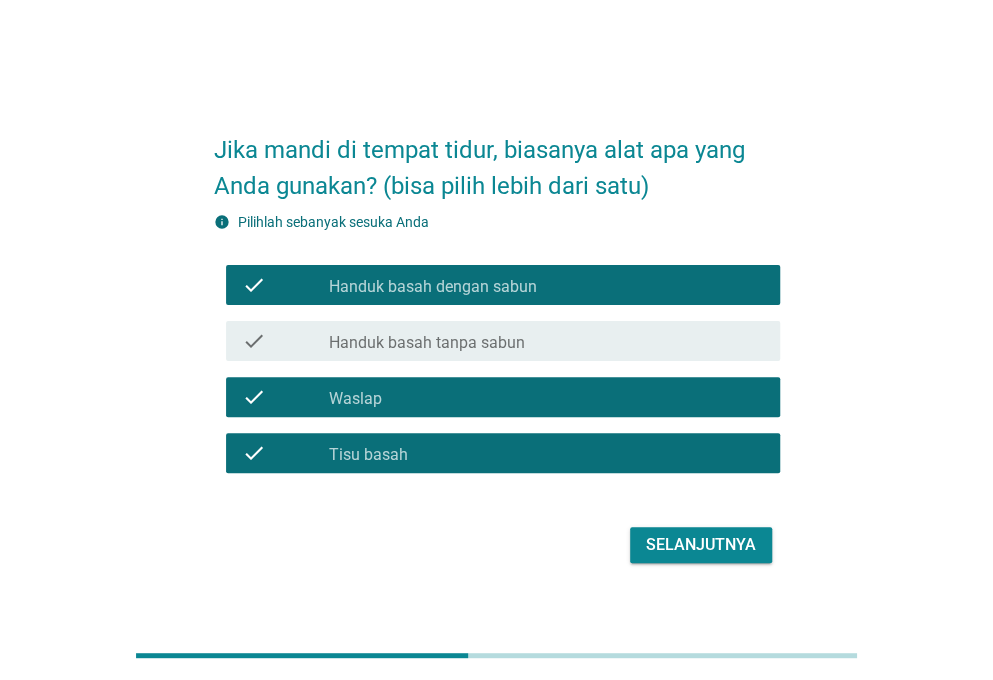 click on "Selanjutnya" at bounding box center (701, 545) 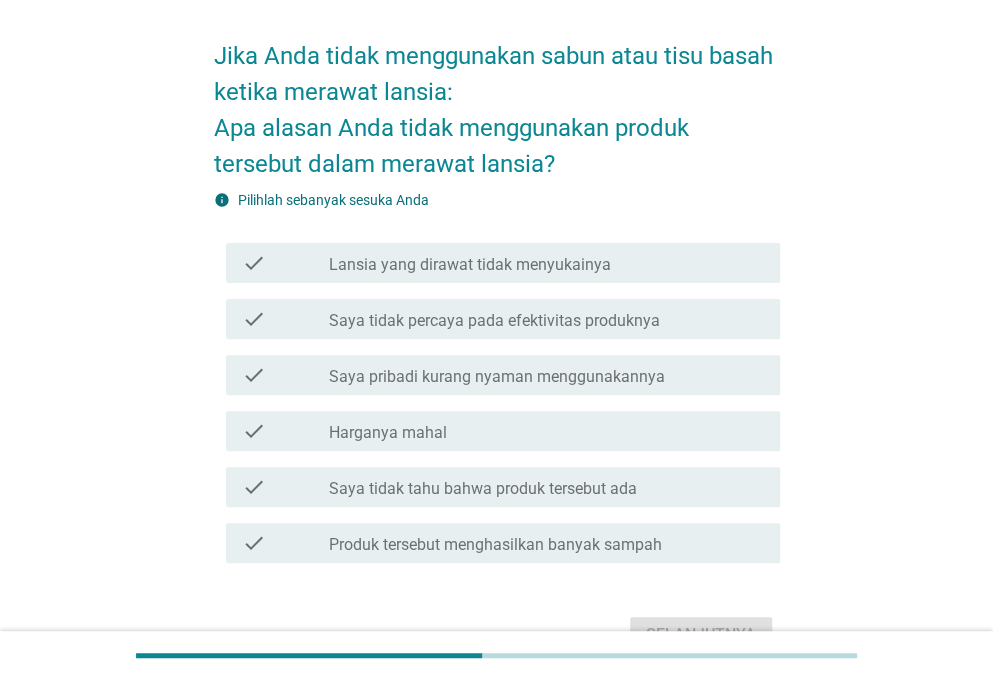 scroll, scrollTop: 100, scrollLeft: 0, axis: vertical 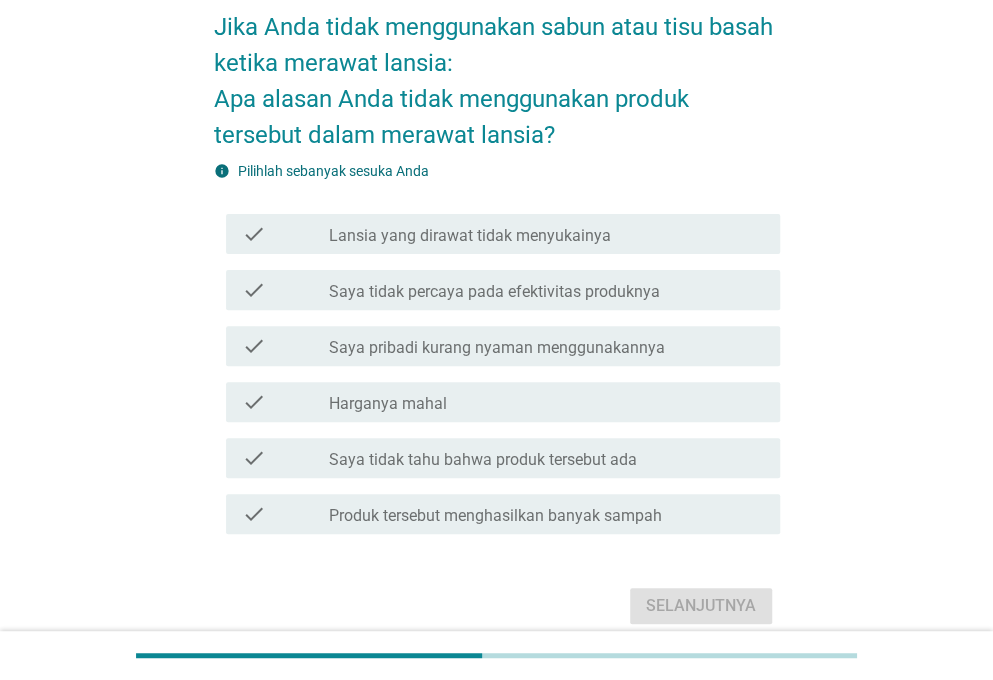 click on "Lansia yang dirawat tidak menyukainya" at bounding box center (470, 236) 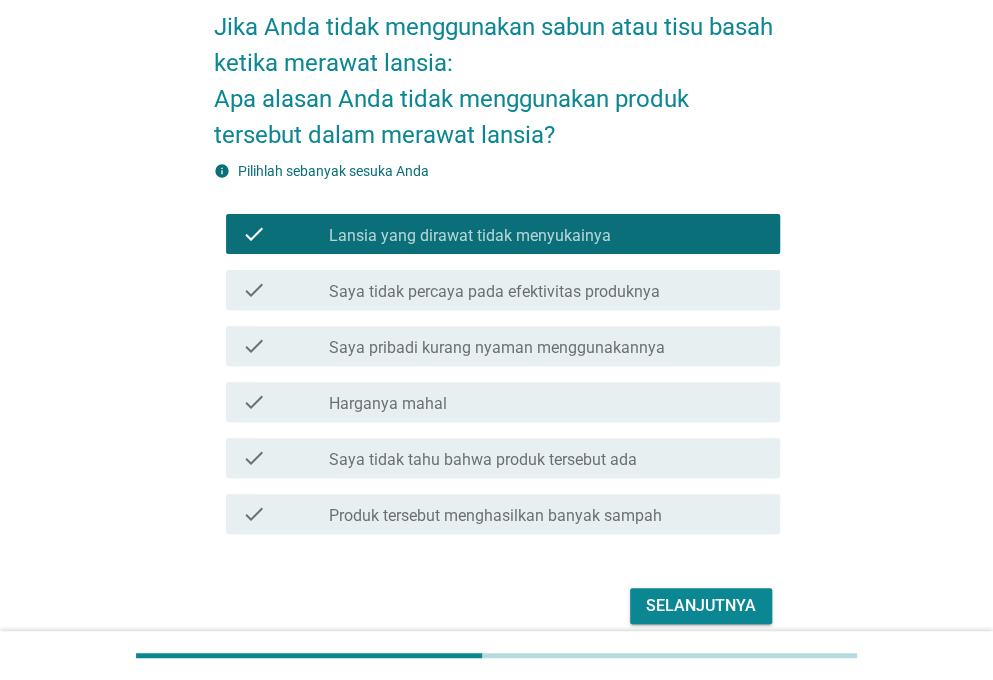 click on "check     check_box_outline_blank Saya pribadi kurang nyaman menggunakannya" at bounding box center [503, 346] 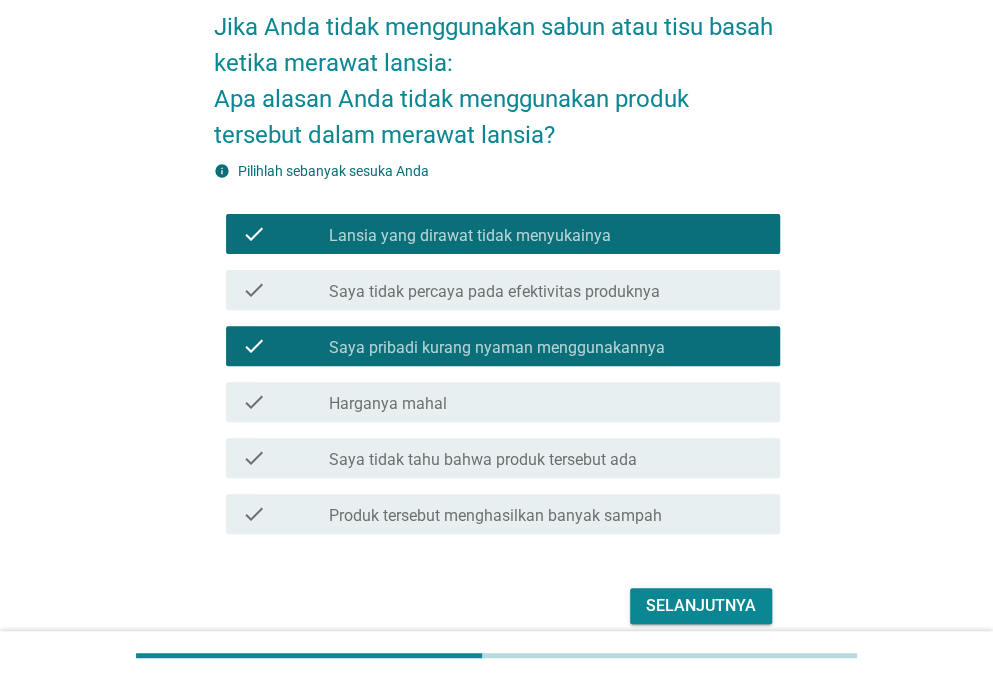 click on "Selanjutnya" at bounding box center [497, 606] 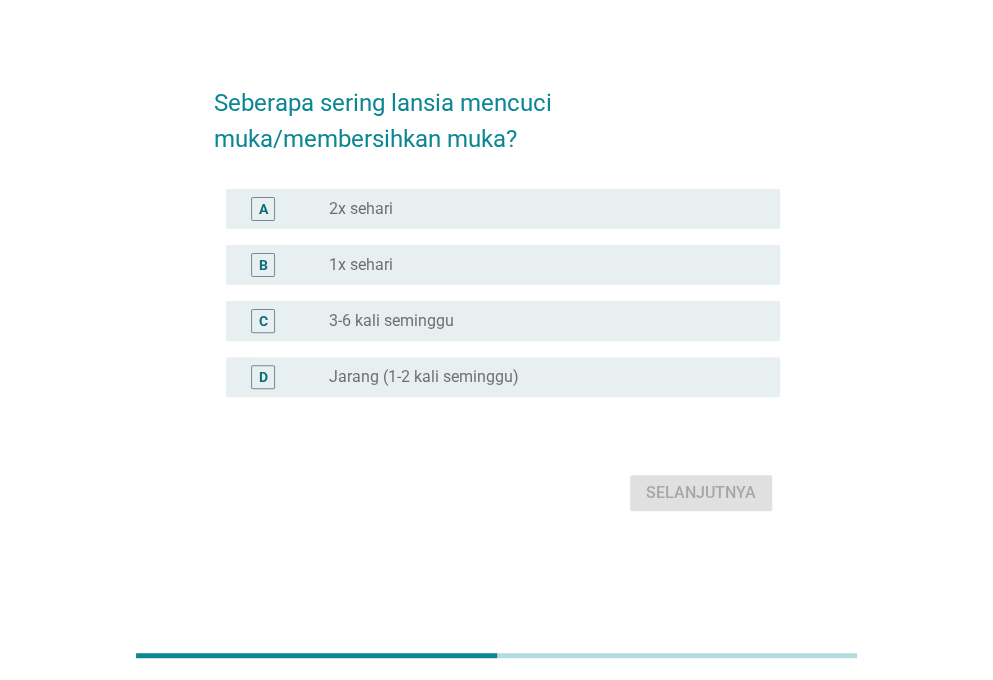 scroll, scrollTop: 0, scrollLeft: 0, axis: both 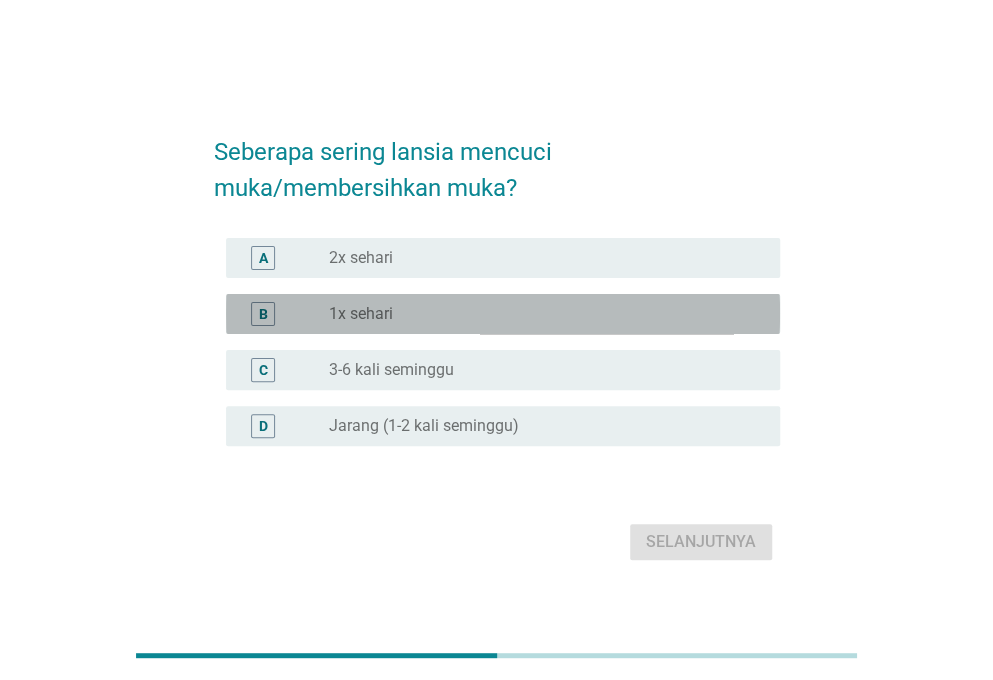 click on "radio_button_unchecked 1x sehari" at bounding box center (538, 314) 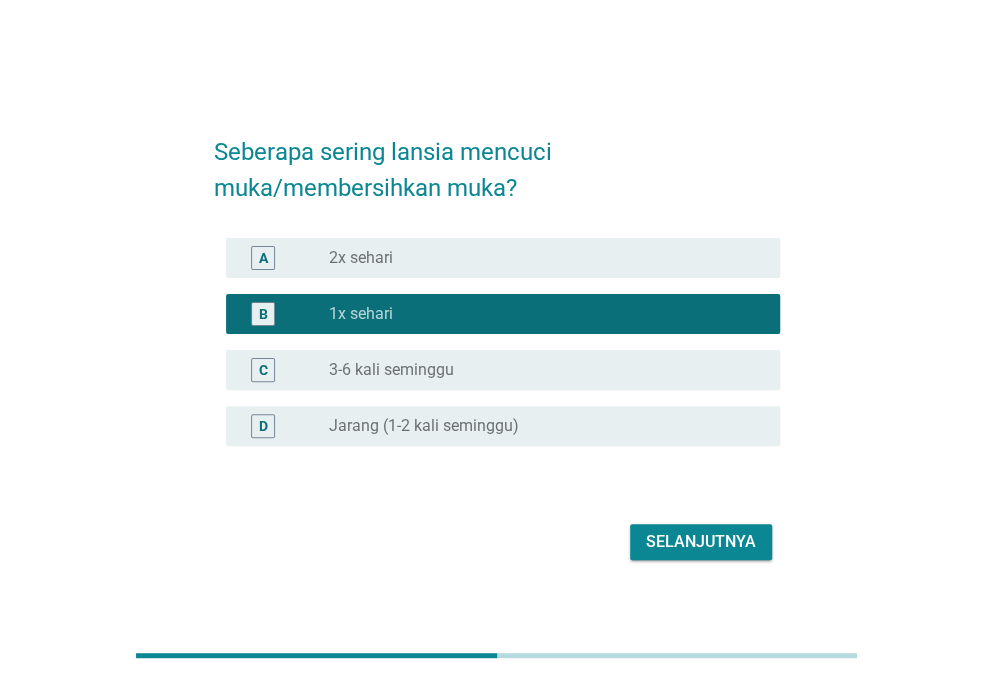 click on "A     radio_button_unchecked 2x sehari" at bounding box center (503, 258) 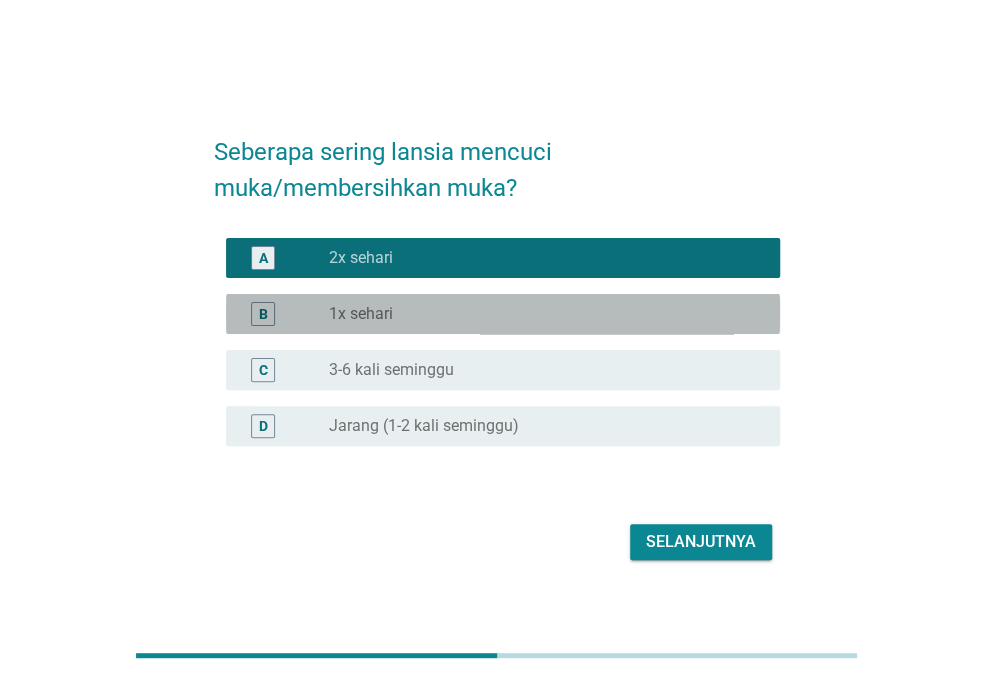 click on "radio_button_unchecked 1x sehari" at bounding box center (538, 314) 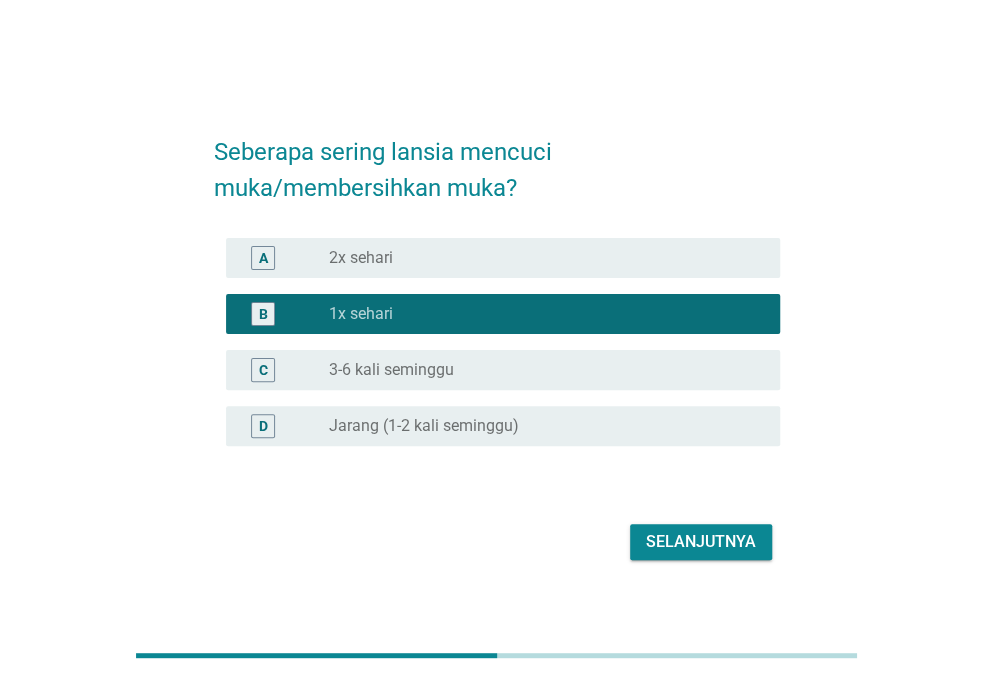click on "radio_button_unchecked 2x sehari" at bounding box center [546, 258] 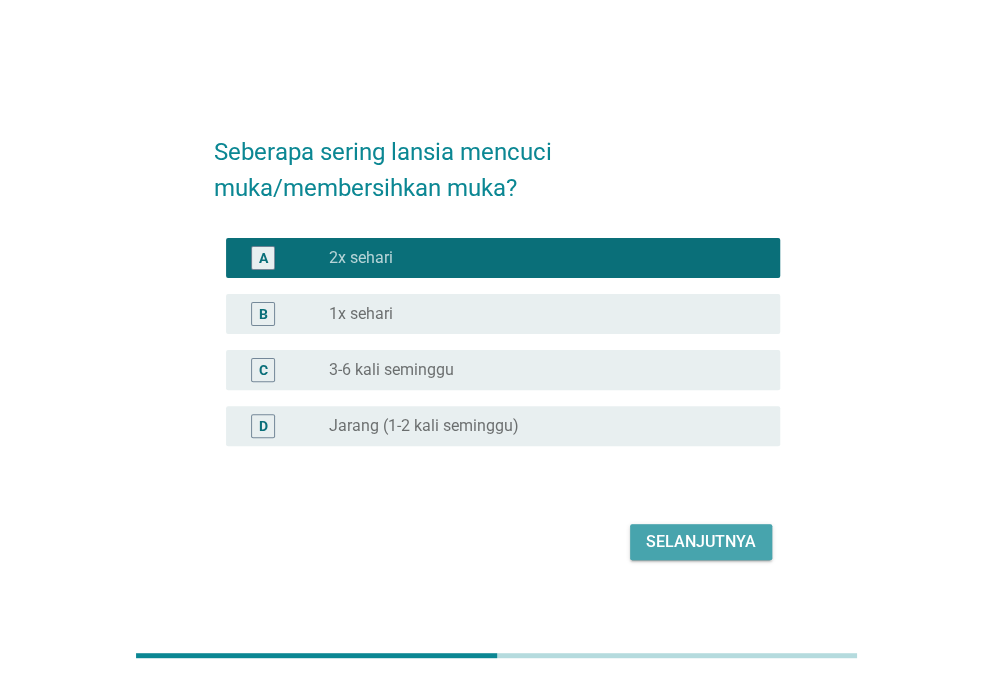 click on "Selanjutnya" at bounding box center [701, 542] 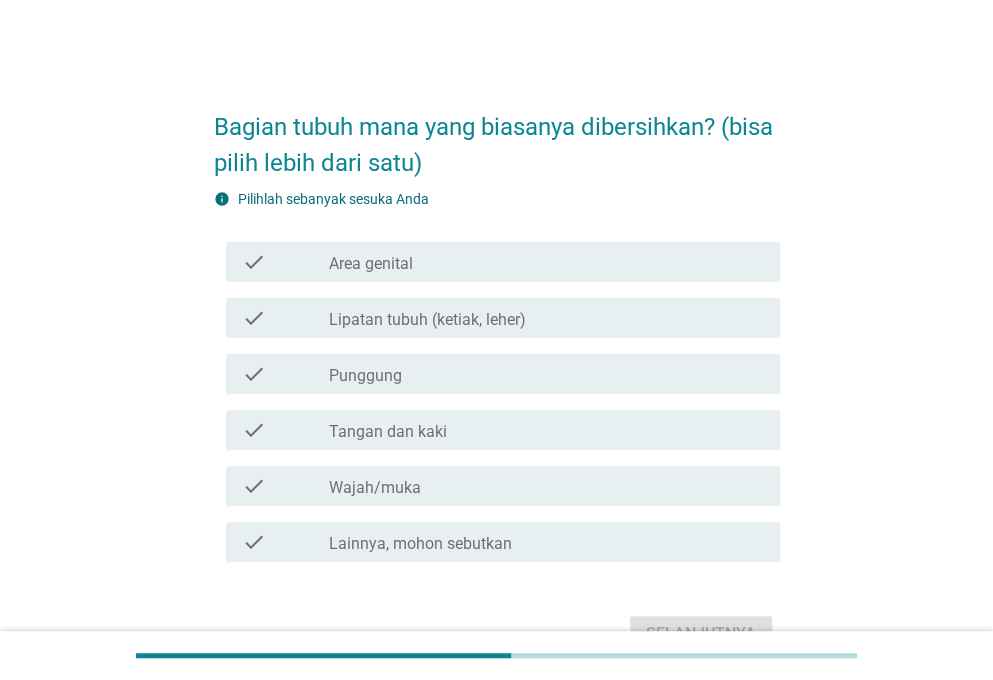 click on "check     check_box_outline_blank Lipatan tubuh (ketiak, leher)" at bounding box center (503, 318) 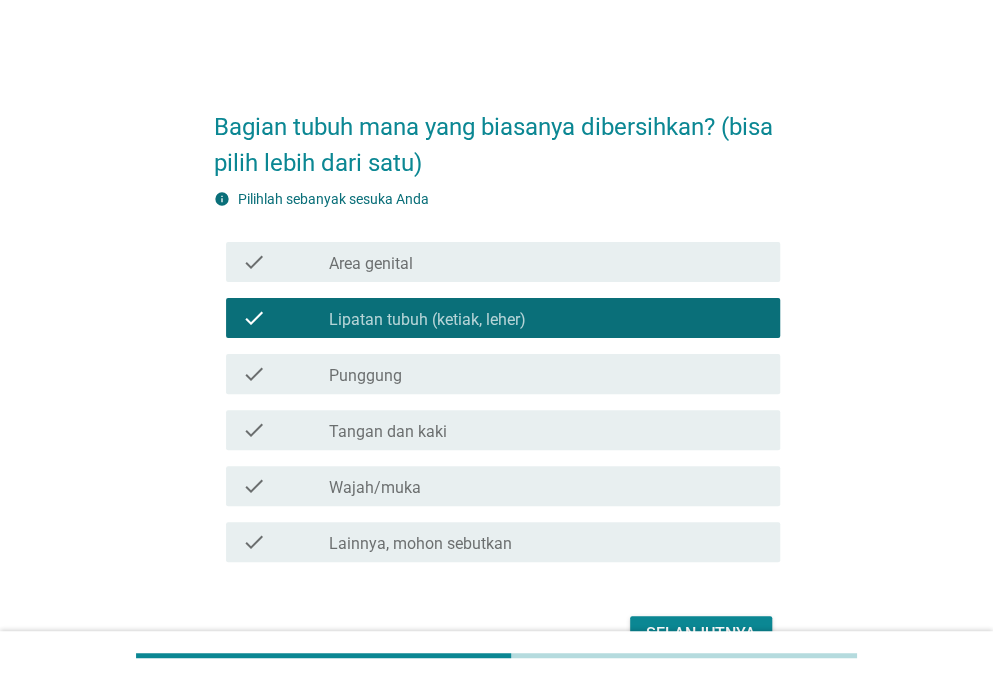 click on "check_box_outline_blank Tangan dan kaki" at bounding box center [546, 430] 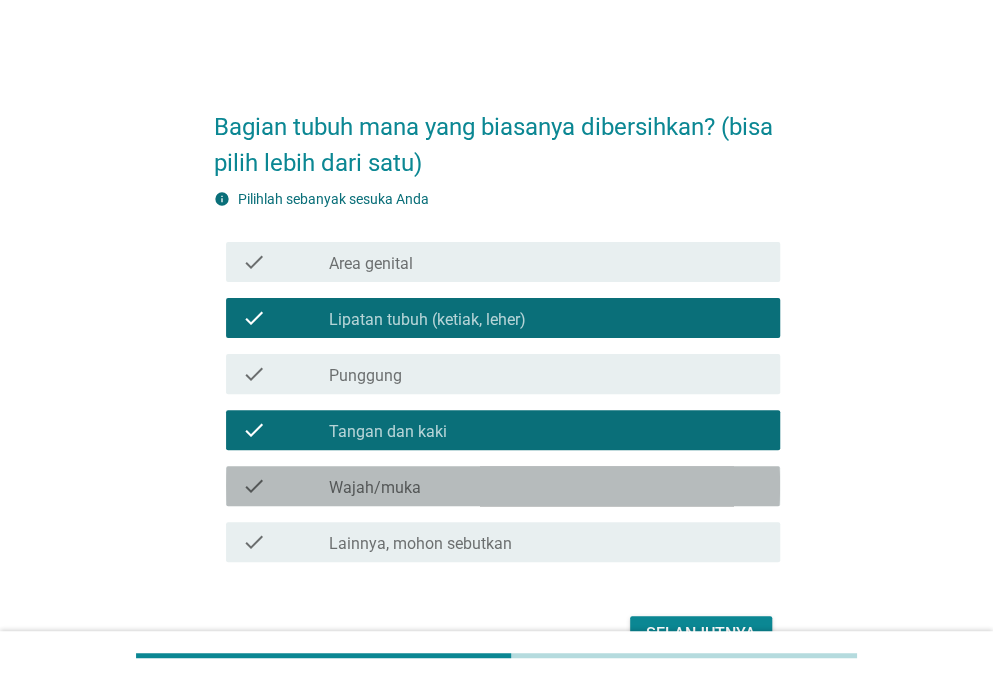 click on "check_box_outline_blank Wajah/muka" at bounding box center [546, 486] 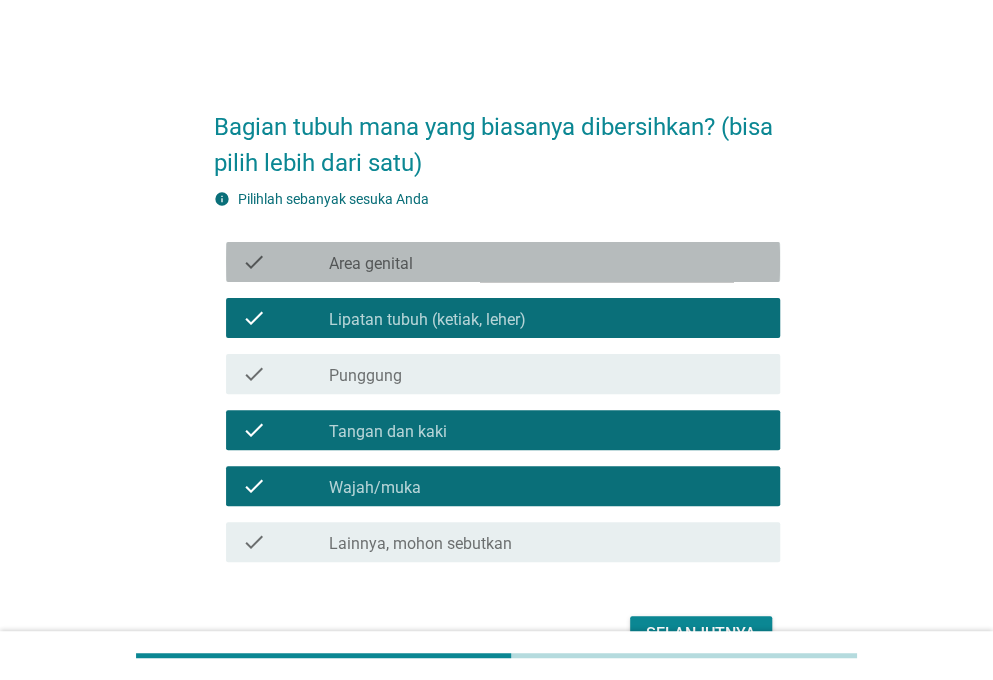 click on "check     check_box_outline_blank Area genital" at bounding box center [503, 262] 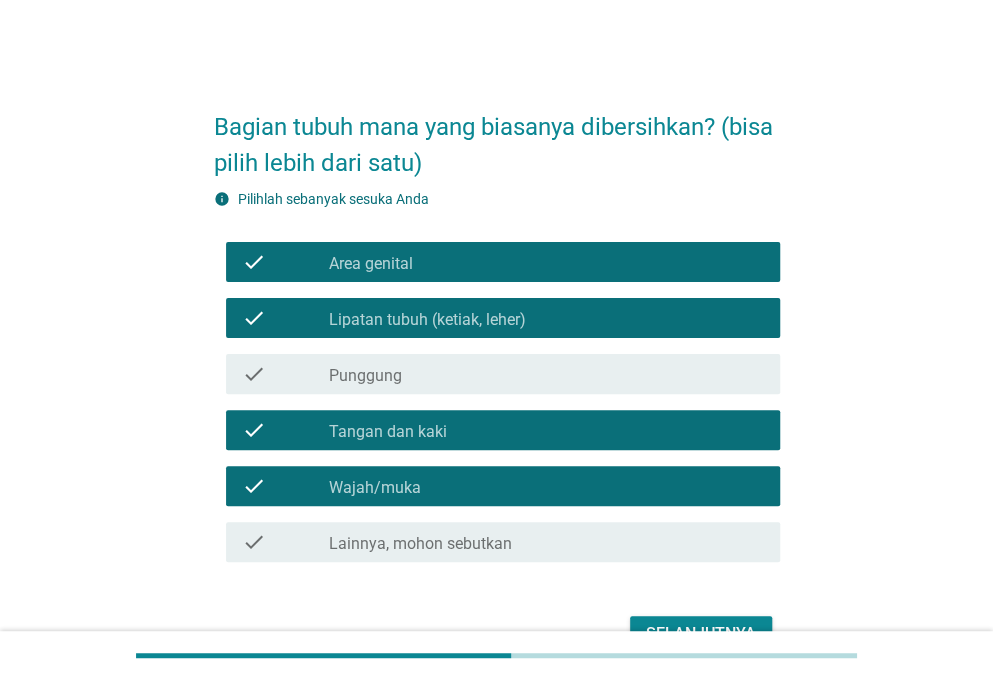click on "check_box_outline_blank Punggung" at bounding box center [546, 374] 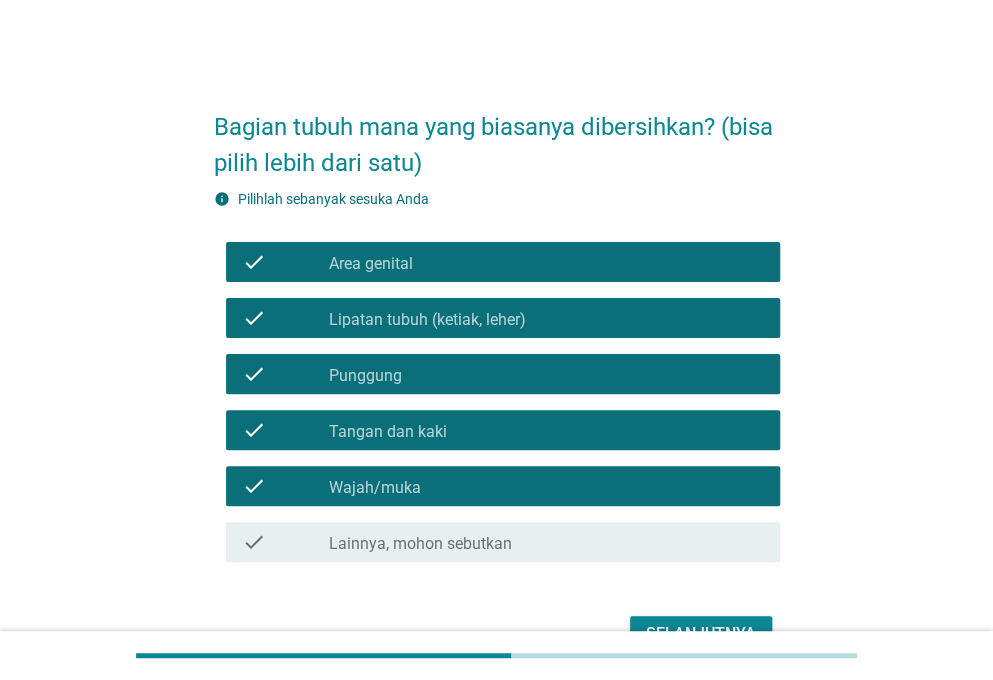 click on "Selanjutnya" at bounding box center (701, 634) 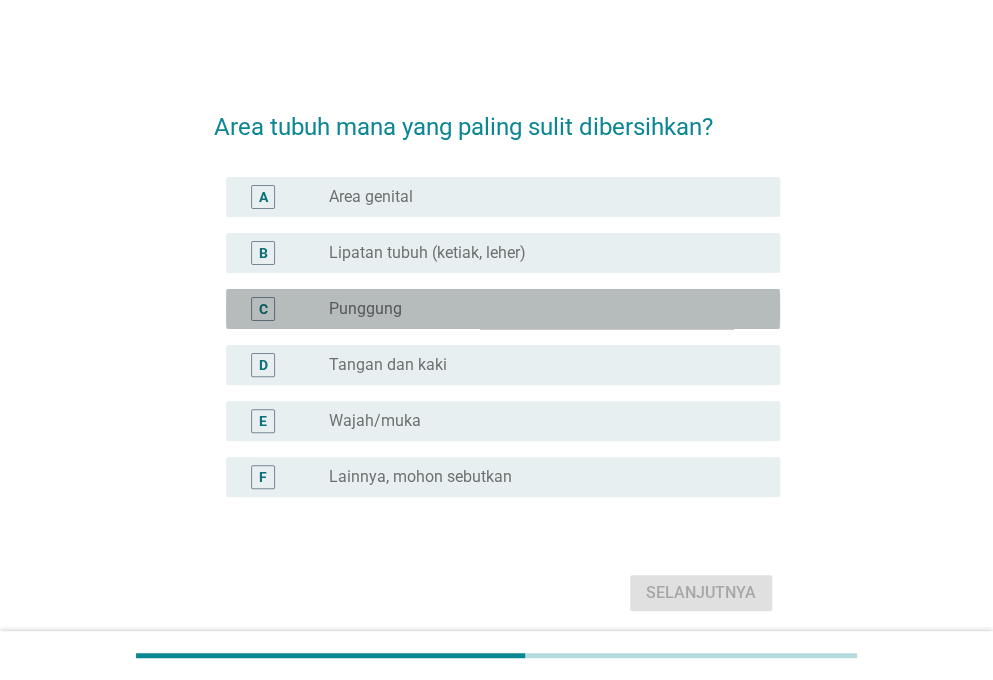 click on "radio_button_unchecked Punggung" at bounding box center [538, 309] 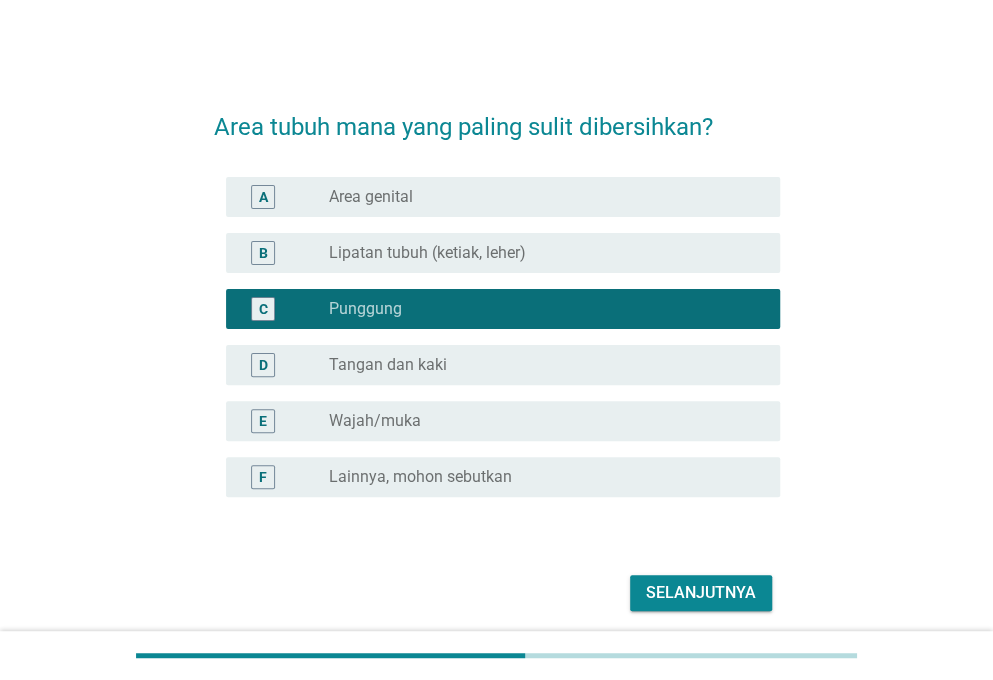 click on "Lipatan tubuh (ketiak, leher)" at bounding box center (427, 253) 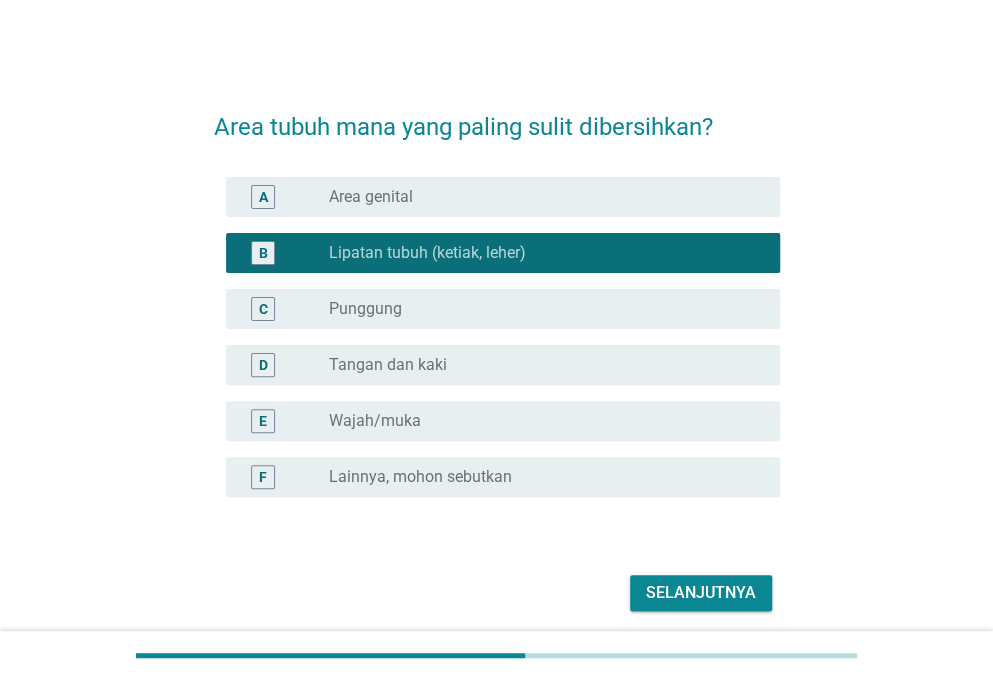 click on "C     radio_button_unchecked Punggung" at bounding box center [497, 309] 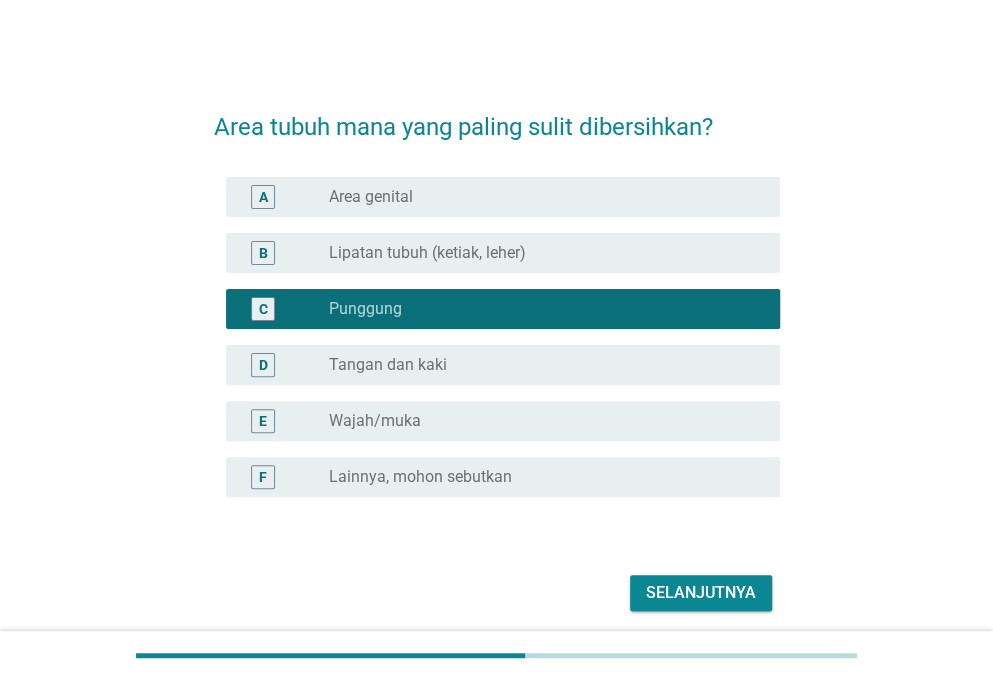 click on "Selanjutnya" at bounding box center (701, 593) 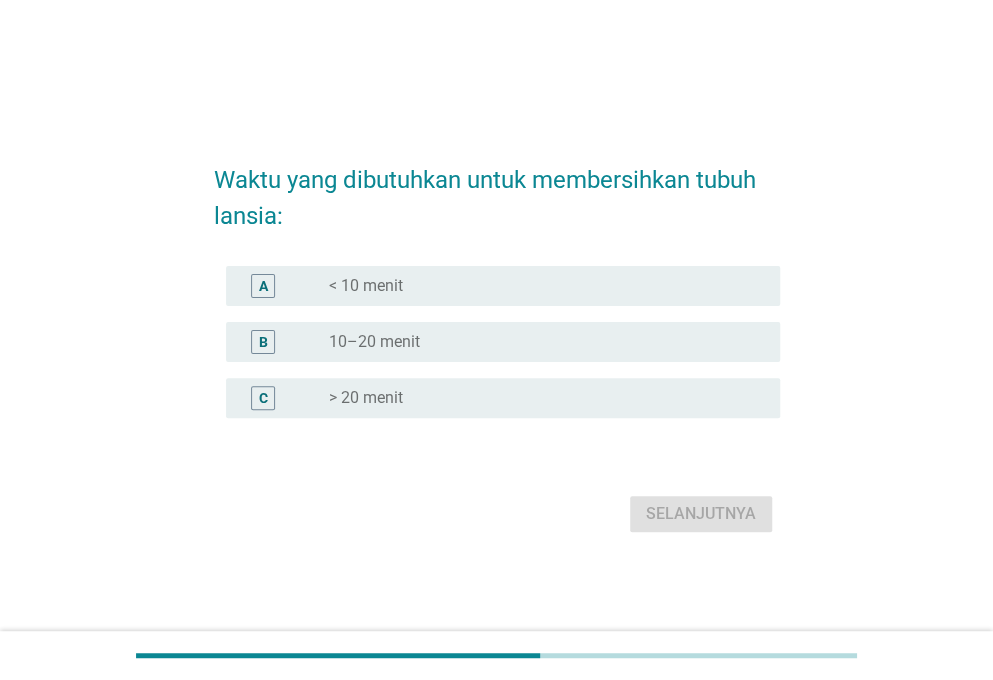 click on "B     radio_button_unchecked [TIME]" at bounding box center [503, 342] 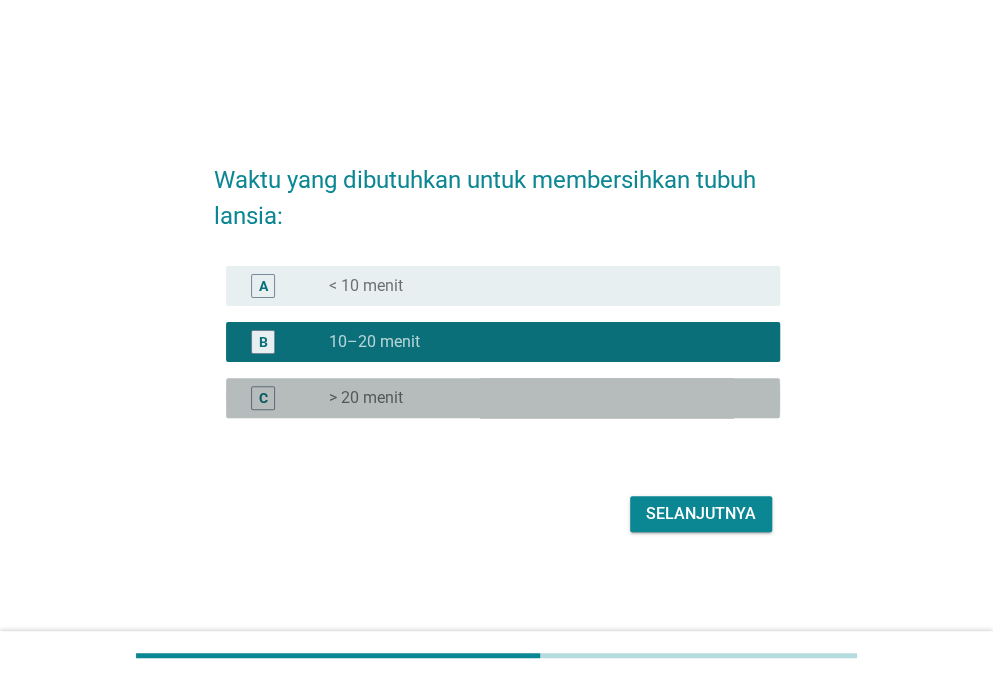 click on "radio_button_unchecked [TIME]" at bounding box center [538, 398] 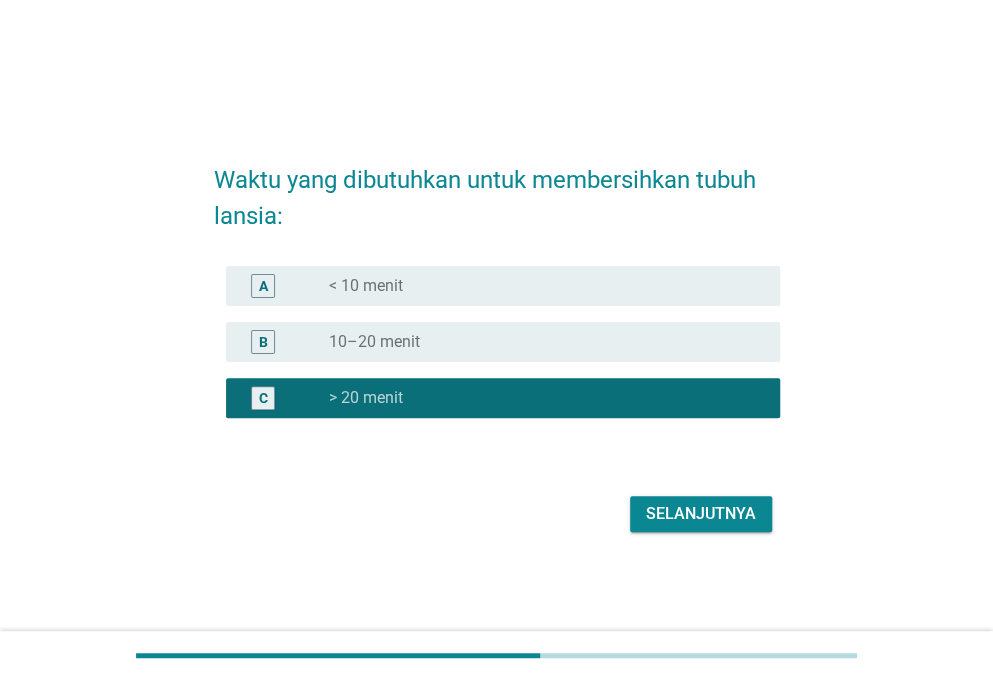 click on "Selanjutnya" at bounding box center [701, 514] 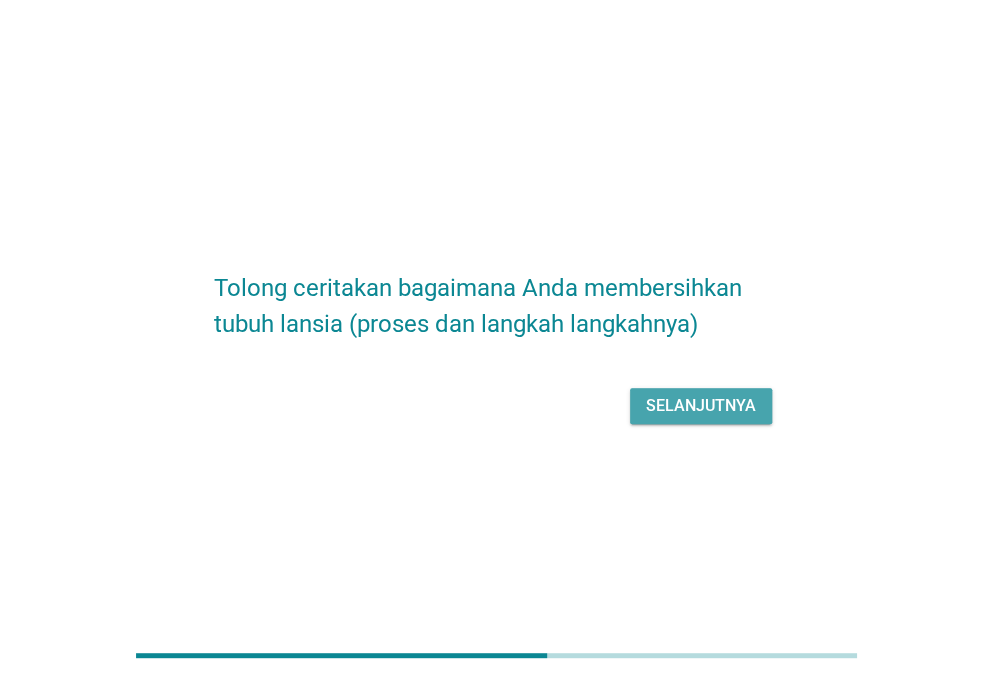 click on "Selanjutnya" at bounding box center [701, 406] 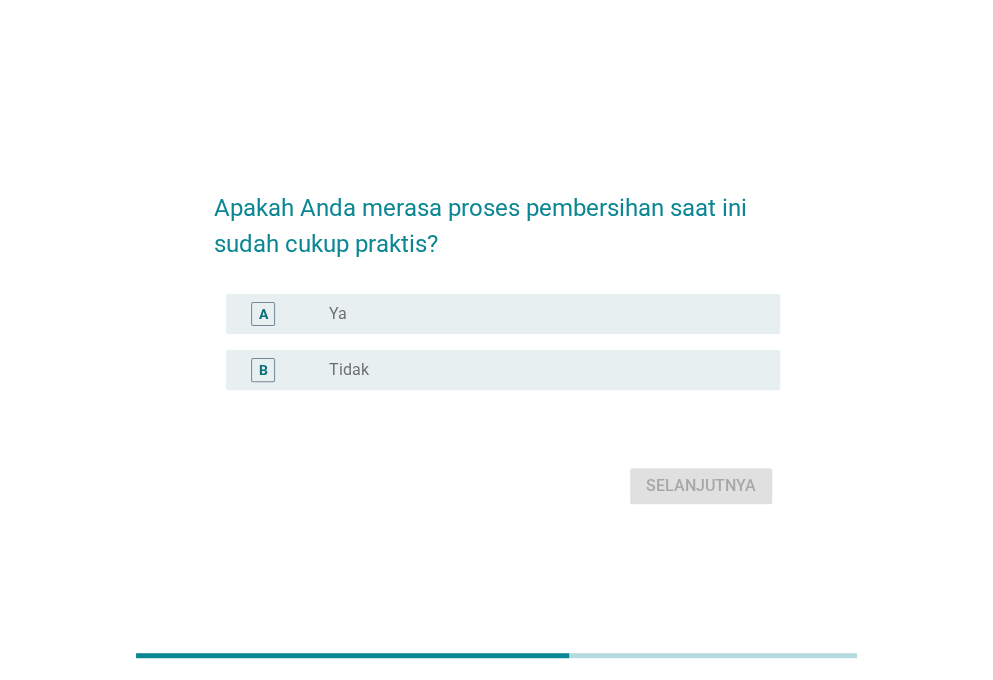 click on "radio_button_unchecked Ya" at bounding box center [538, 314] 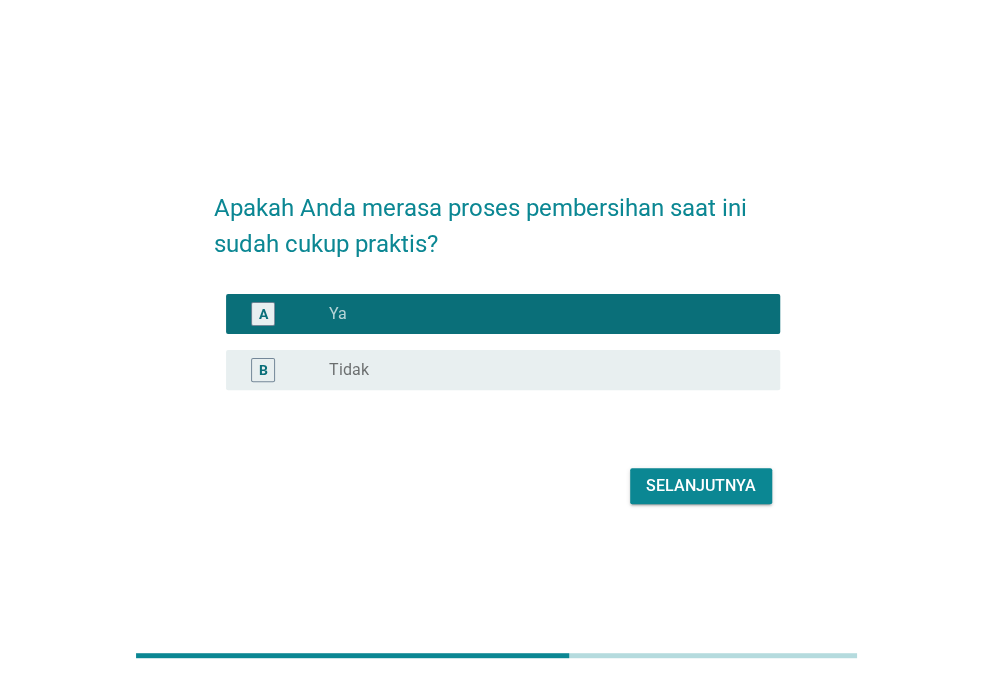 click on "Selanjutnya" at bounding box center [701, 486] 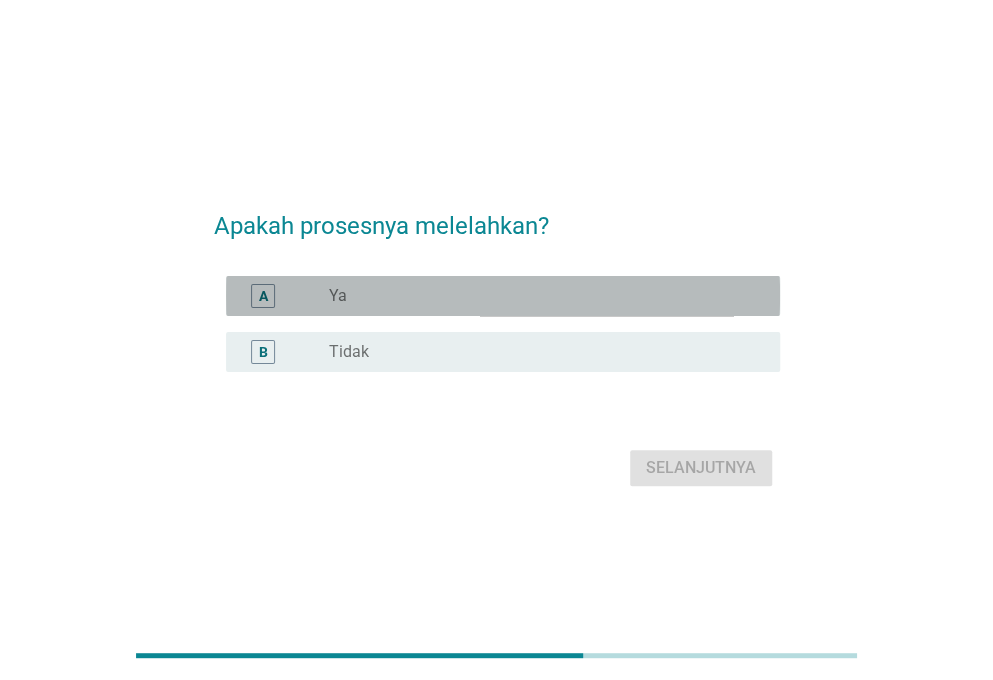 click on "radio_button_unchecked Ya" at bounding box center (538, 296) 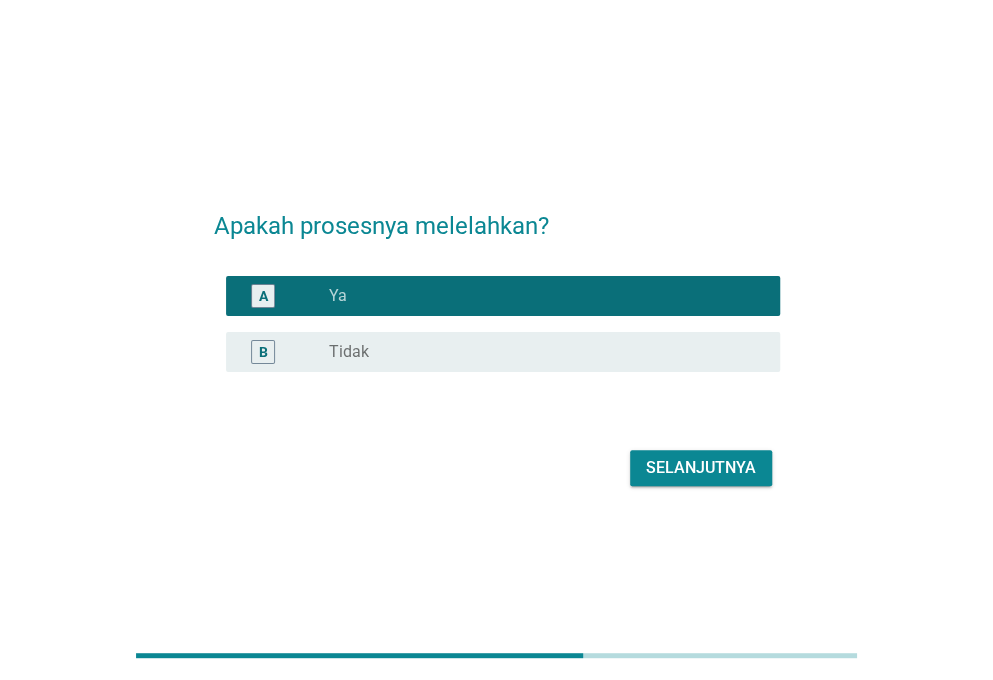 click on "Selanjutnya" at bounding box center [701, 468] 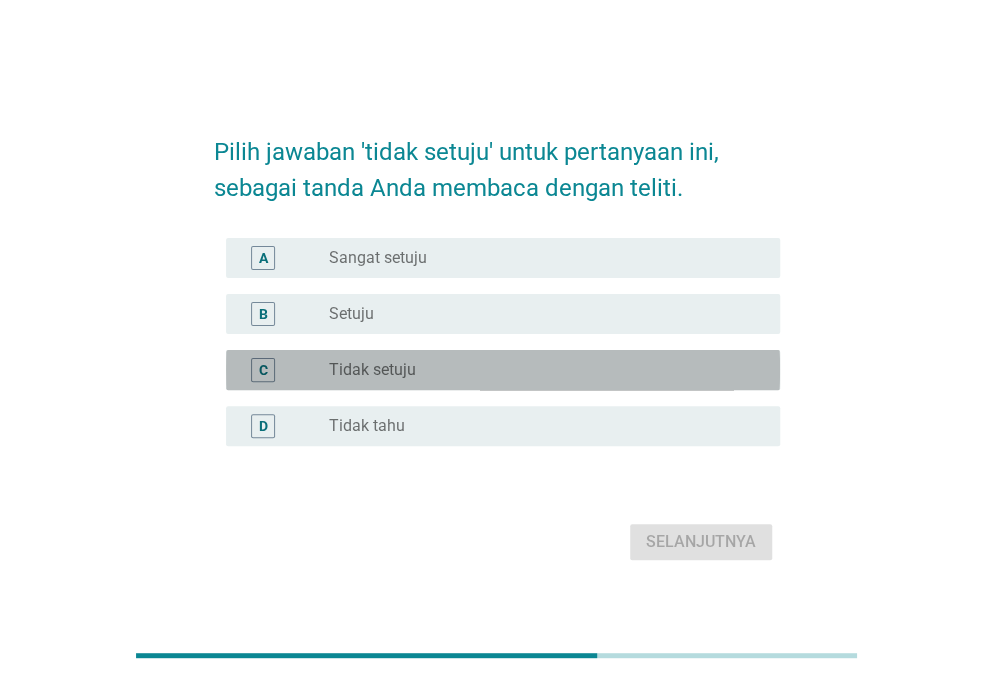 click on "radio_button_unchecked Tidak setuju" at bounding box center (538, 370) 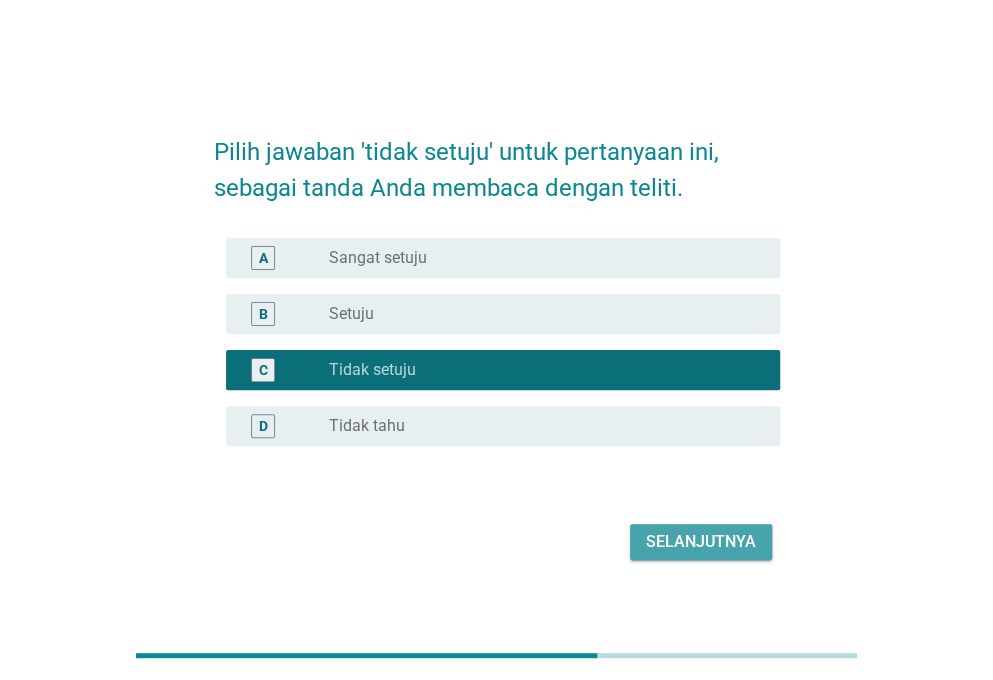 click on "Selanjutnya" at bounding box center [701, 542] 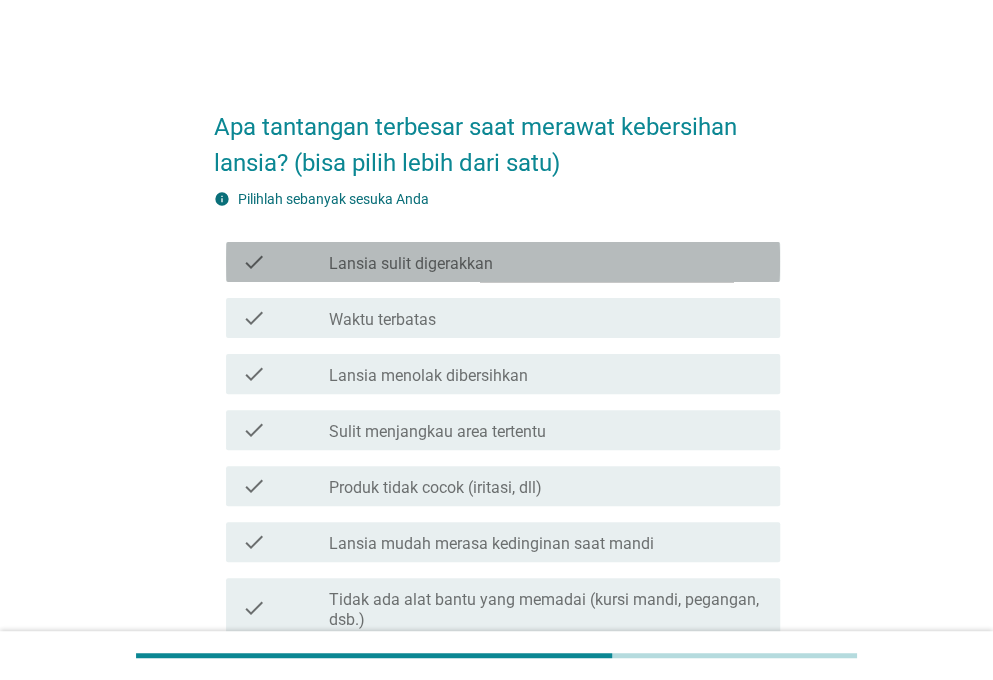 click on "check     check_box_outline_blank Lansia sulit digerakkan" at bounding box center [503, 262] 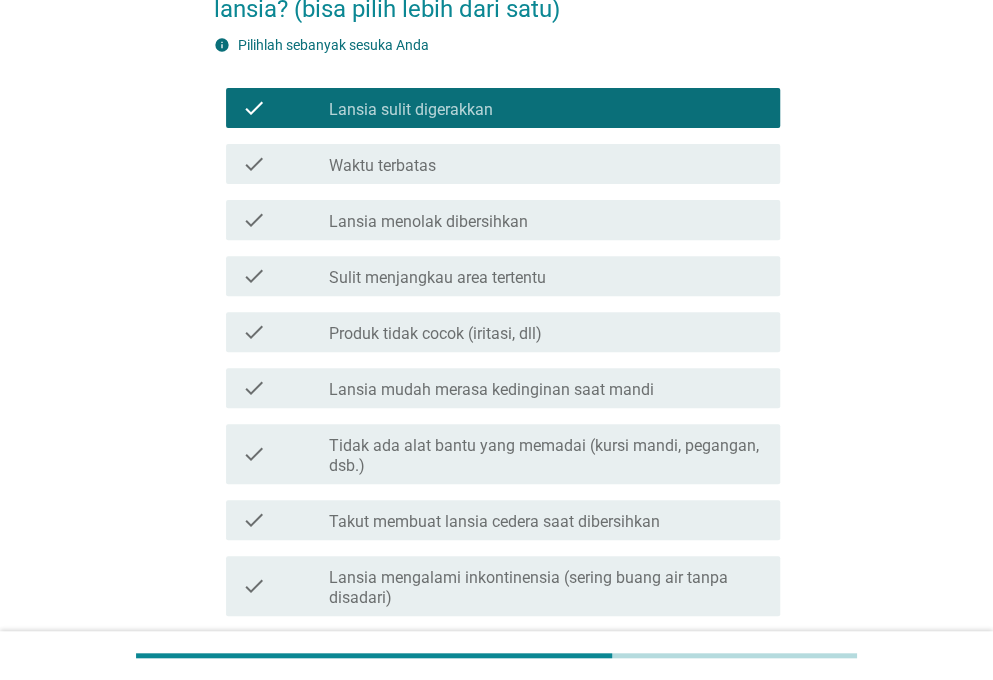 scroll, scrollTop: 200, scrollLeft: 0, axis: vertical 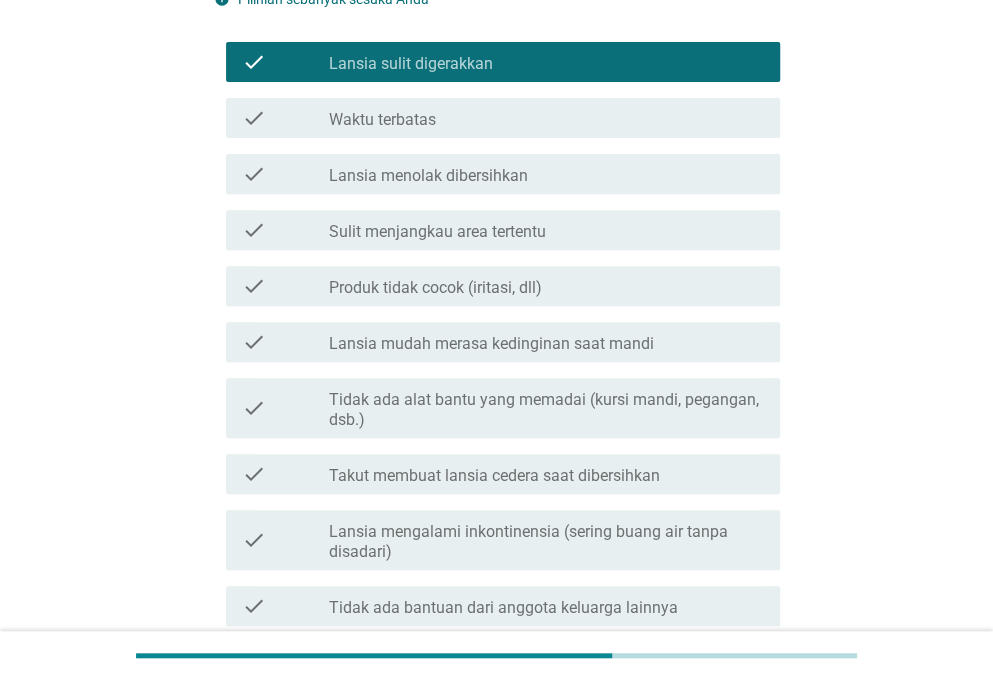 click on "Produk tidak cocok (iritasi, dll)" at bounding box center (435, 288) 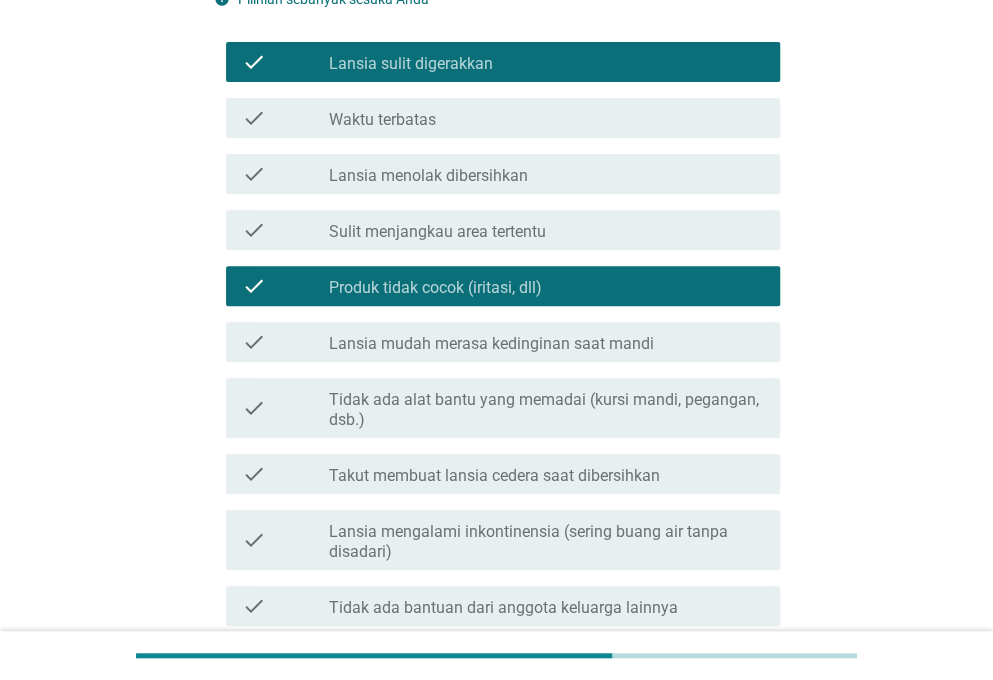 click on "check     check_box_outline_blank [AGE] [CONDITION]" at bounding box center (503, 342) 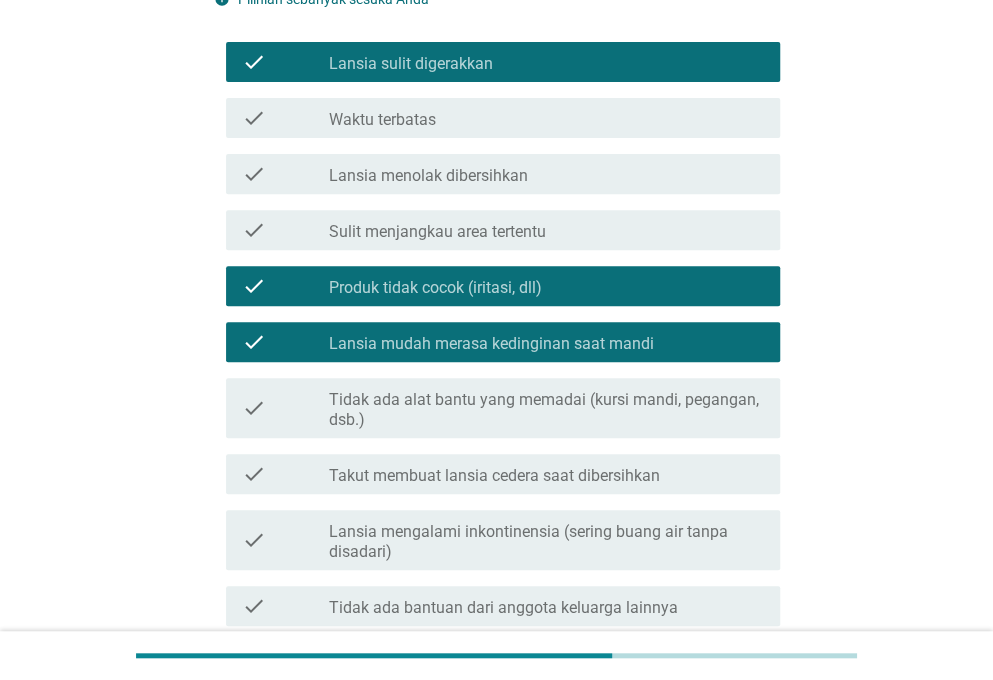 click on "check     check_box_outline_blank [AGE] [CONDITION]" at bounding box center [497, 342] 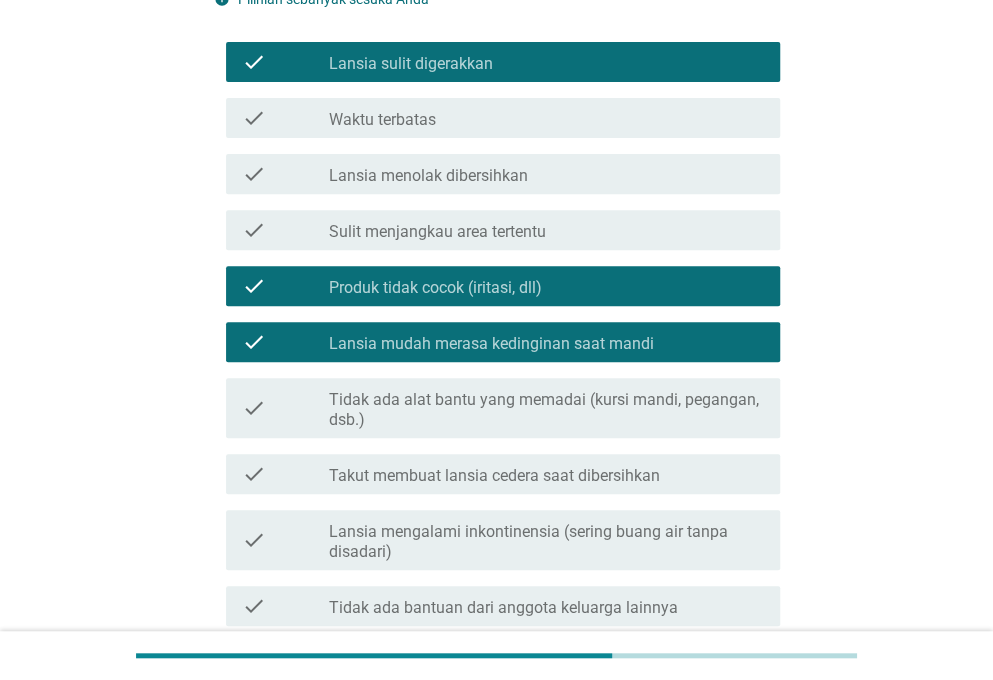 click on "Tidak ada alat bantu yang memadai (kursi mandi, pegangan, dsb.)" at bounding box center (546, 410) 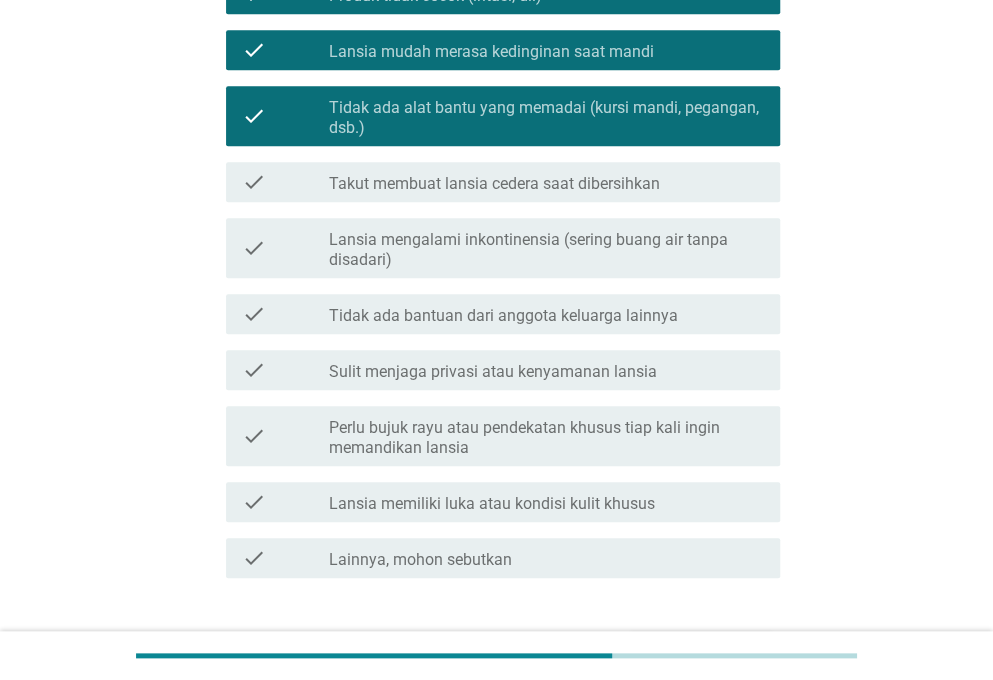 scroll, scrollTop: 600, scrollLeft: 0, axis: vertical 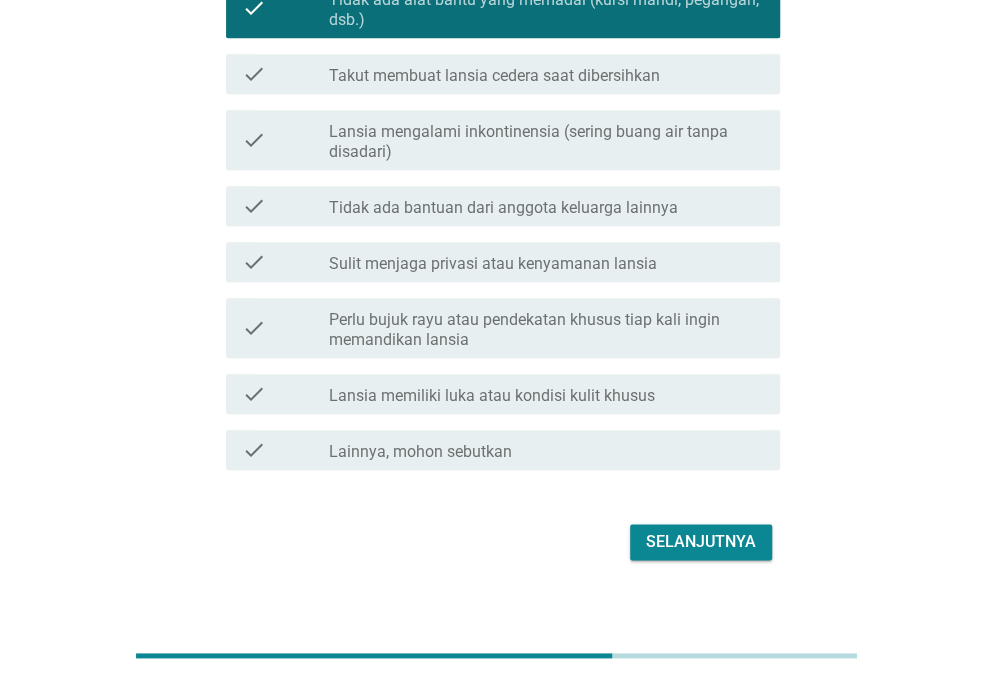 click on "Perlu bujuk rayu atau pendekatan khusus tiap kali ingin memandikan lansia" at bounding box center (546, 330) 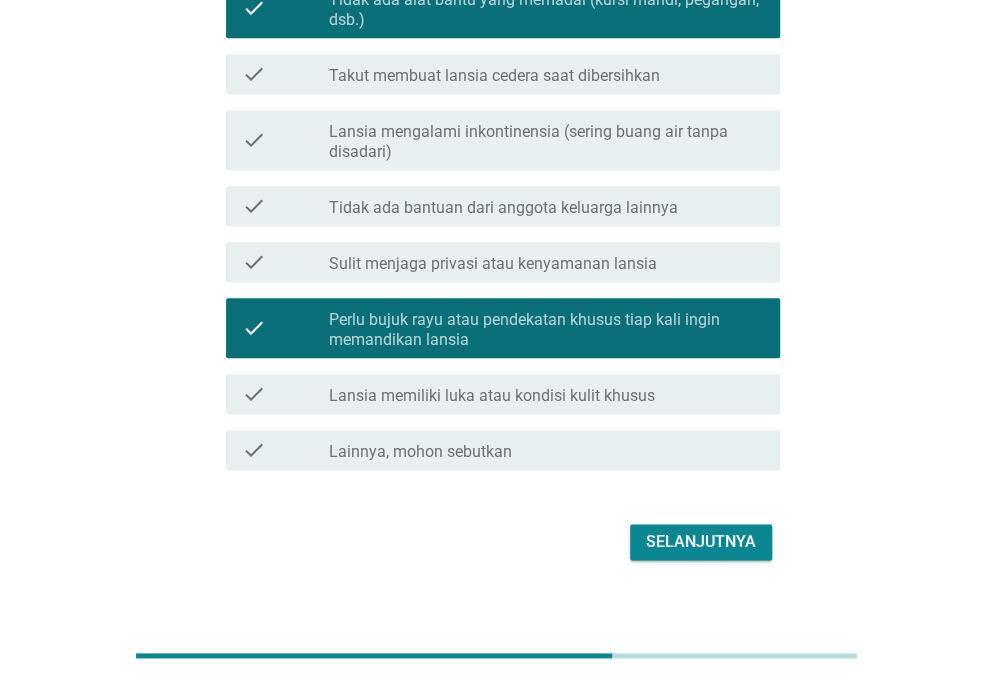 click on "check     check_box_outline_blank [AGE] memiliki luka atau kondisi kulit khusus" at bounding box center [497, 394] 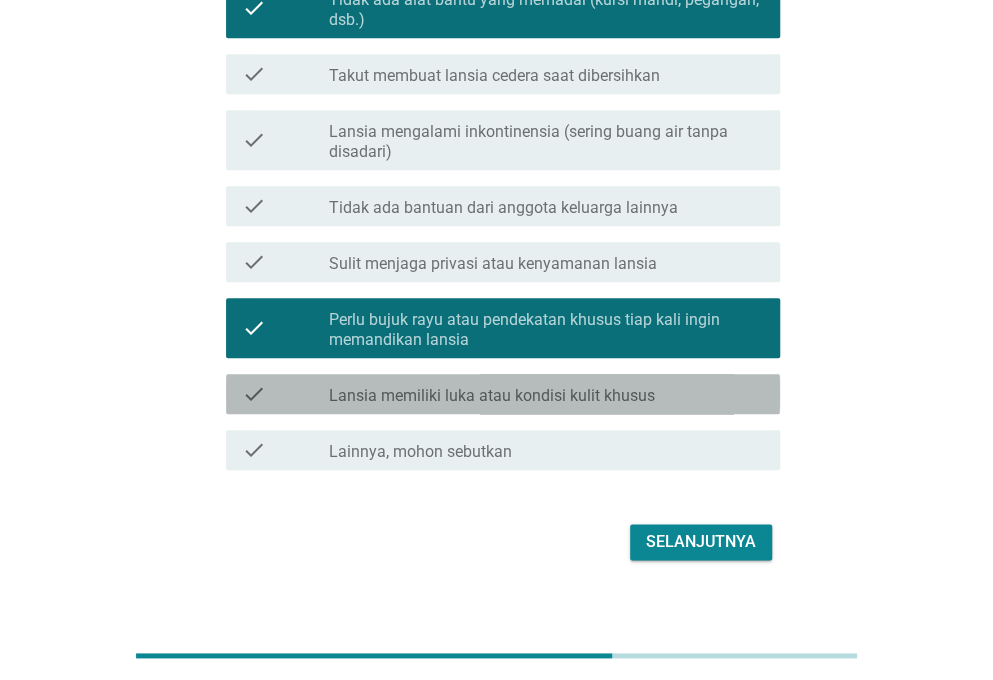 click on "check_box_outline_blank Lansia memiliki luka atau kondisi kulit khusus" at bounding box center [546, 394] 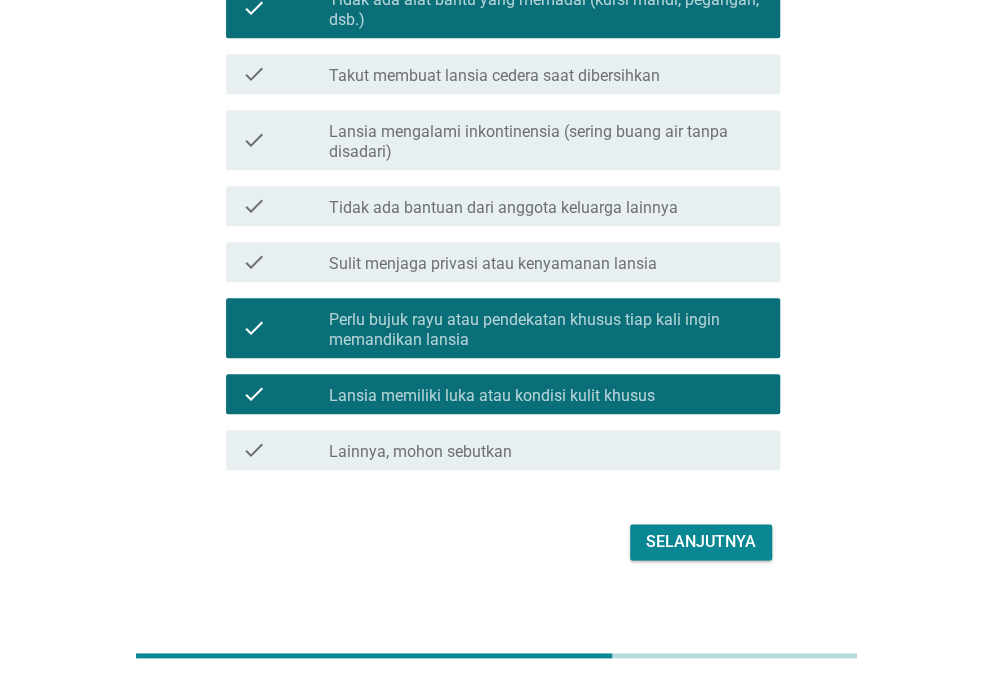 click on "Apa tantangan terbesar saat merawat kebersihan [AGE]? (bisa pilih lebih dari satu)     info   Pilihlah sebanyak sesuka Anda   check     check_box_outline_blank [AGE] [CONDITION]    check     check_box_outline_blank [TIME]    check     check_box_outline_blank [AGE] [ACTION]    check     check_box_outline_blank [CONDITION]    check     check_box Produk tidak cocok (iritasi, dll)   check     check_box_outline_blank [AGE] [CONDITION]   check     check_box Tidak ada alat bantu yang memadai (kursi mandi, pegangan, dsb.)   check     check_box_outline_blank Takut membuat [AGE] cedera saat dibersihkan   check     check_box_outline_blank [AGE] mengalami inkontinensia (sering buang air tanpa disadari)   check     check_box_outline_blank Tidak ada bantuan dari anggota keluarga lainnya   check     check_box_outline_blank Sulit menjaga privasi atau kenyamanan [AGE]   check     check_box   check     check_box_outline_blank   check           Selanjutnya" at bounding box center [497, 27] 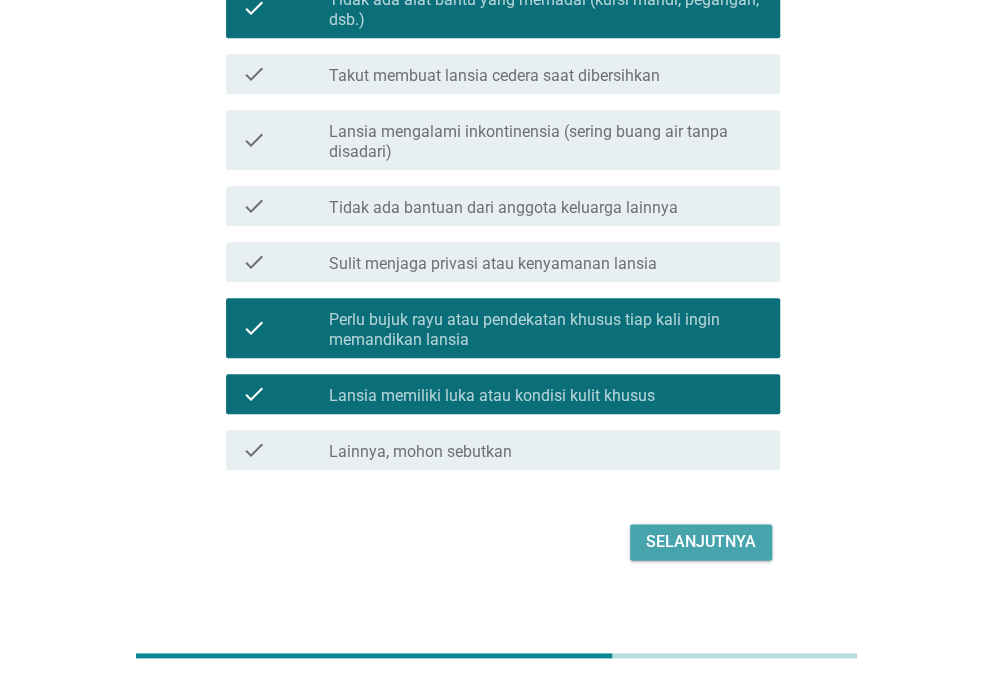 click on "Selanjutnya" at bounding box center [701, 542] 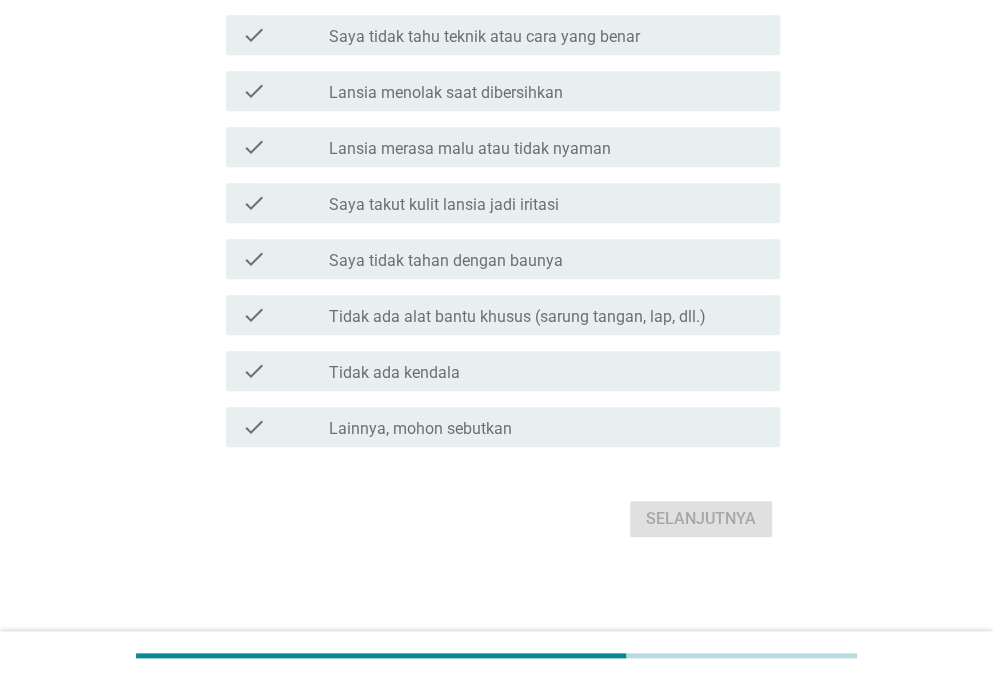 scroll, scrollTop: 0, scrollLeft: 0, axis: both 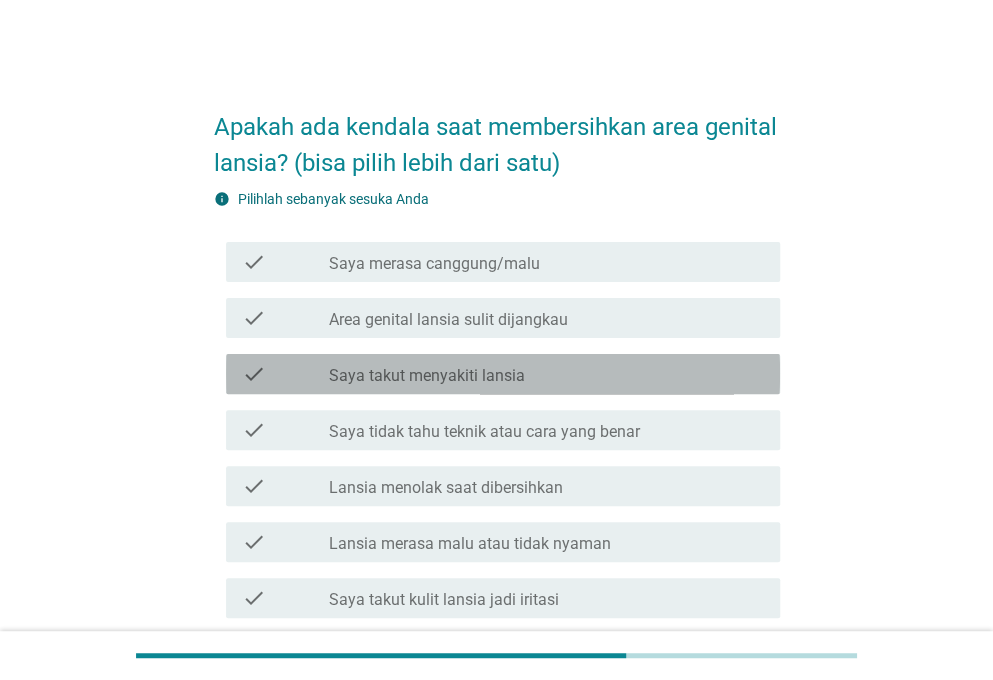 click on "check     check_box_outline_blank Saya takut menyakiti lansia" at bounding box center (503, 374) 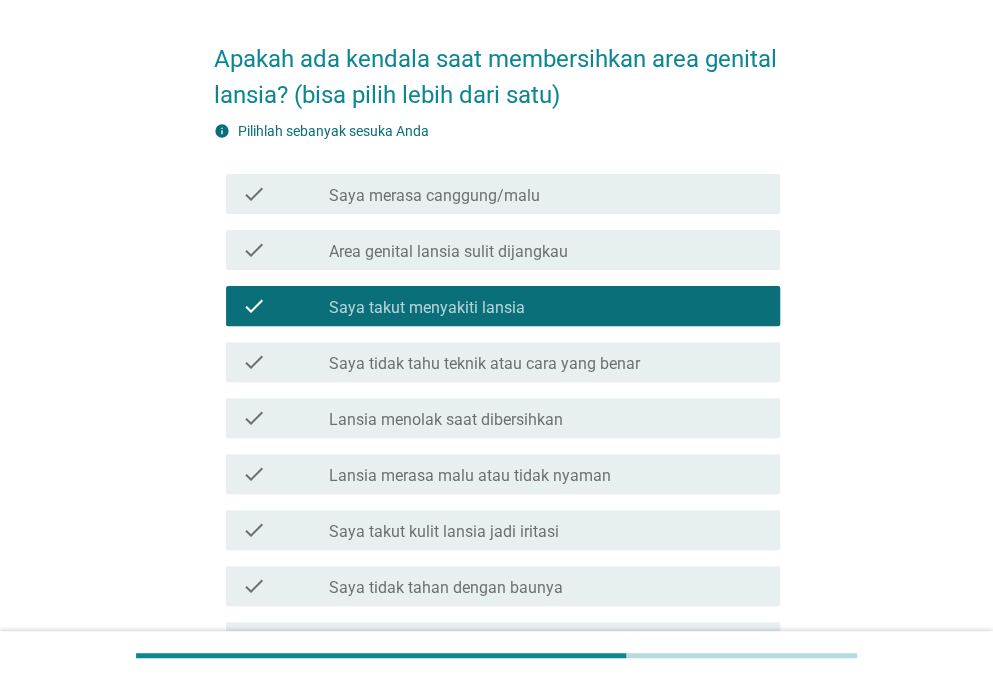 scroll, scrollTop: 100, scrollLeft: 0, axis: vertical 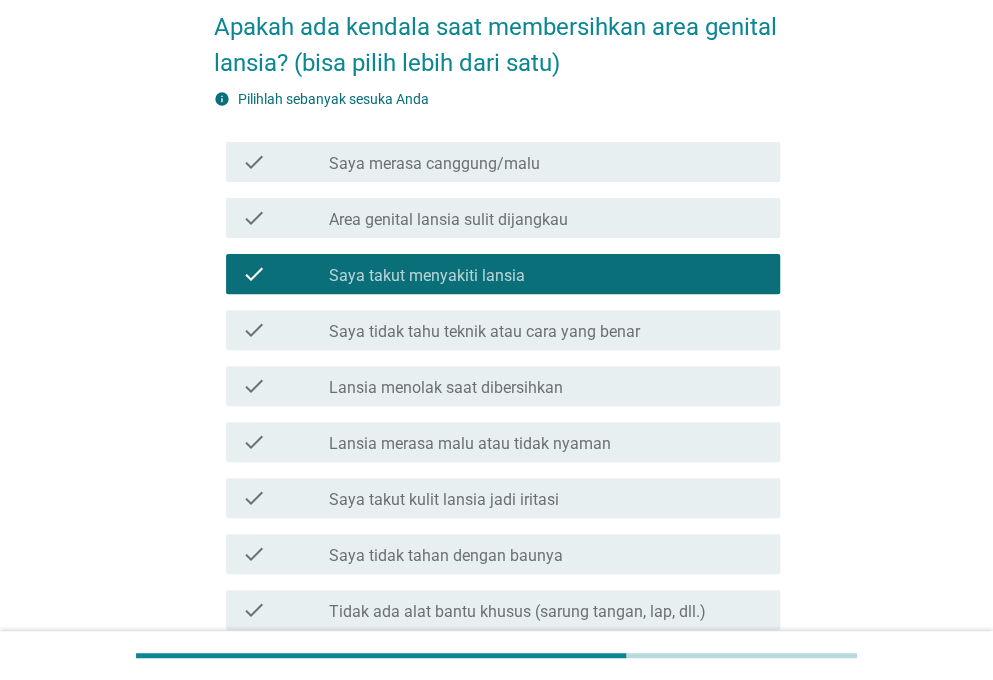 click on "check_box_outline_blank Lansia menolak saat dibersihkan" at bounding box center [546, 386] 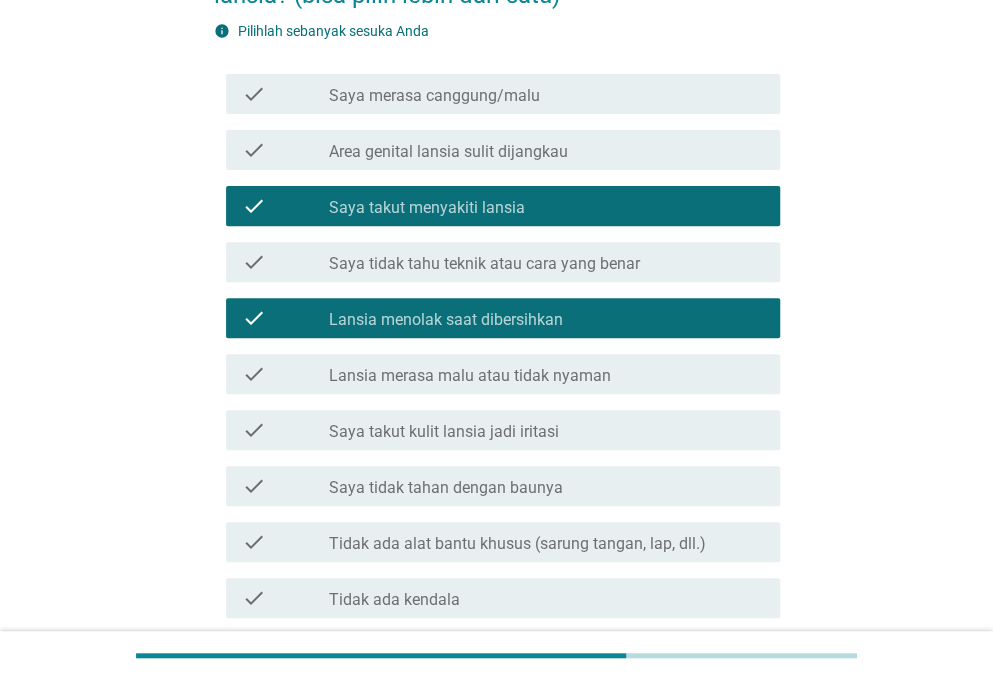 scroll, scrollTop: 200, scrollLeft: 0, axis: vertical 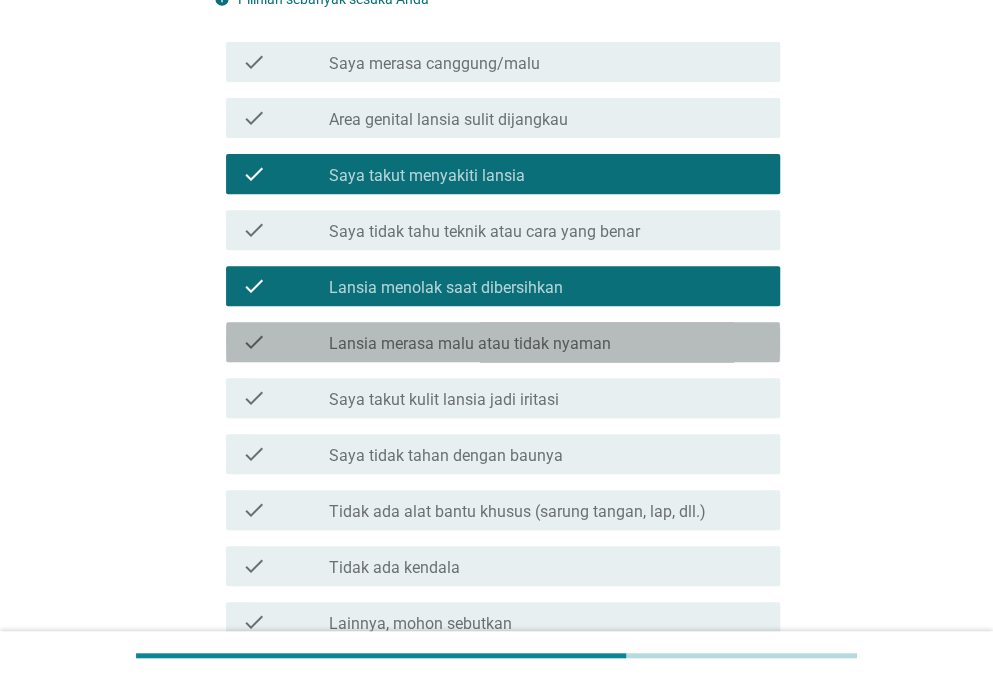 click on "check_box_outline_blank Lansia merasa malu atau tidak nyaman" at bounding box center (546, 342) 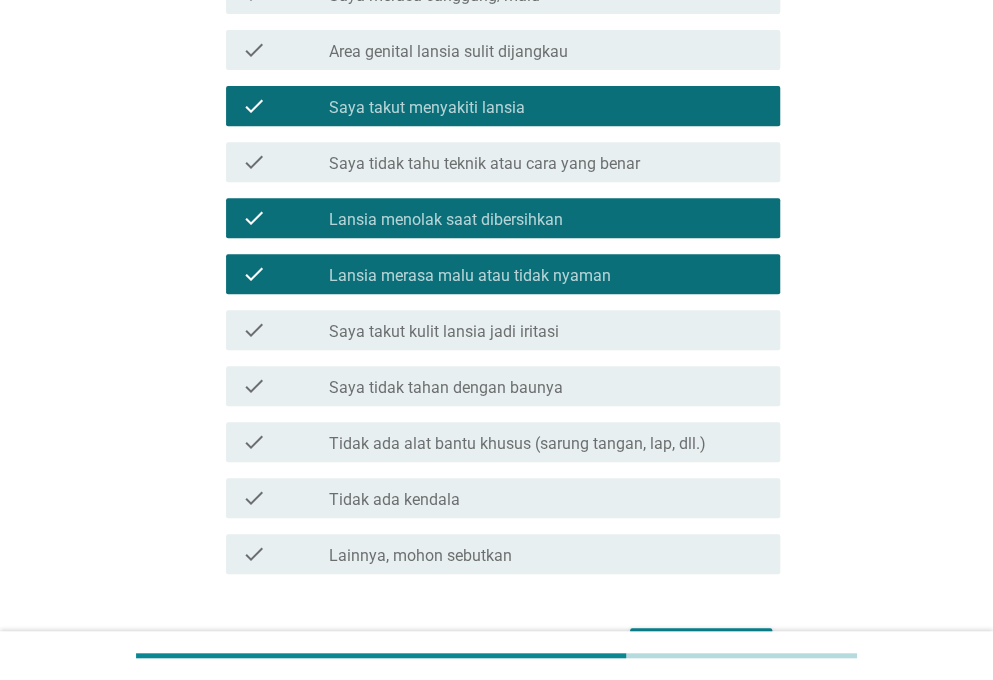 scroll, scrollTop: 300, scrollLeft: 0, axis: vertical 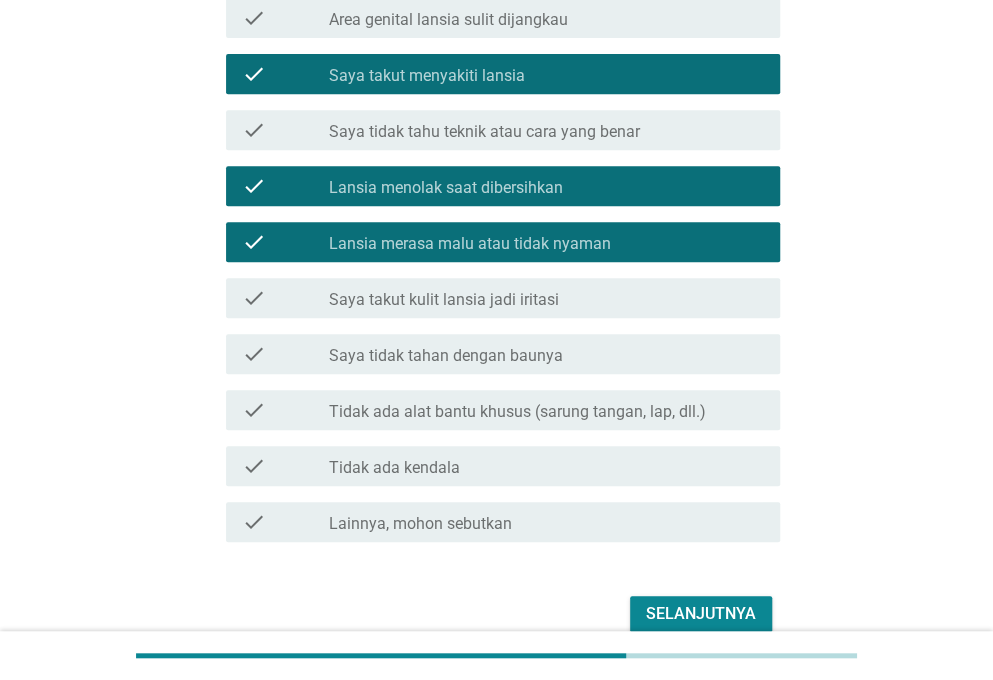 click on "check_box_outline_blank Saya takut kulit lansia jadi iritasi" at bounding box center [546, 298] 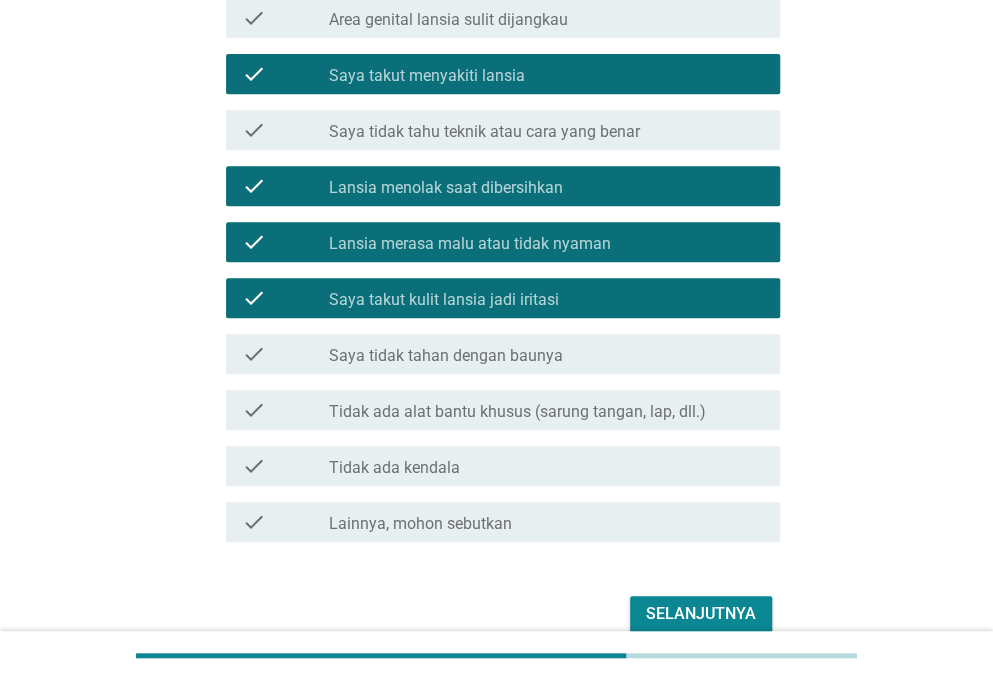 click on "Selanjutnya" at bounding box center (701, 614) 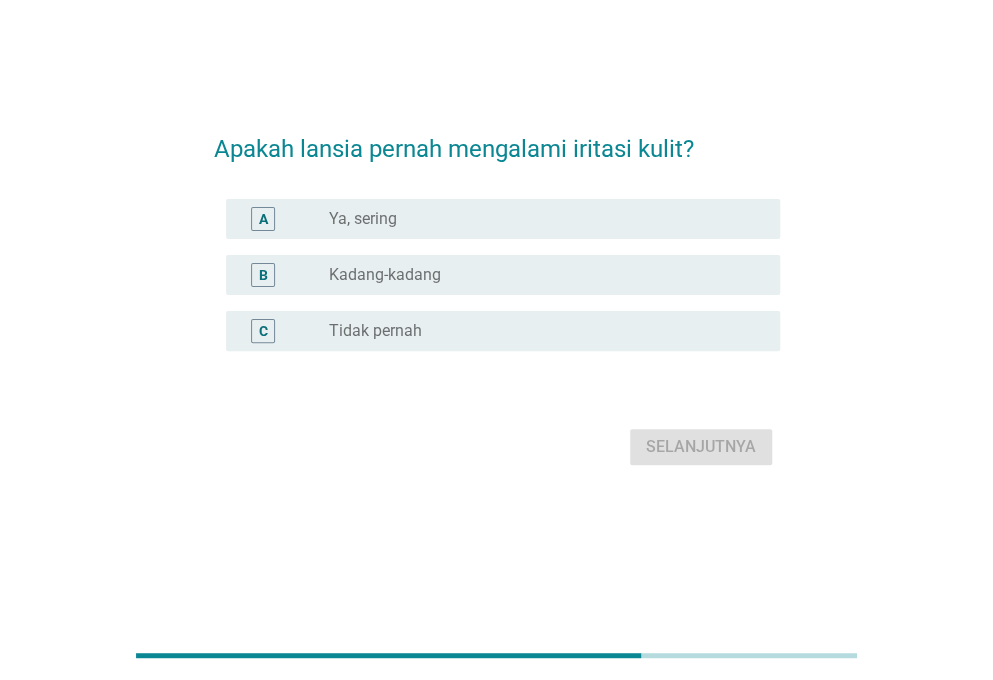 scroll, scrollTop: 0, scrollLeft: 0, axis: both 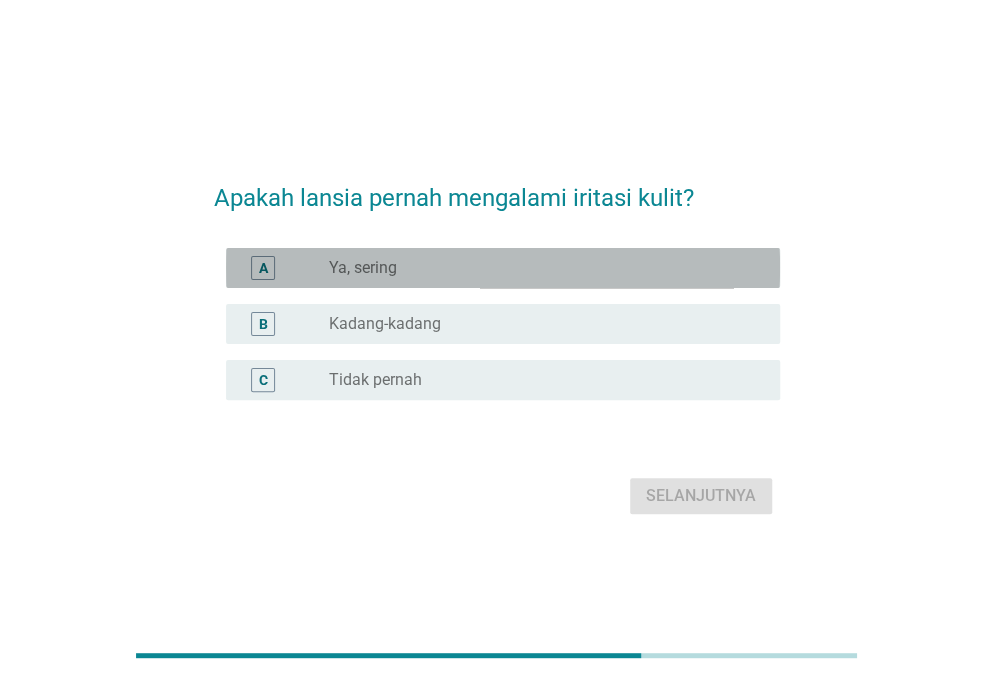 click on "radio_button_unchecked Ya, sering" at bounding box center [538, 268] 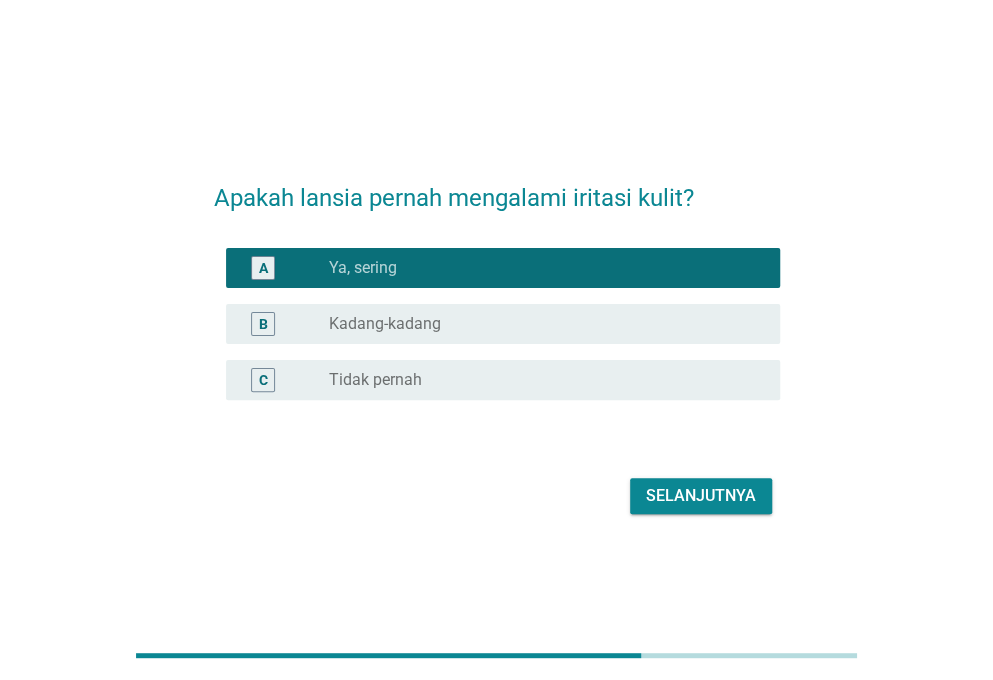 click on "Selanjutnya" at bounding box center (701, 496) 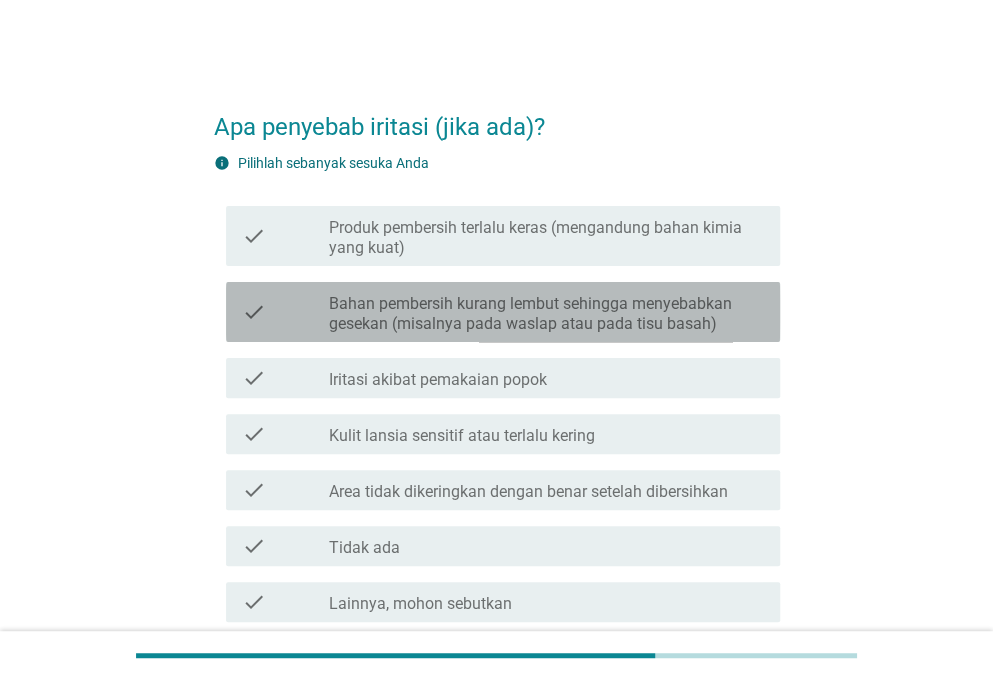 click on "check     check_box_outline_blank Bahan pembersih kurang lembut sehingga menyebabkan gesekan (misalnya pada waslap atau pada tisu basah)" at bounding box center (503, 312) 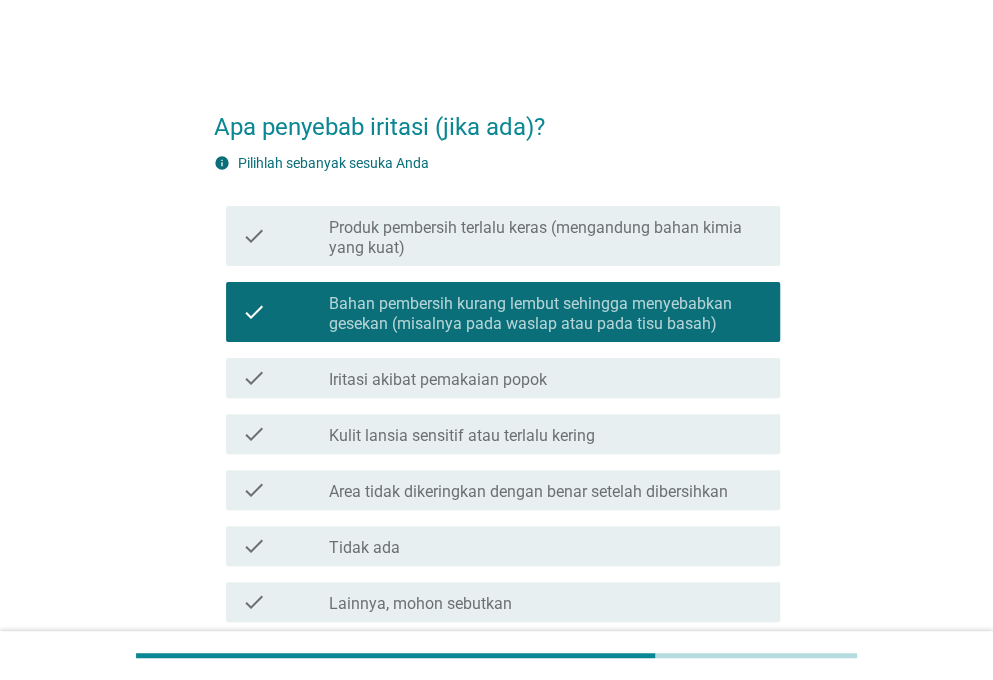 scroll, scrollTop: 100, scrollLeft: 0, axis: vertical 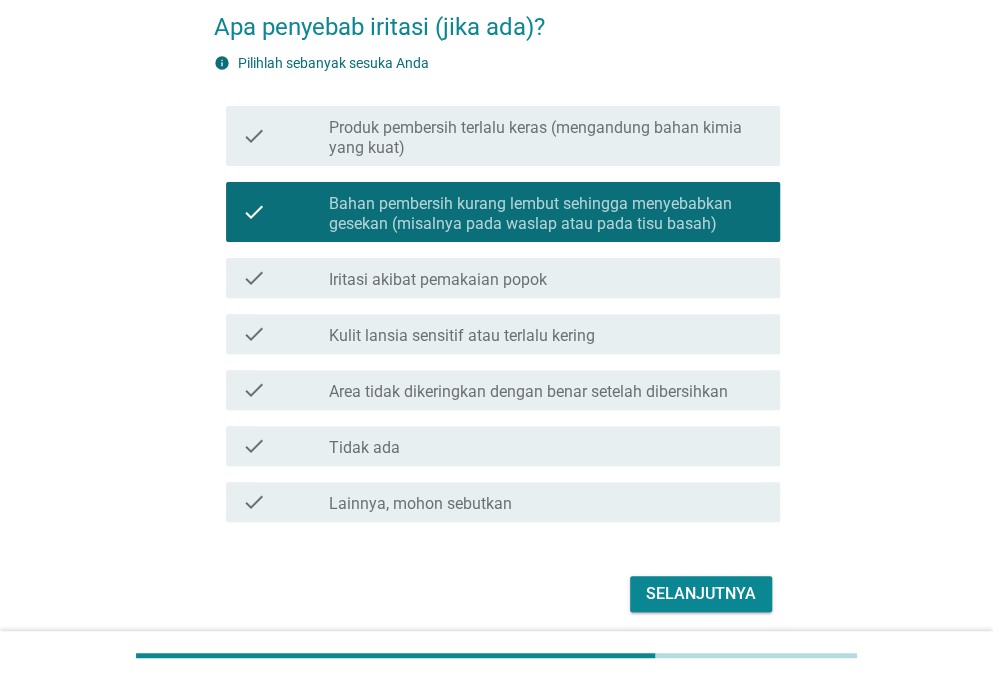 click on "check_box_outline_blank Iritasi akibat pemakaian popok" at bounding box center (546, 278) 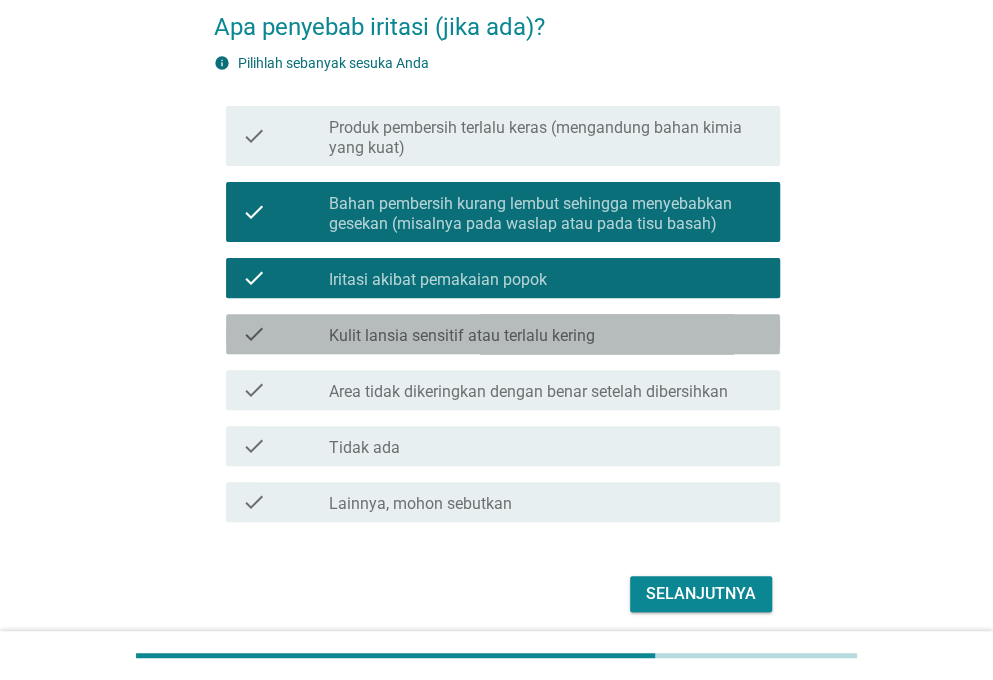 click on "check_box_outline_blank Kulit lansia sensitif atau terlalu kering" at bounding box center (546, 334) 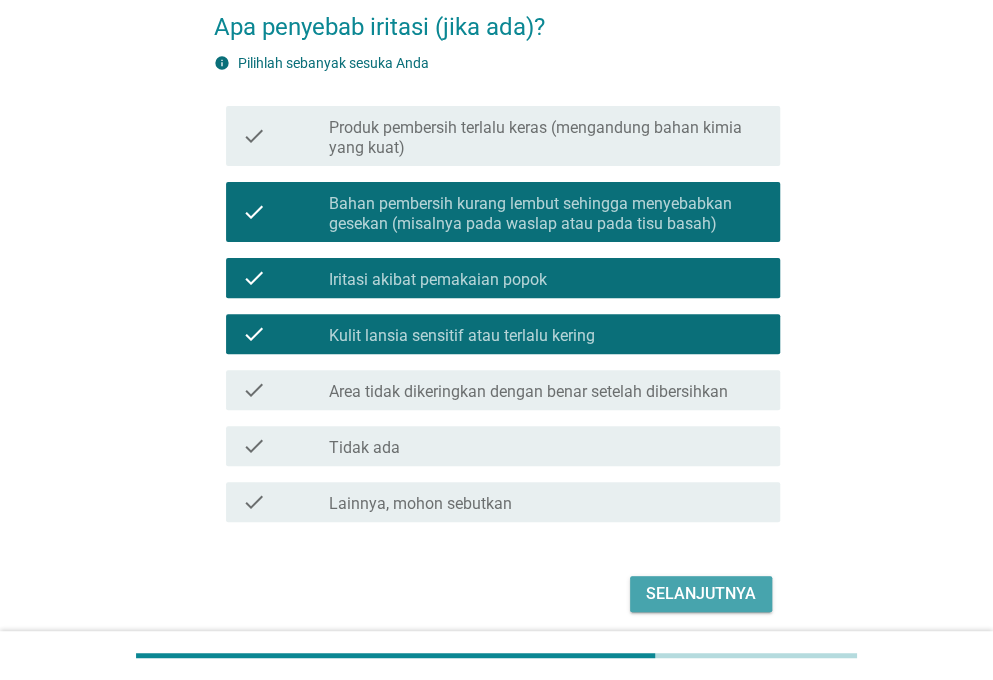 click on "Selanjutnya" at bounding box center (701, 594) 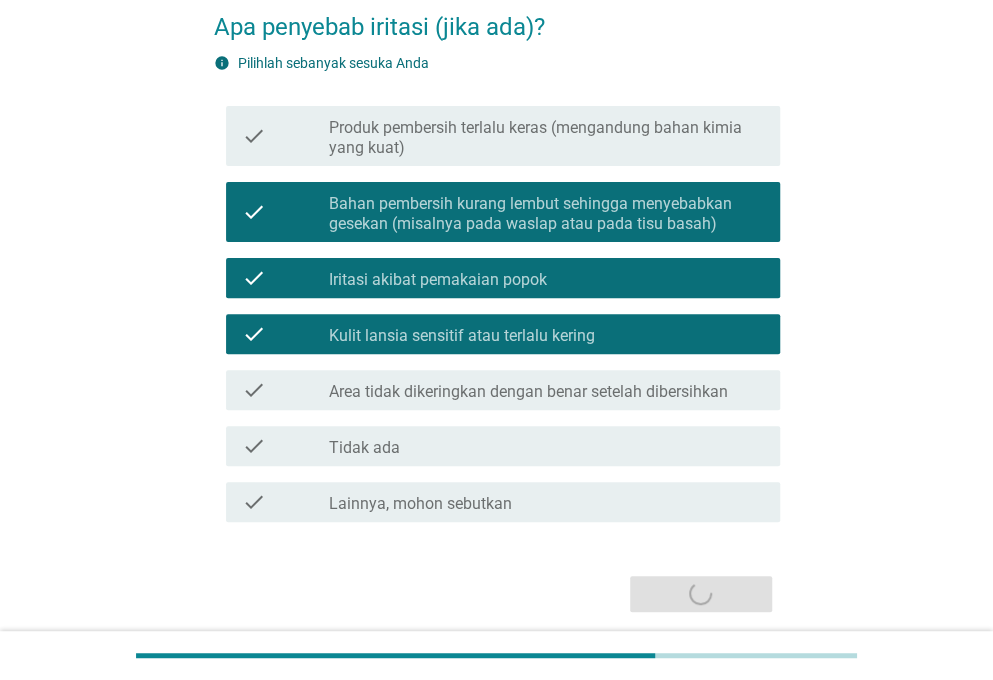 scroll, scrollTop: 0, scrollLeft: 0, axis: both 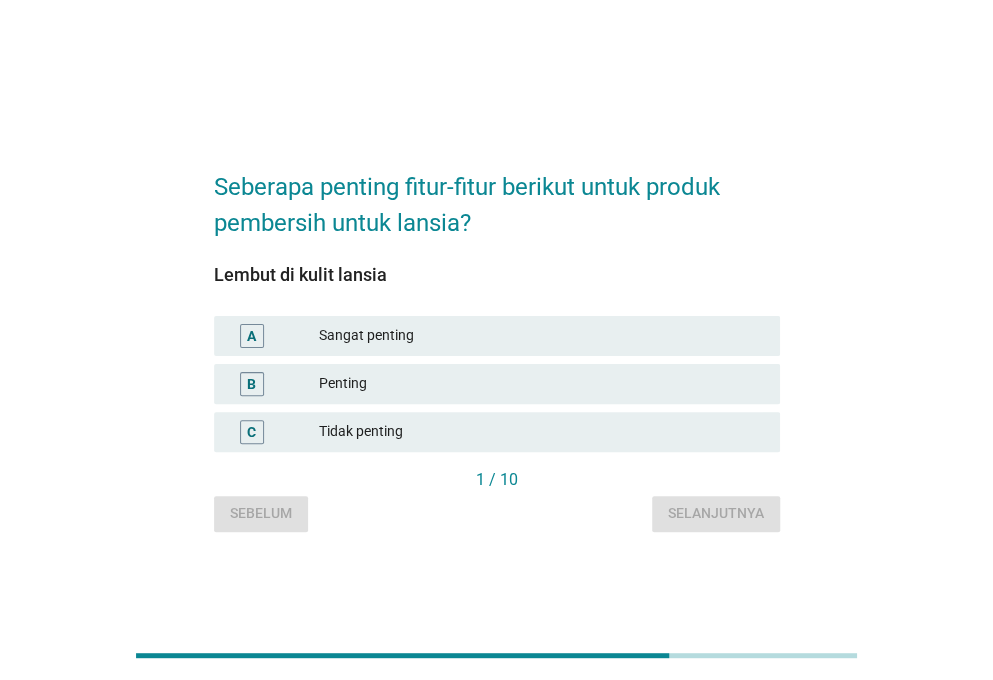 click on "Penting" at bounding box center [541, 384] 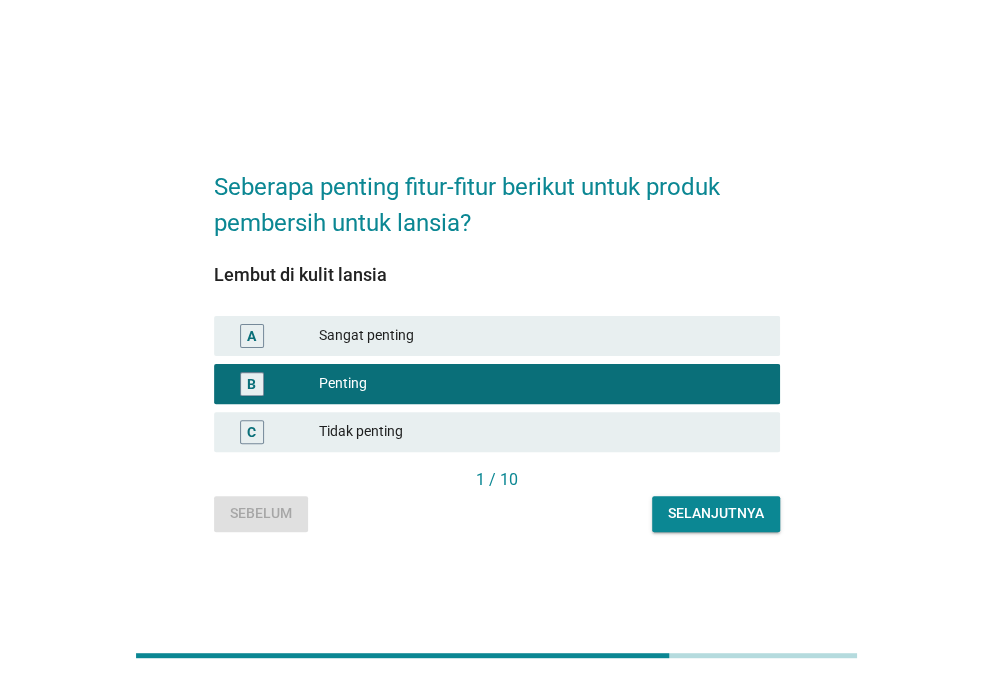 click on "A   Sangat penting" at bounding box center [497, 336] 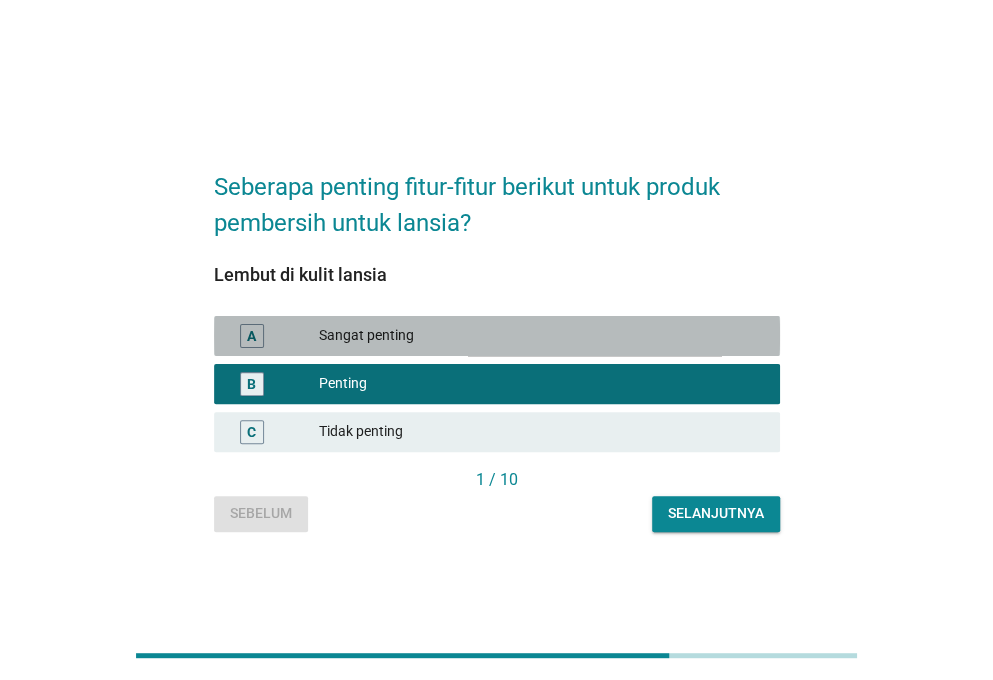 click on "Sangat penting" at bounding box center [541, 336] 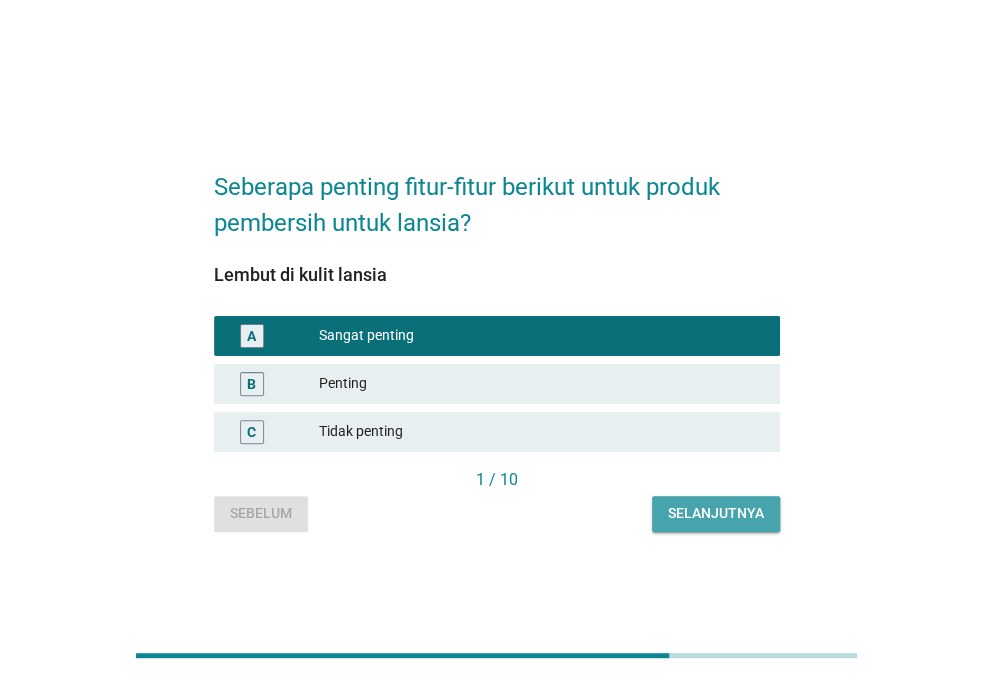 click on "Selanjutnya" at bounding box center (716, 513) 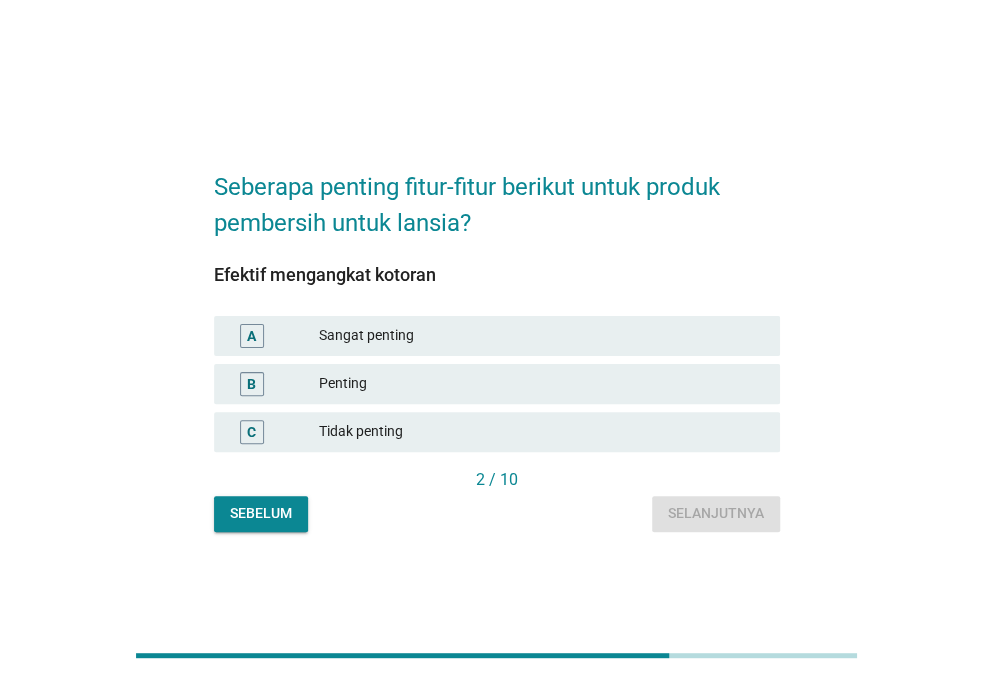 click on "Sangat penting" at bounding box center (541, 336) 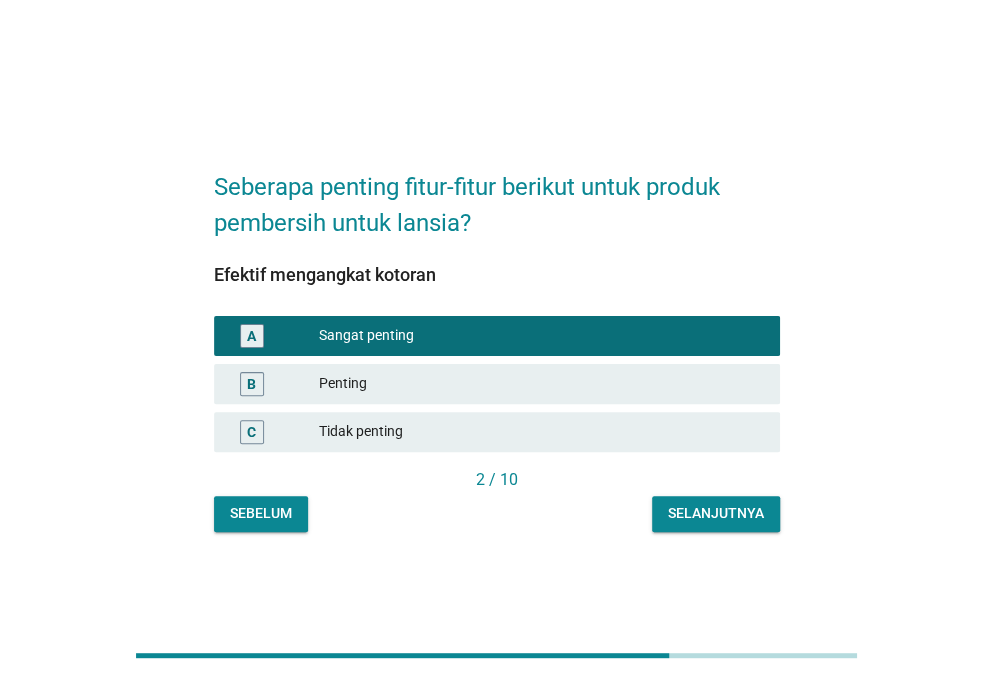 click on "Selanjutnya" at bounding box center [716, 513] 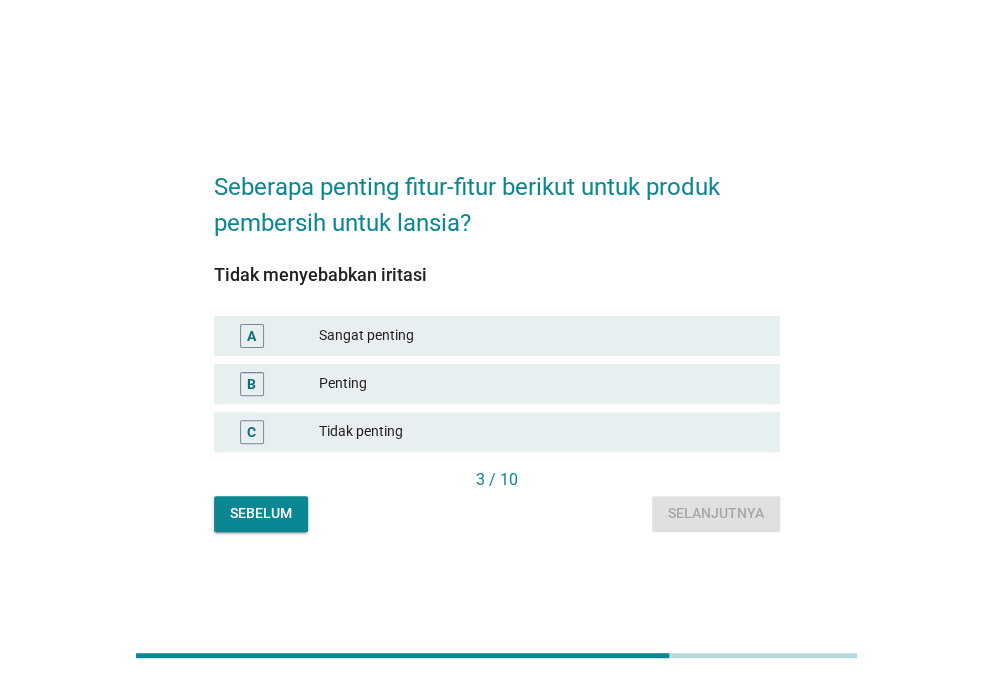 click on "A   Sangat penting" at bounding box center [497, 336] 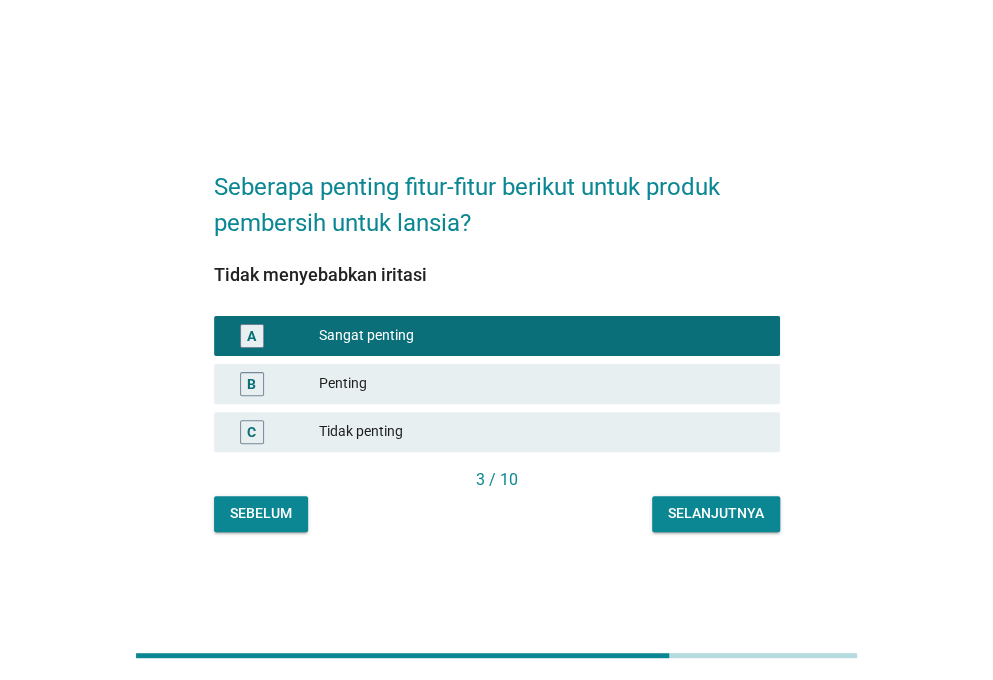 click on "Selanjutnya" at bounding box center [716, 513] 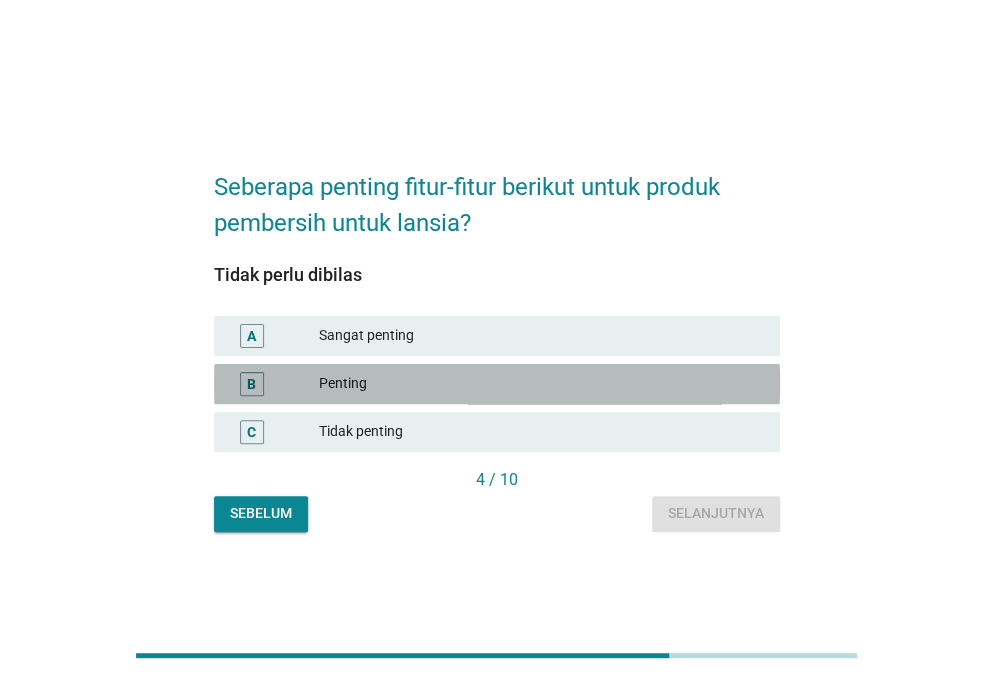 click on "Penting" at bounding box center [541, 384] 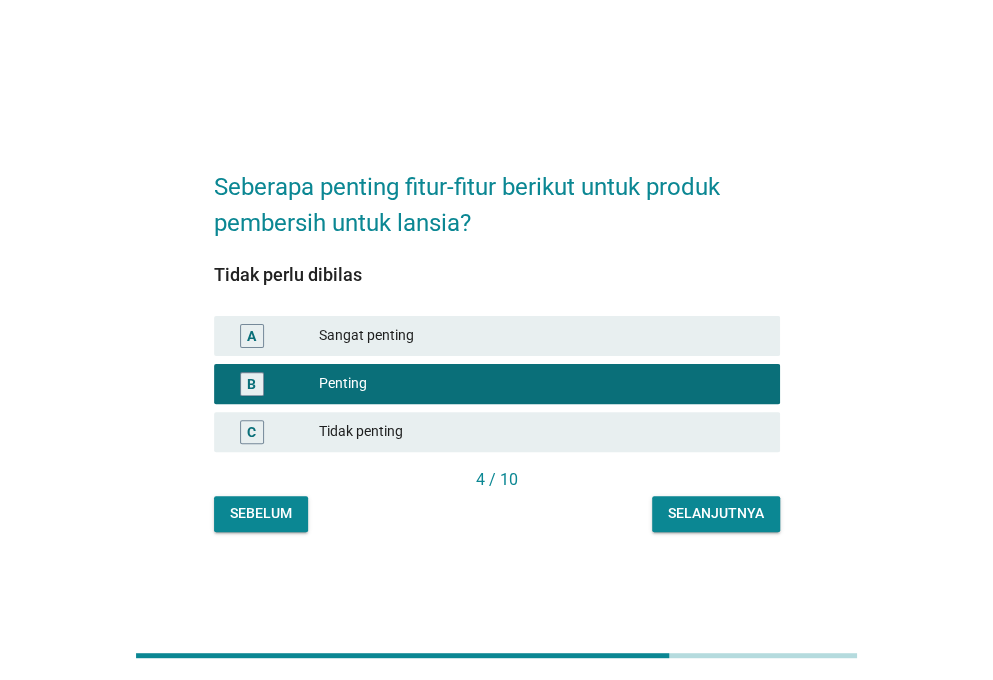 click on "Seberapa penting fitur-fitur berikut untuk produk pembersih untuk lansia?
Tidak perlu dibilas
A   Sangat penting B   Penting C   Tidak penting
4 / 10
Sebelum   Selanjutnya" at bounding box center (497, 340) 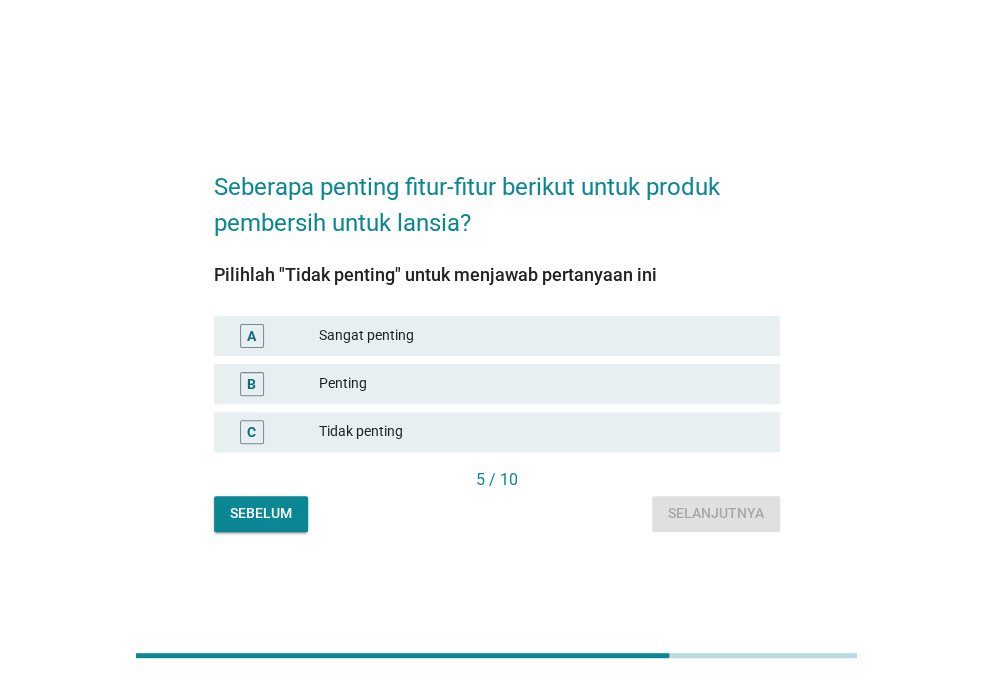 click on "Tidak penting" at bounding box center (541, 432) 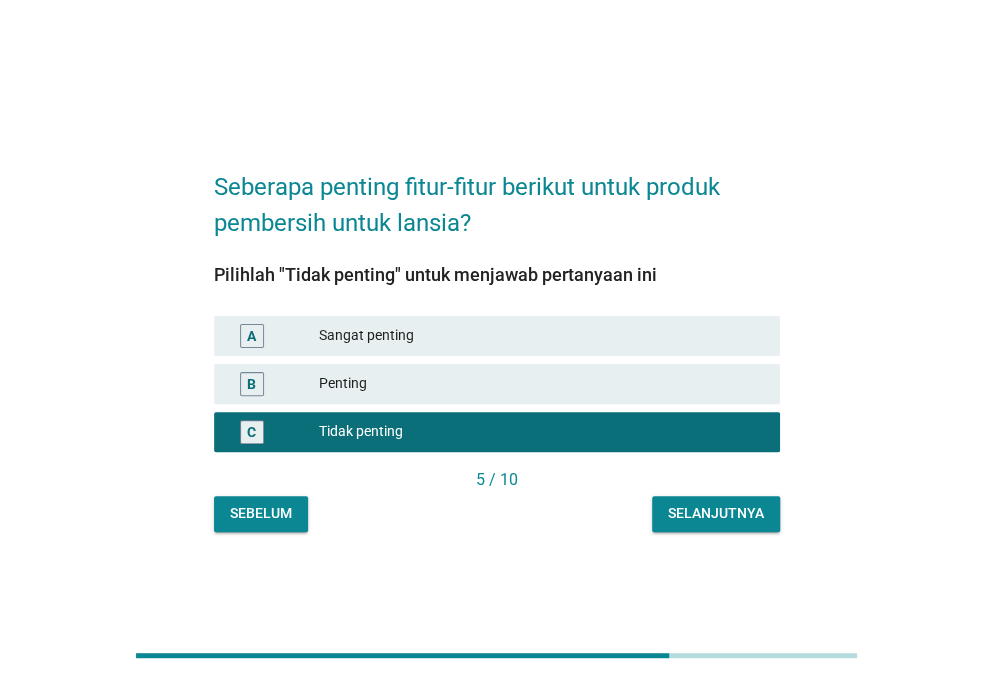 click on "Selanjutnya" at bounding box center (716, 514) 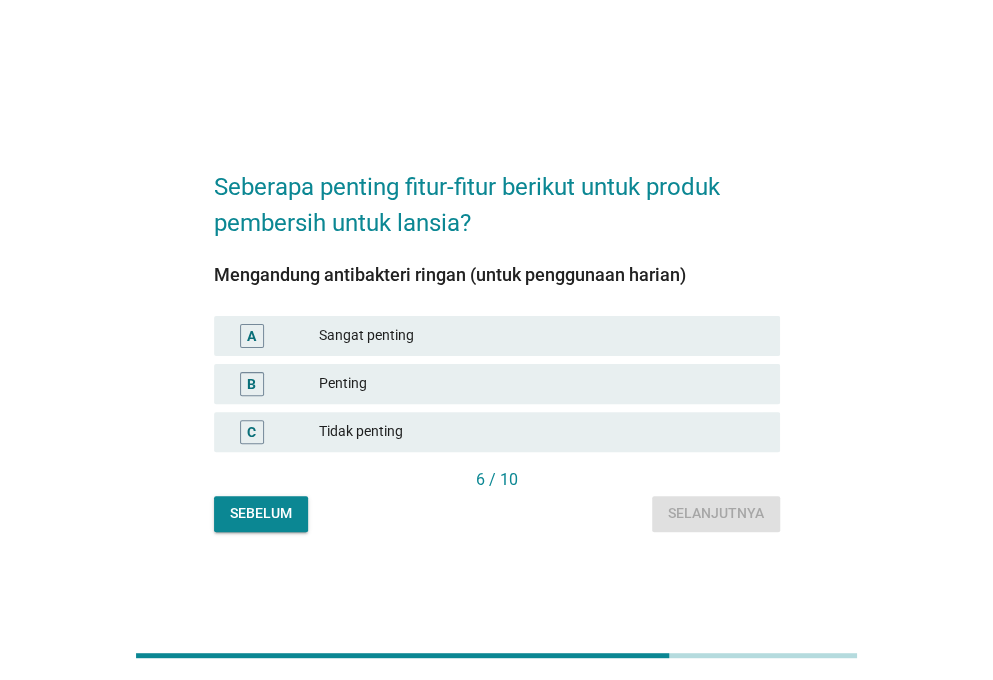 click on "Sangat penting" at bounding box center (541, 336) 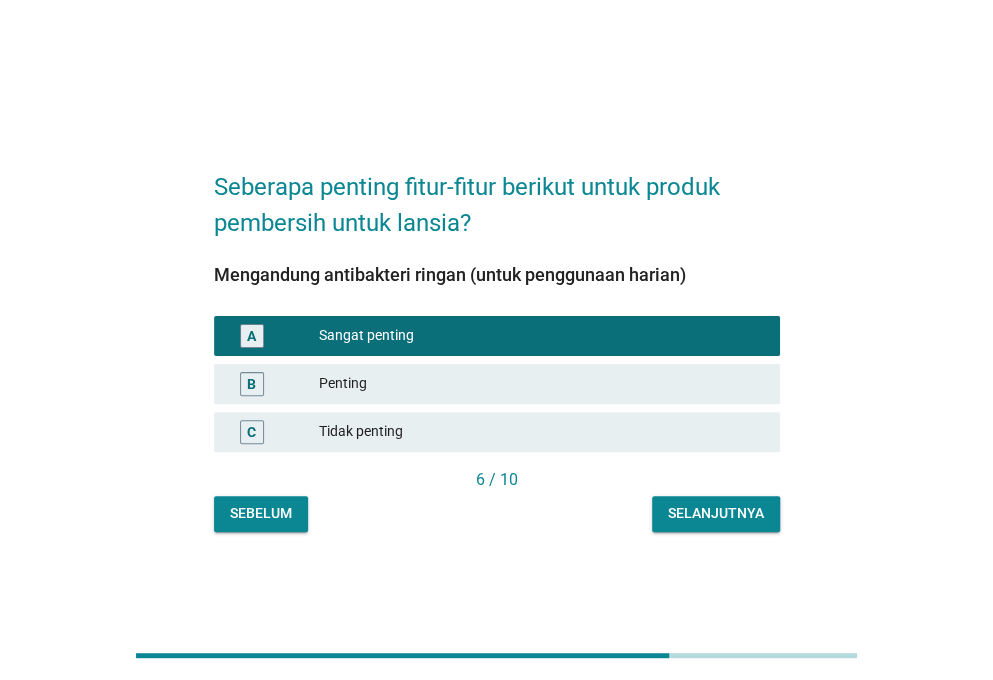 click on "Selanjutnya" at bounding box center (716, 514) 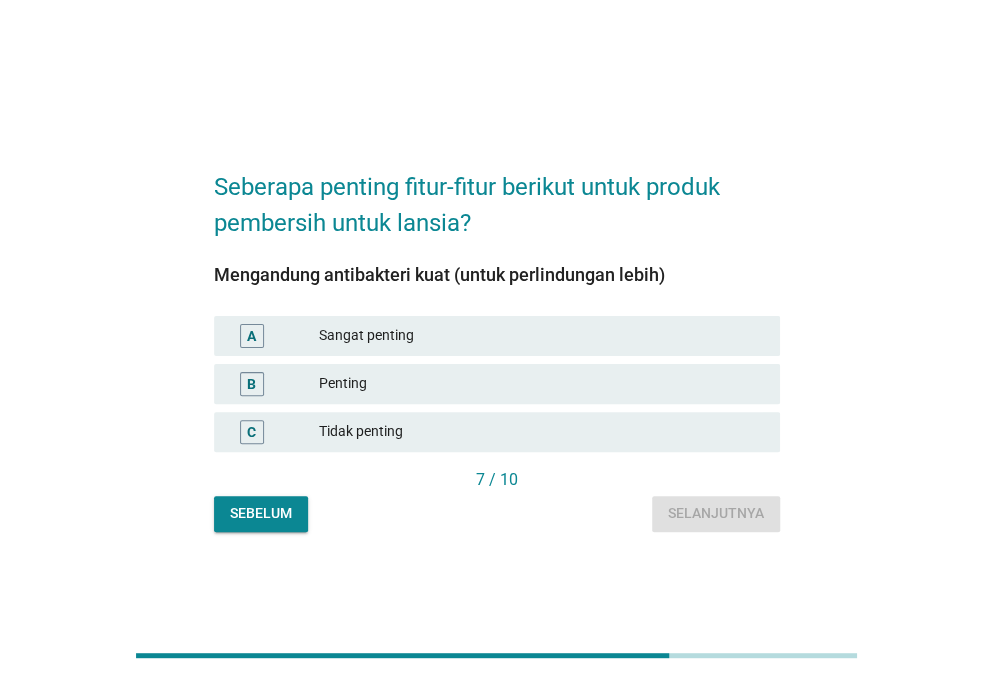 click on "Sangat penting" at bounding box center (541, 336) 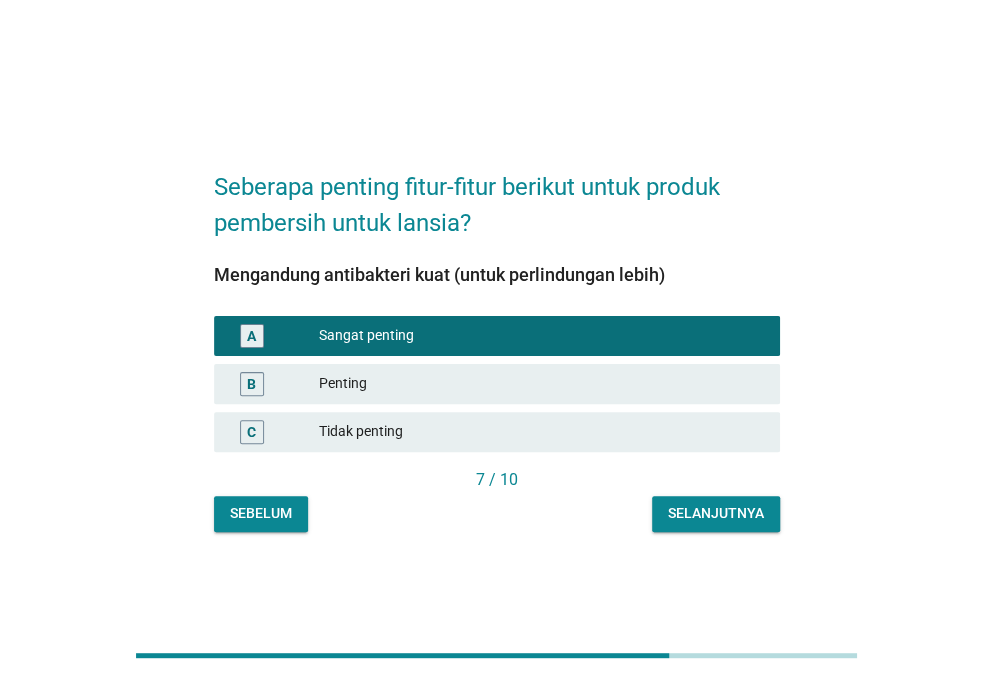click on "Selanjutnya" at bounding box center [716, 513] 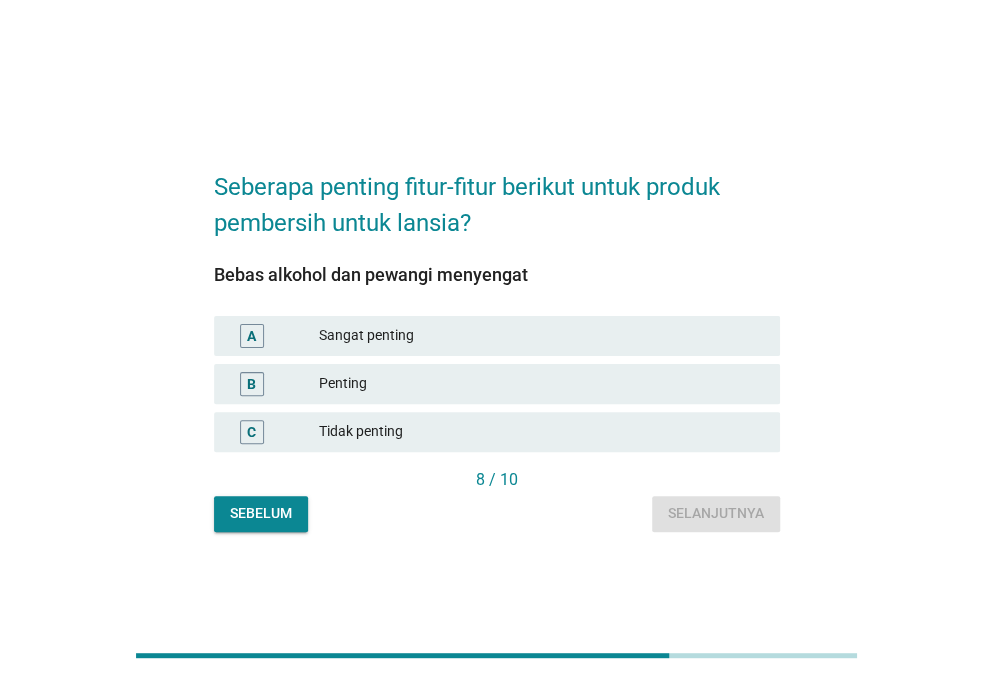 click on "Penting" at bounding box center (541, 384) 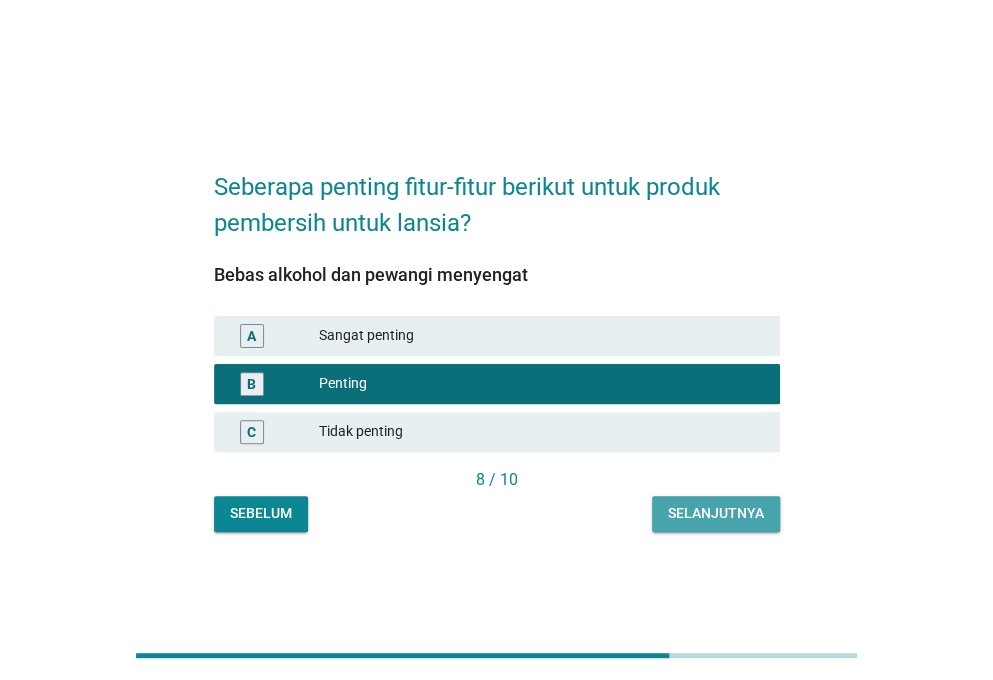 click on "Selanjutnya" at bounding box center (716, 513) 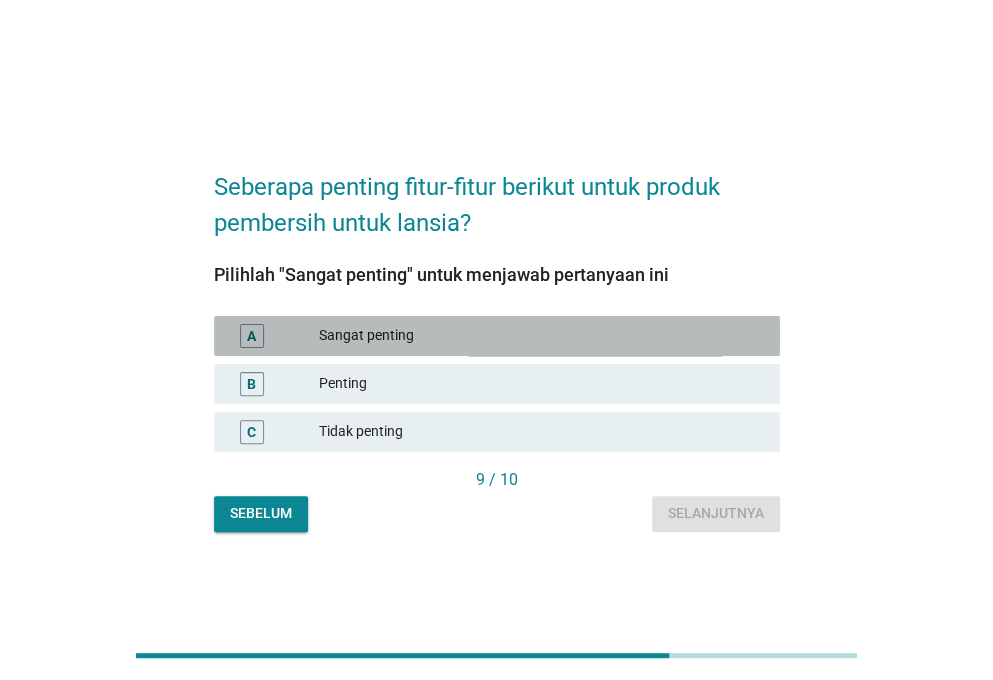 click on "Sangat penting" at bounding box center [541, 336] 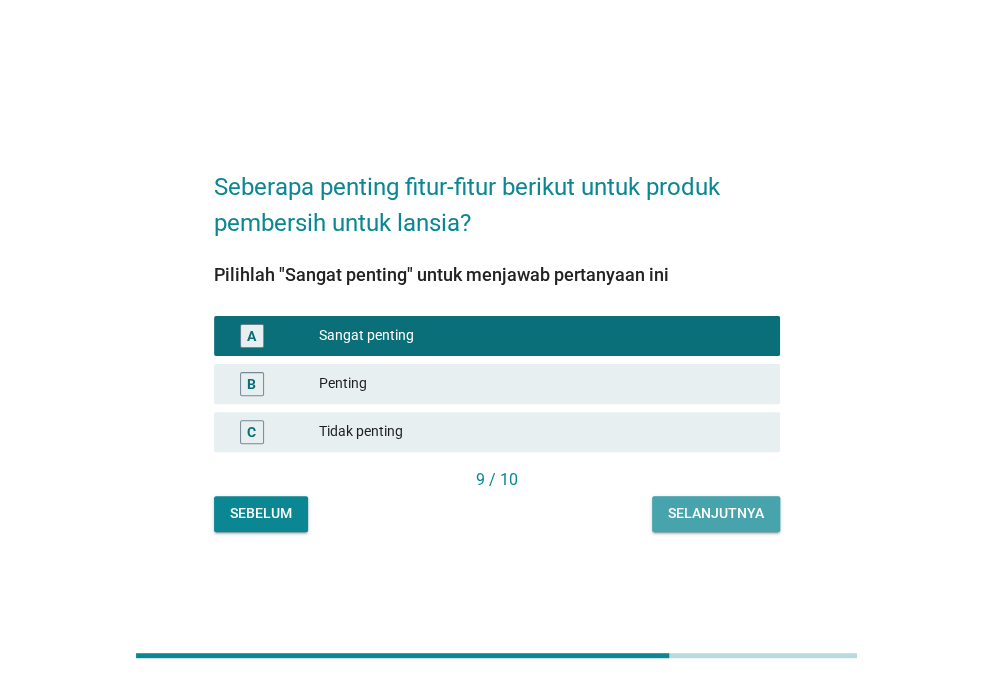 click on "Selanjutnya" at bounding box center [716, 513] 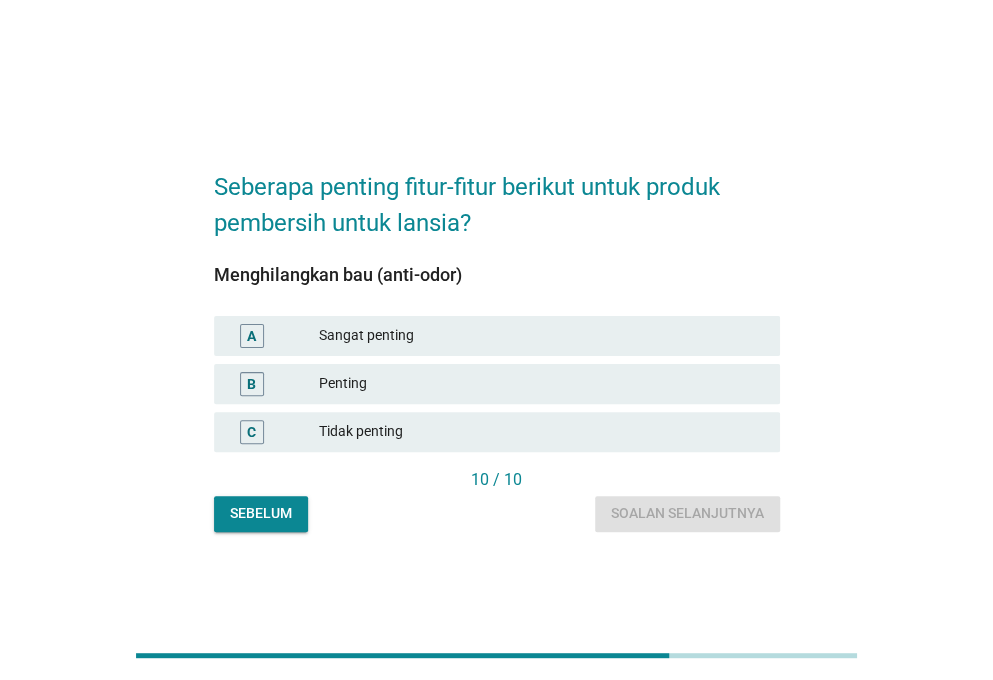 click on "Penting" at bounding box center [541, 384] 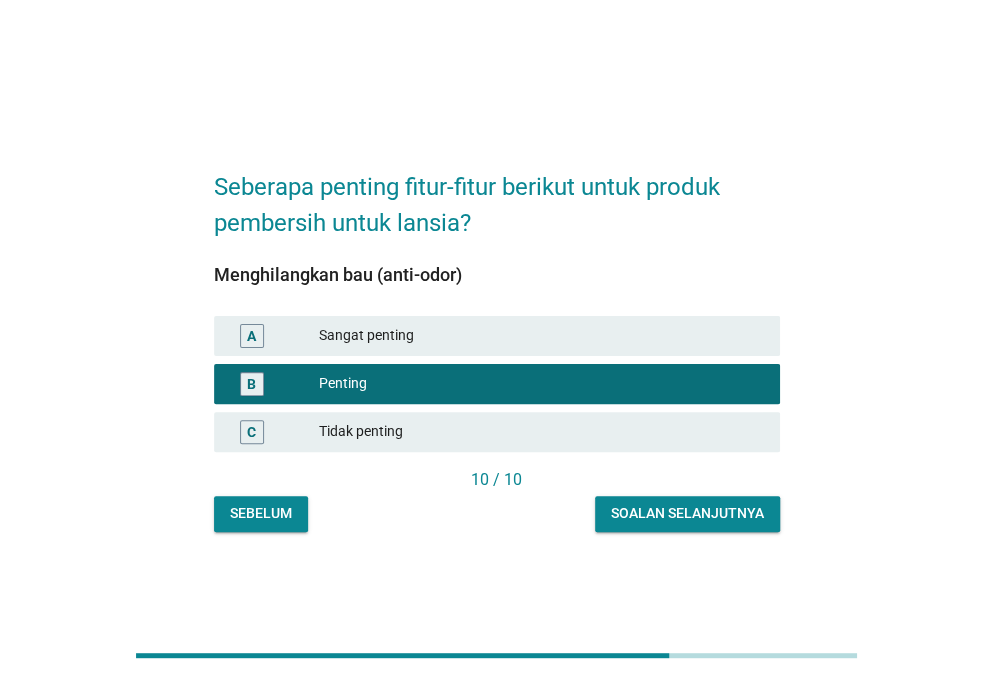 click on "Seberapa penting fitur-fitur berikut untuk produk pembersih untuk [AGE]?
Menghilangkan bau (anti-odor)
A   Sangat penting B   Penting C   Tidak penting
[NUMBER] / [NUMBER]
Sebelum   Soalan selanjutnya" at bounding box center [497, 340] 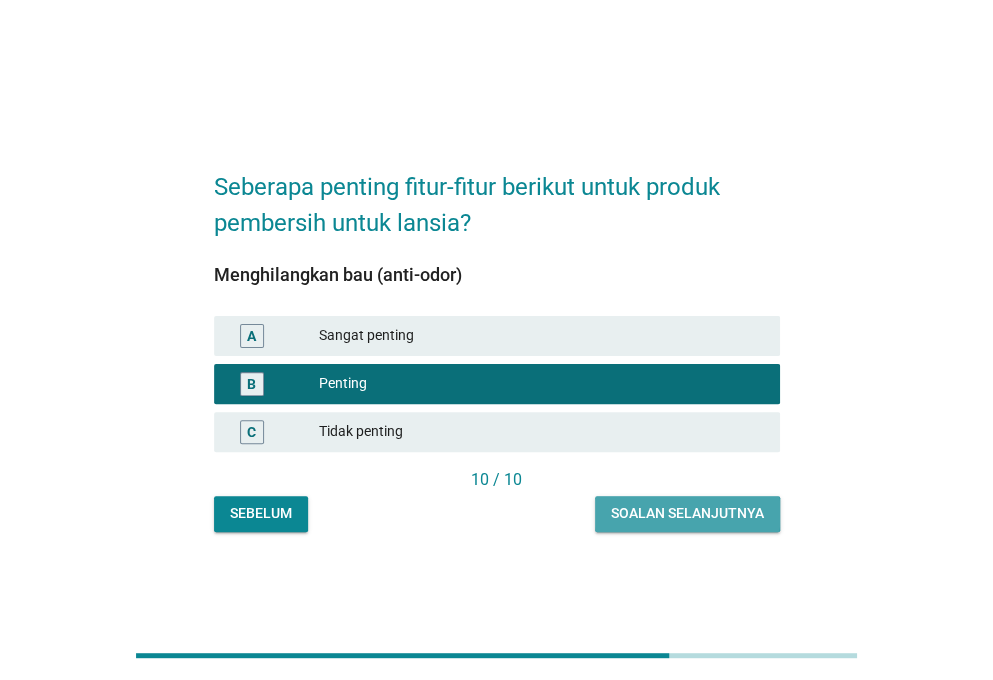 click on "Soalan selanjutnya" at bounding box center (687, 513) 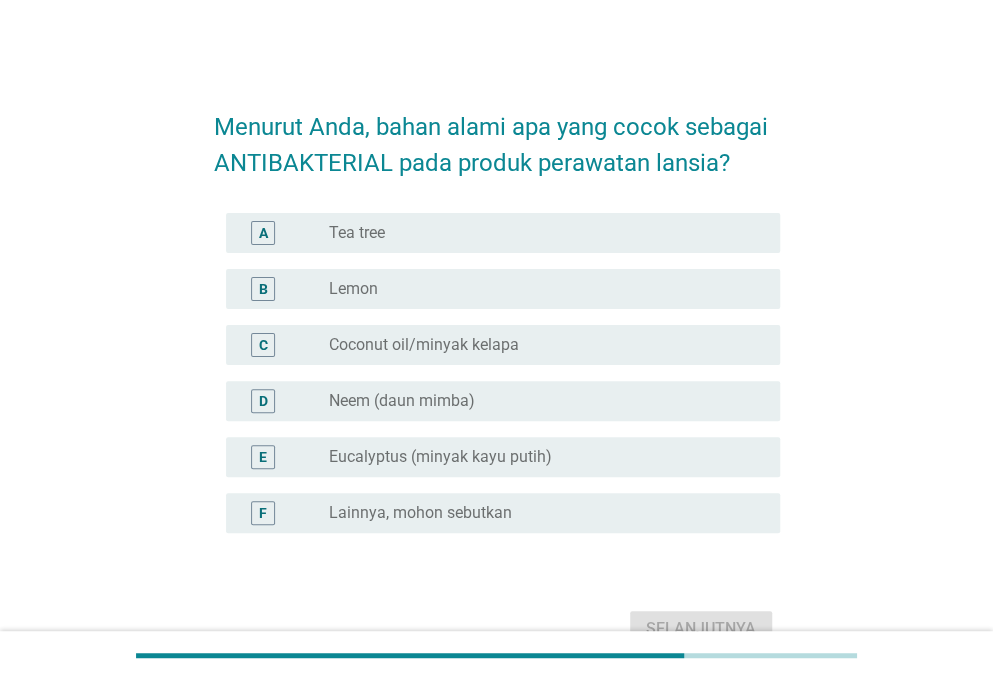 click on "radio_button_unchecked Tea tree" at bounding box center (538, 233) 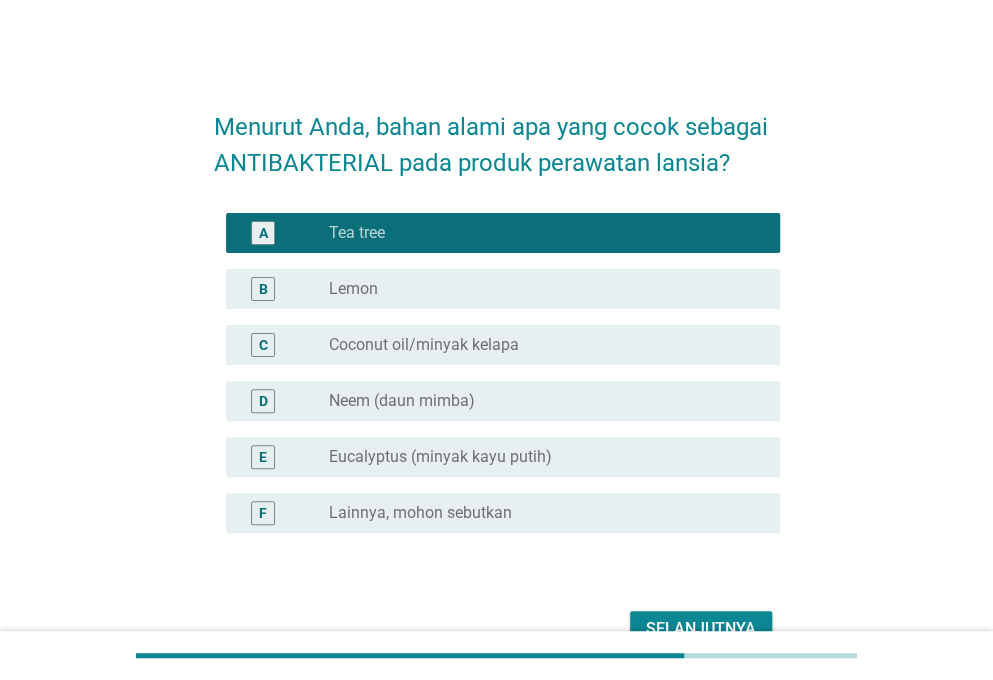 click on "radio_button_unchecked Coconut oil/minyak kelapa" at bounding box center [538, 345] 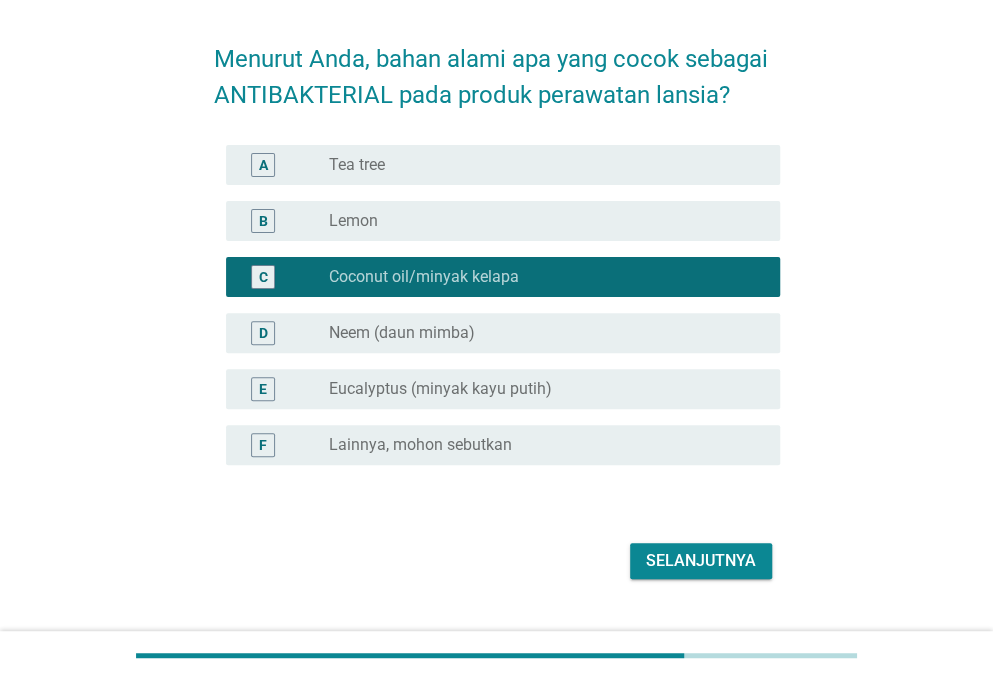 scroll, scrollTop: 100, scrollLeft: 0, axis: vertical 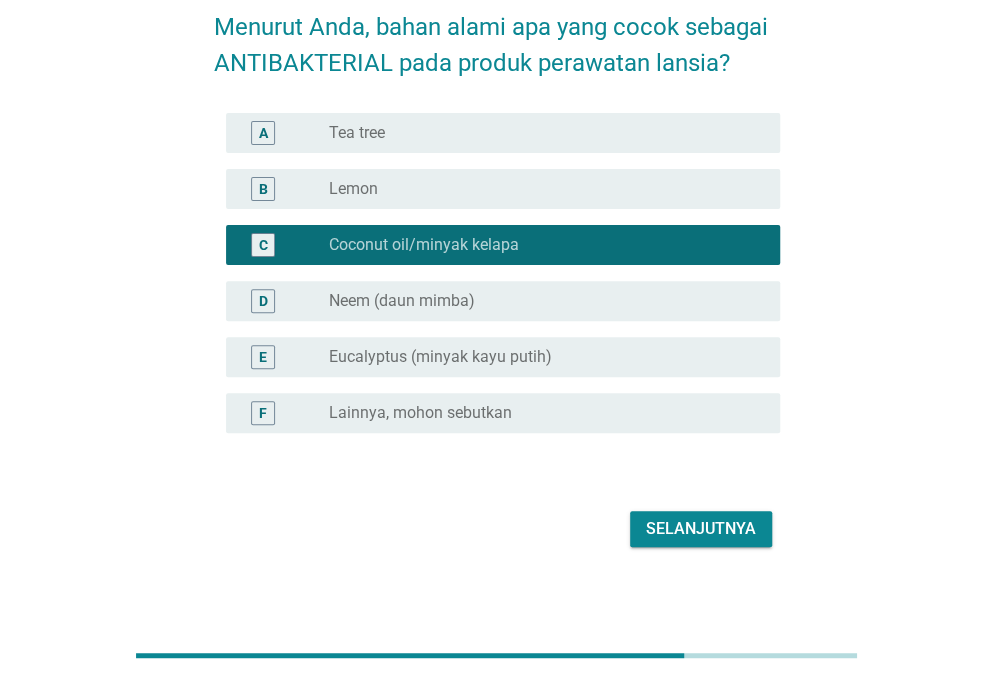 click on "Selanjutnya" at bounding box center (701, 529) 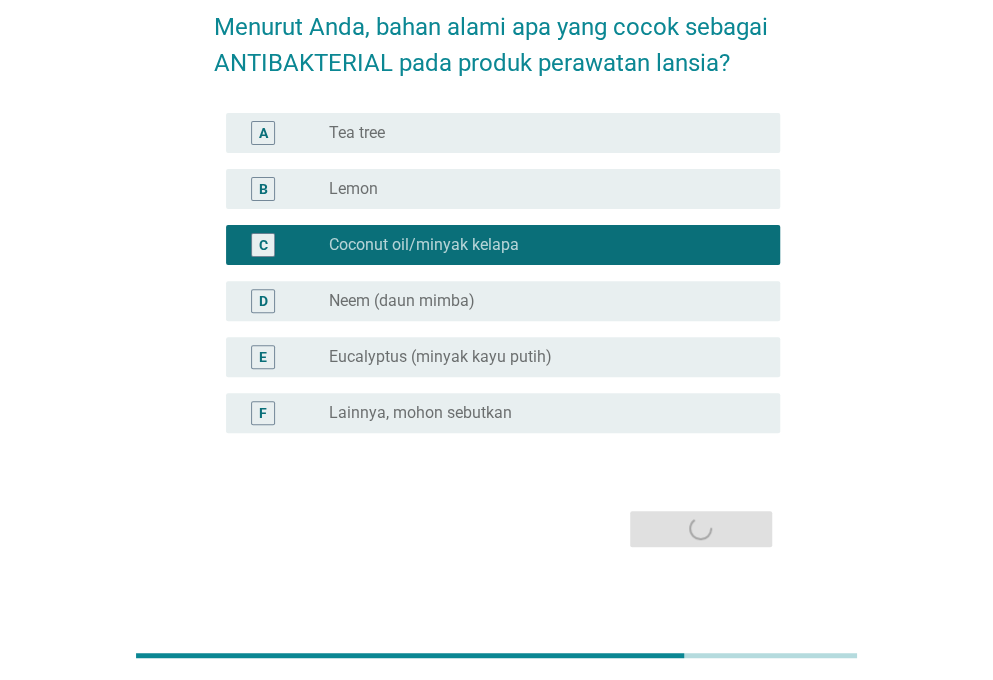 scroll, scrollTop: 0, scrollLeft: 0, axis: both 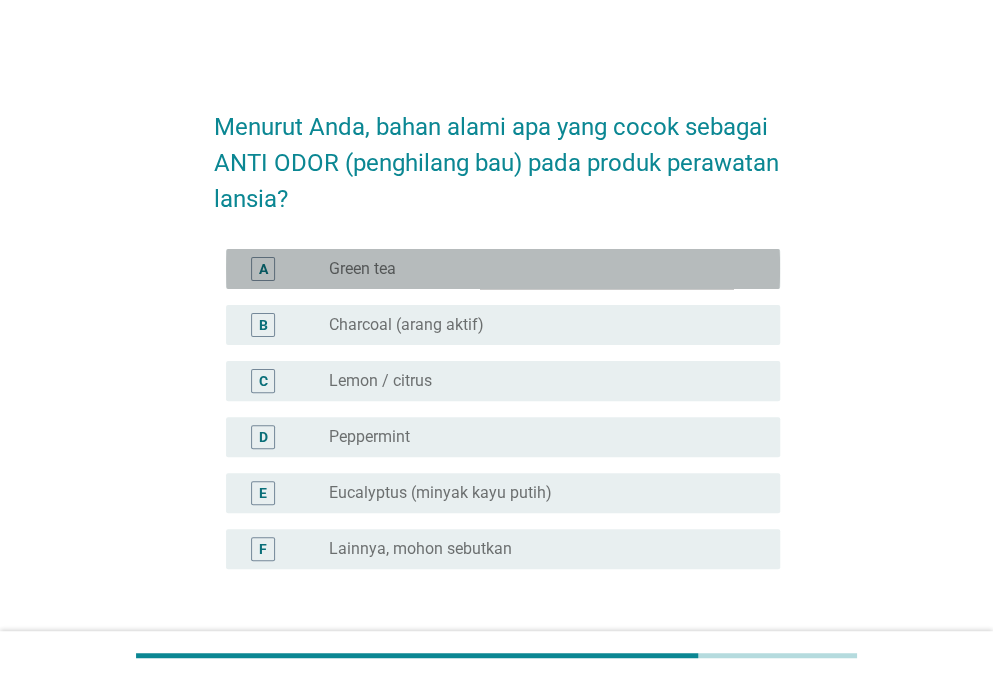 click on "radio_button_unchecked Green tea" at bounding box center (546, 269) 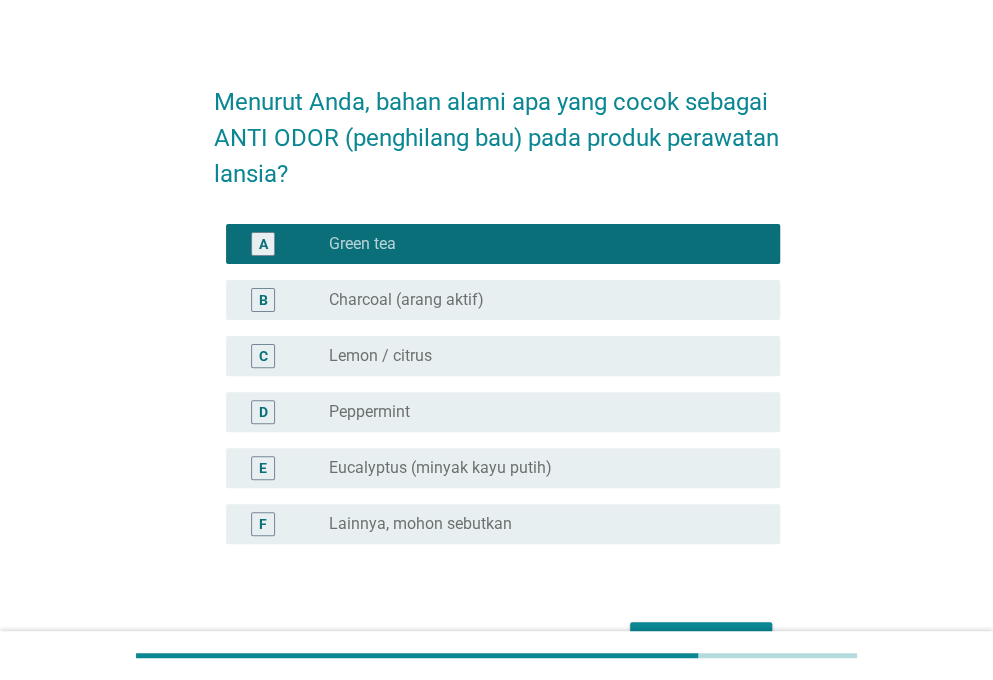 scroll, scrollTop: 100, scrollLeft: 0, axis: vertical 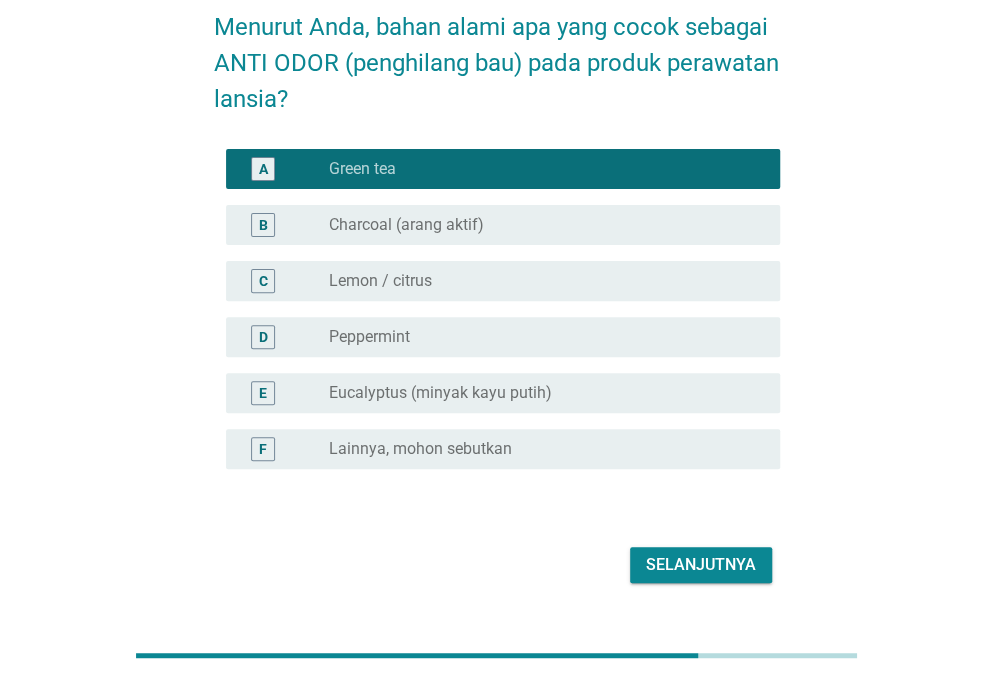 click on "radio_button_unchecked Eucalyptus (minyak kayu putih)" at bounding box center [538, 393] 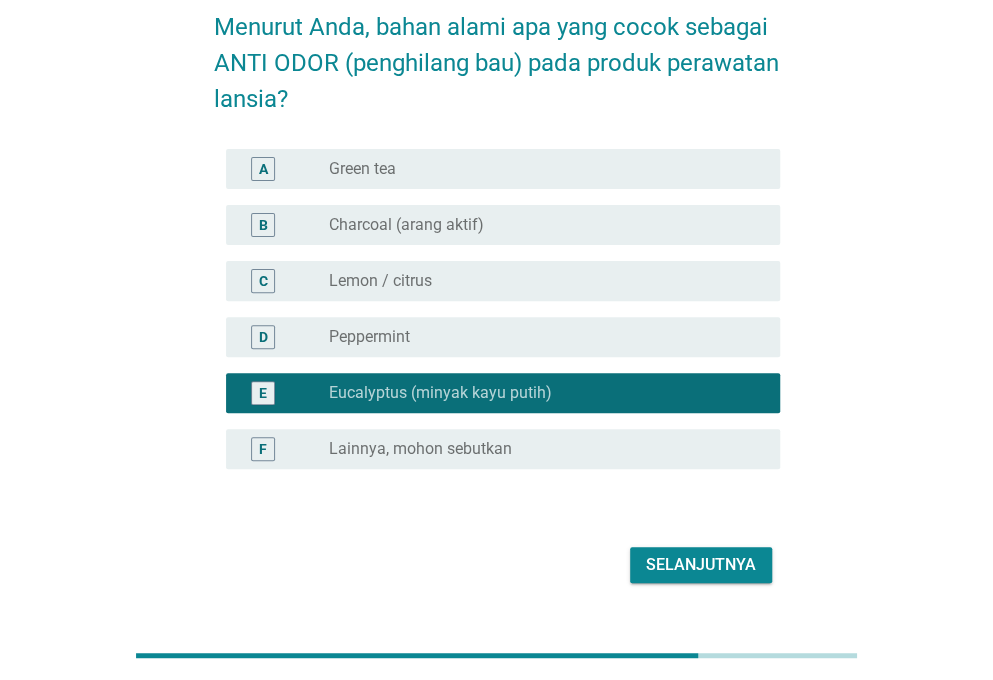 click on "radio_button_unchecked Green tea" at bounding box center (538, 169) 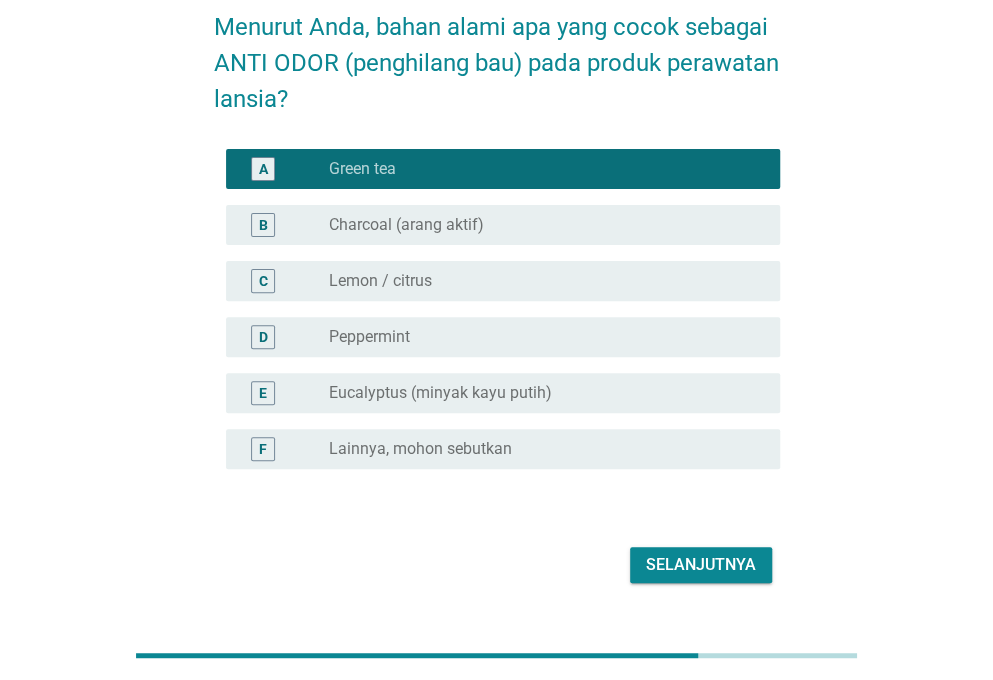click on "Selanjutnya" at bounding box center [701, 565] 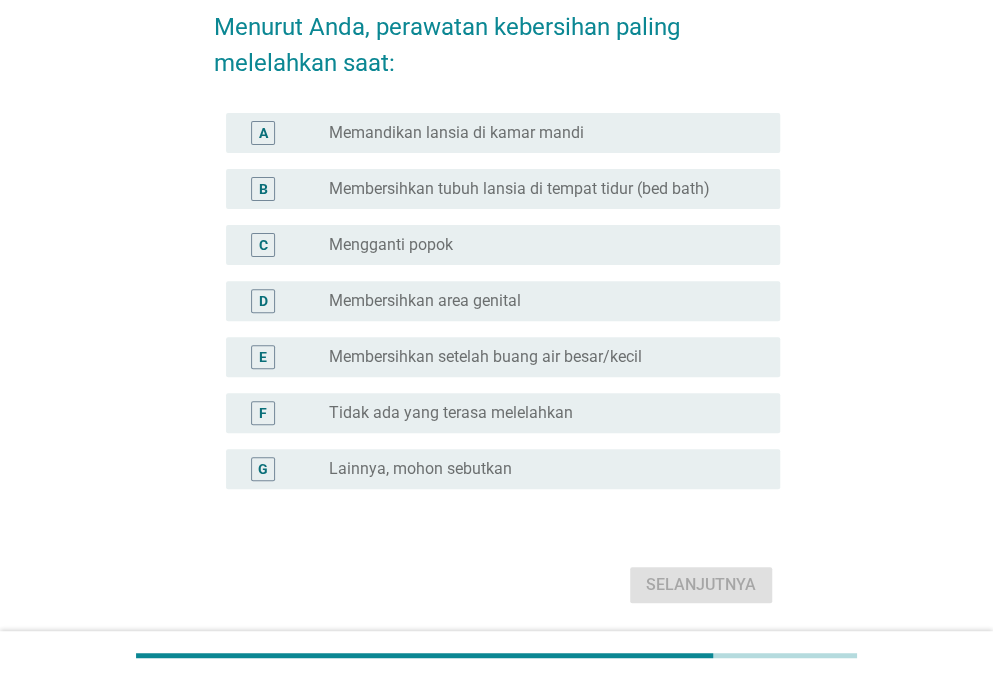 scroll, scrollTop: 0, scrollLeft: 0, axis: both 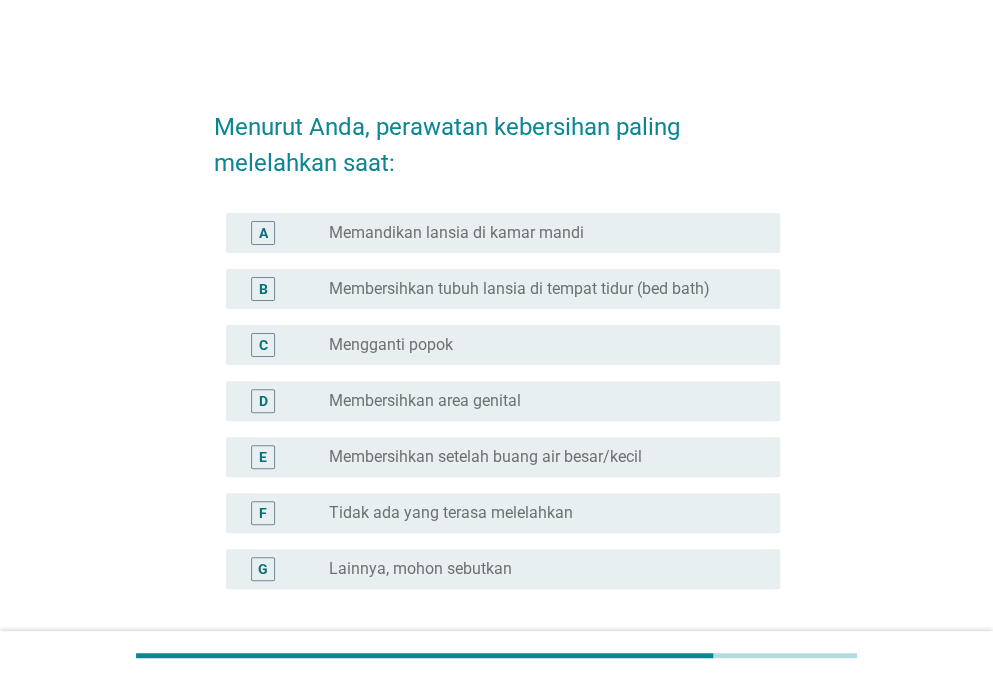 click on "radio_button_unchecked [ACTION]" at bounding box center [546, 289] 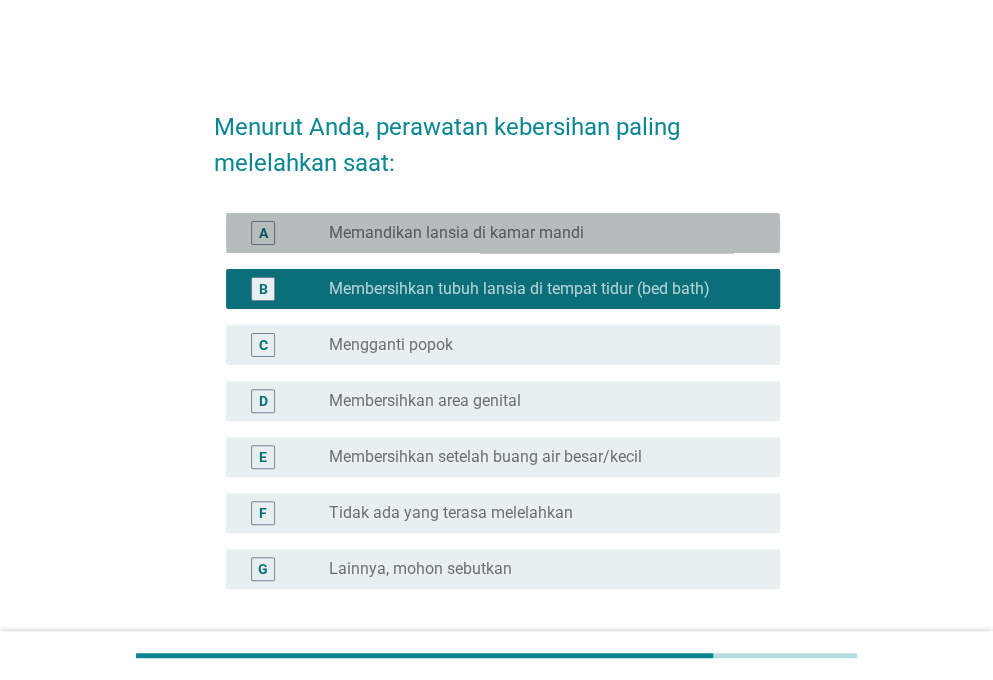 click on "radio_button_unchecked Memandikan lansia di kamar mandi" at bounding box center (538, 233) 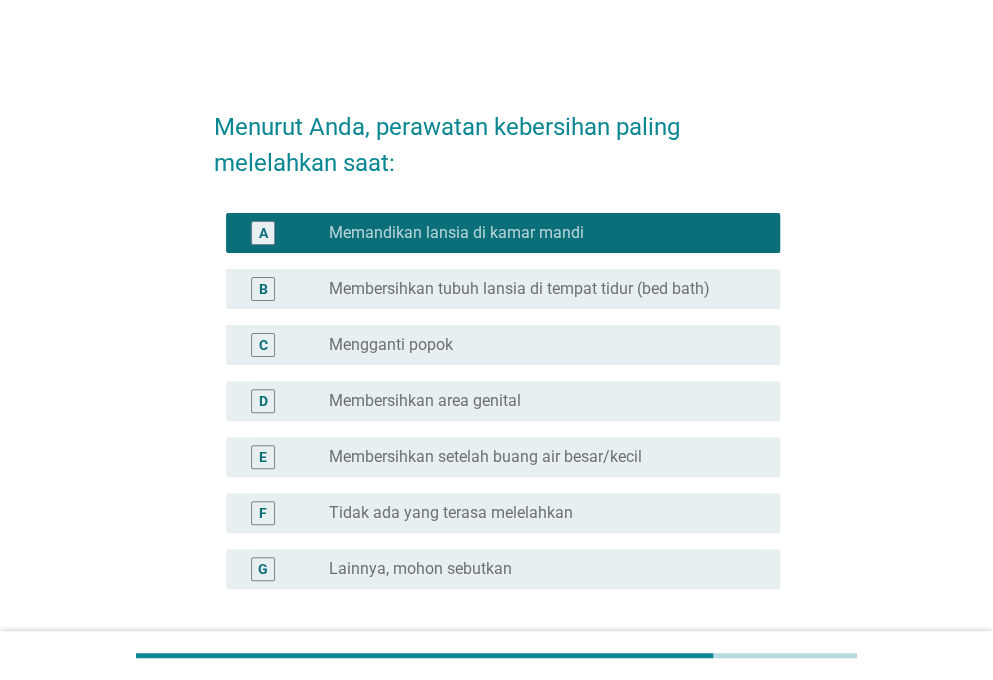 click on "Membersihkan tubuh lansia di tempat tidur (bed bath)" at bounding box center (519, 289) 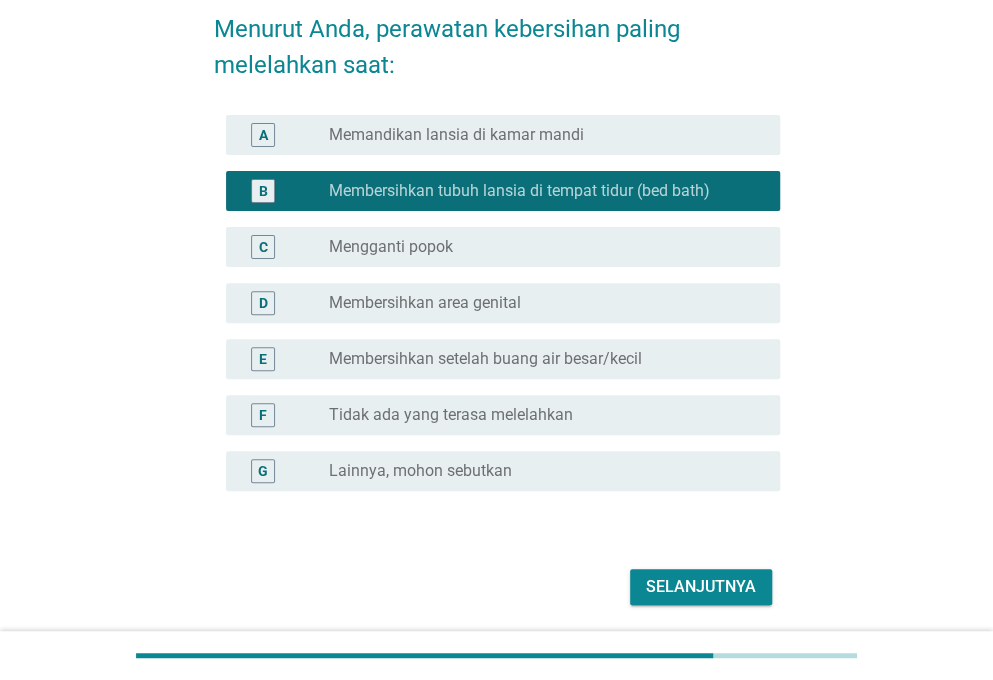 scroll, scrollTop: 166, scrollLeft: 0, axis: vertical 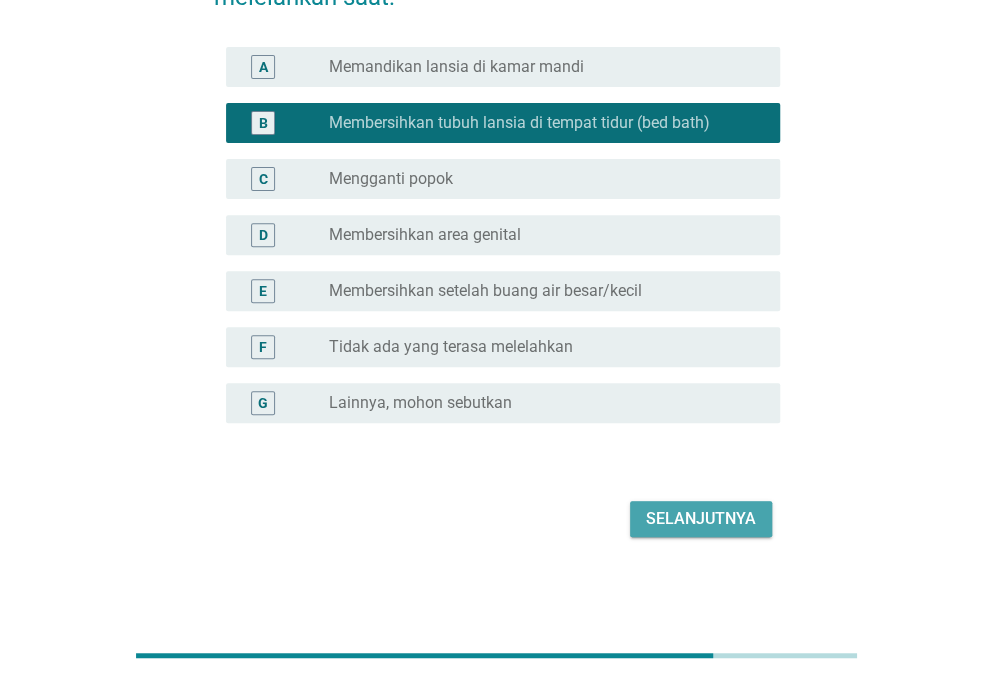 click on "Selanjutnya" at bounding box center [701, 519] 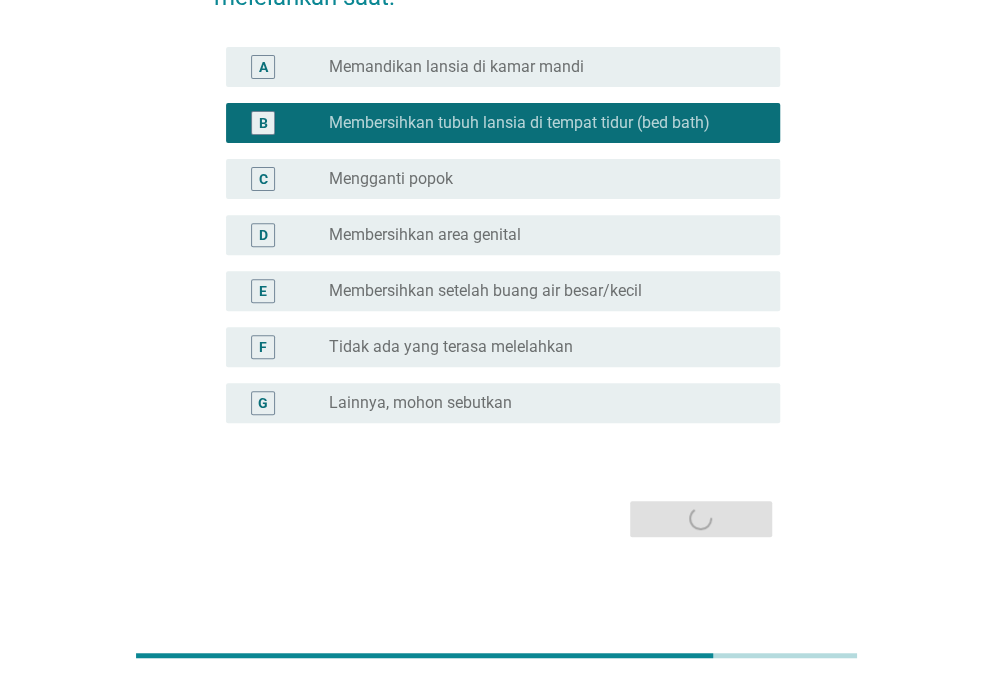 scroll, scrollTop: 0, scrollLeft: 0, axis: both 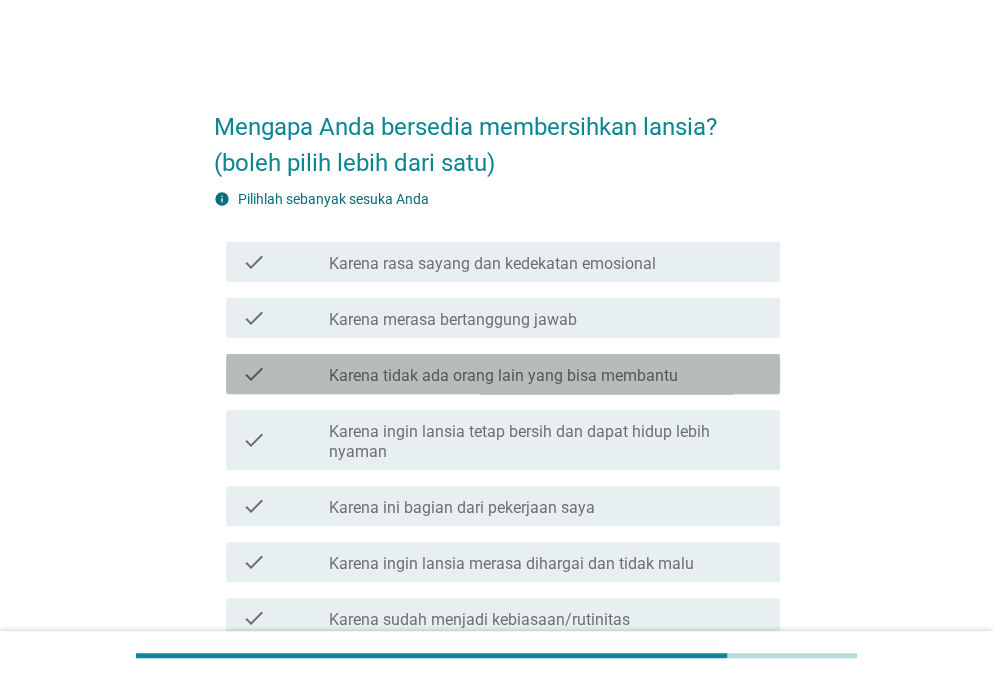 click on "Karena tidak ada orang lain yang bisa membantu" at bounding box center (503, 376) 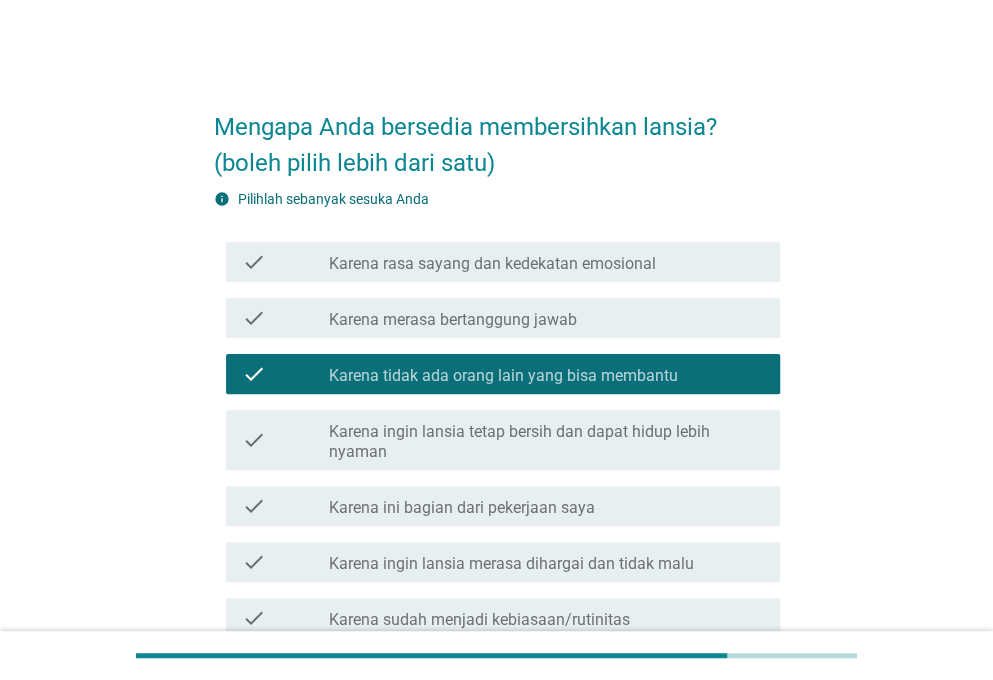 click on "check_box_outline_blank Karena ini bagian dari pekerjaan saya" at bounding box center (546, 506) 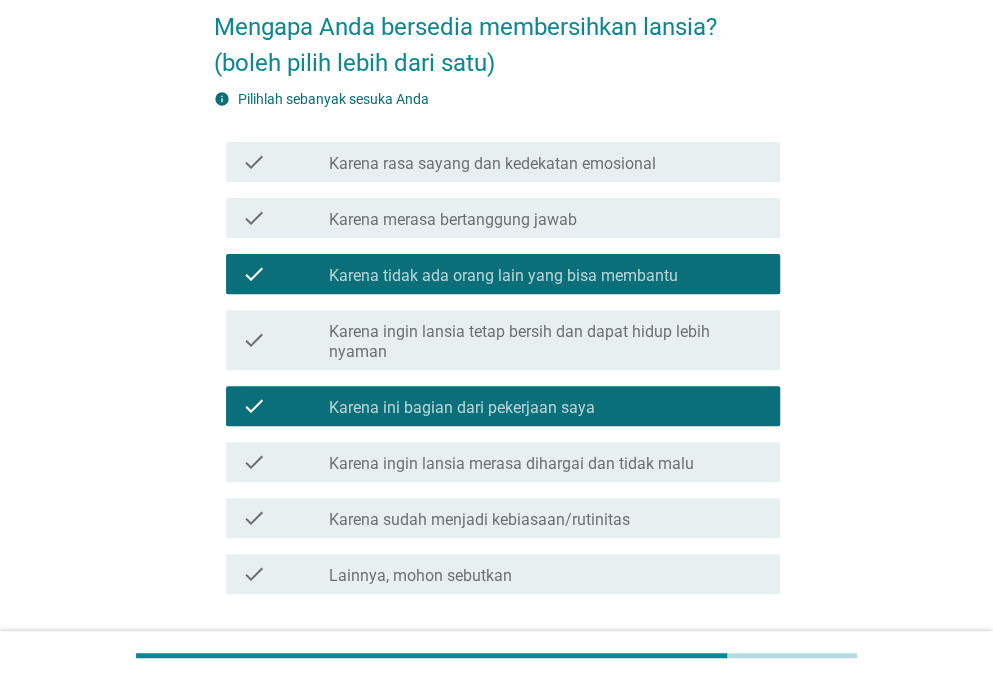 scroll, scrollTop: 0, scrollLeft: 0, axis: both 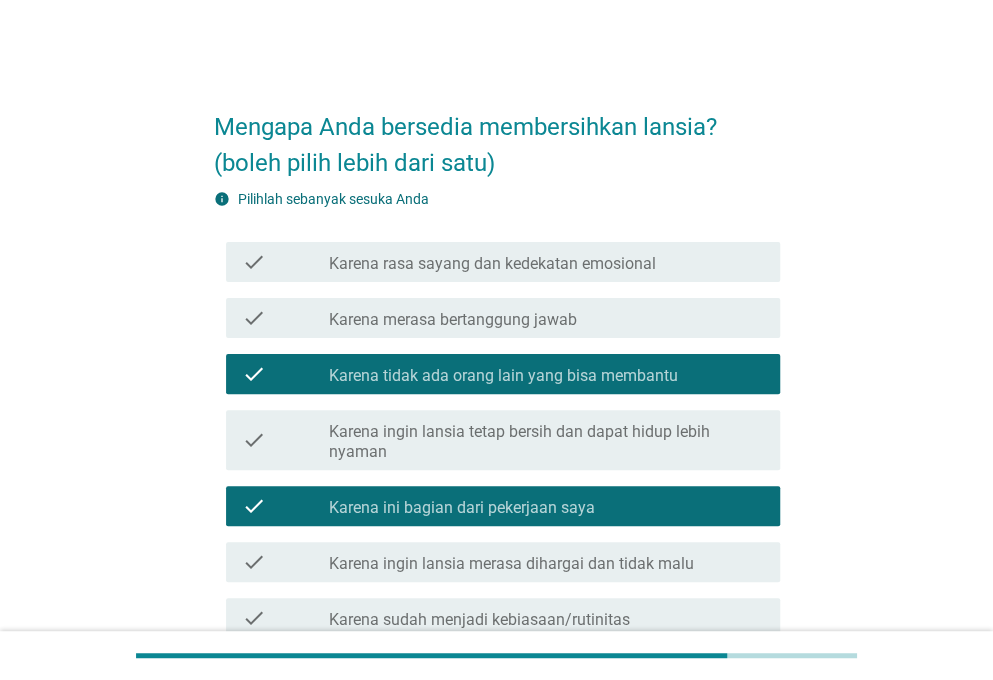 click on "Karena rasa sayang dan kedekatan emosional" at bounding box center (492, 264) 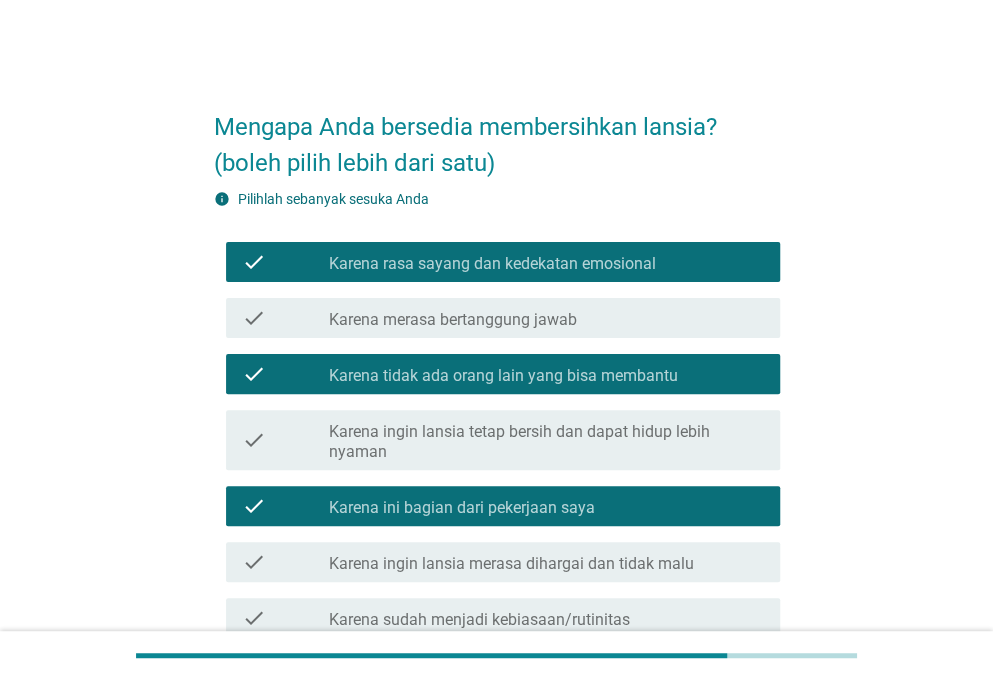 click on "Karena tidak ada orang lain yang bisa membantu" at bounding box center (503, 376) 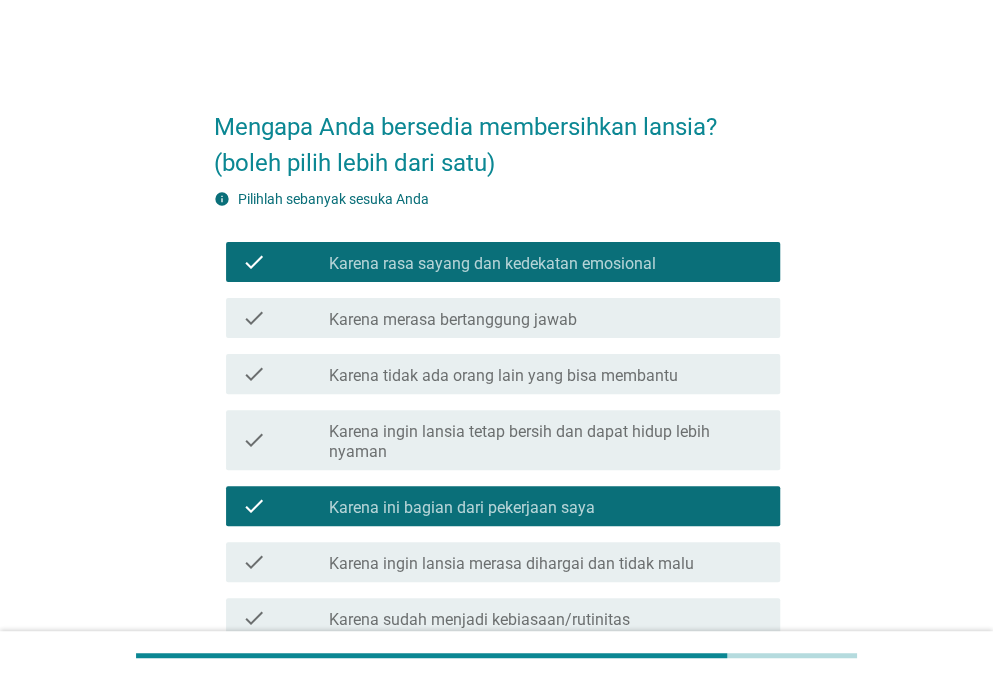 click on "check_box_outline_blank Karena merasa bertanggung jawab" at bounding box center (546, 318) 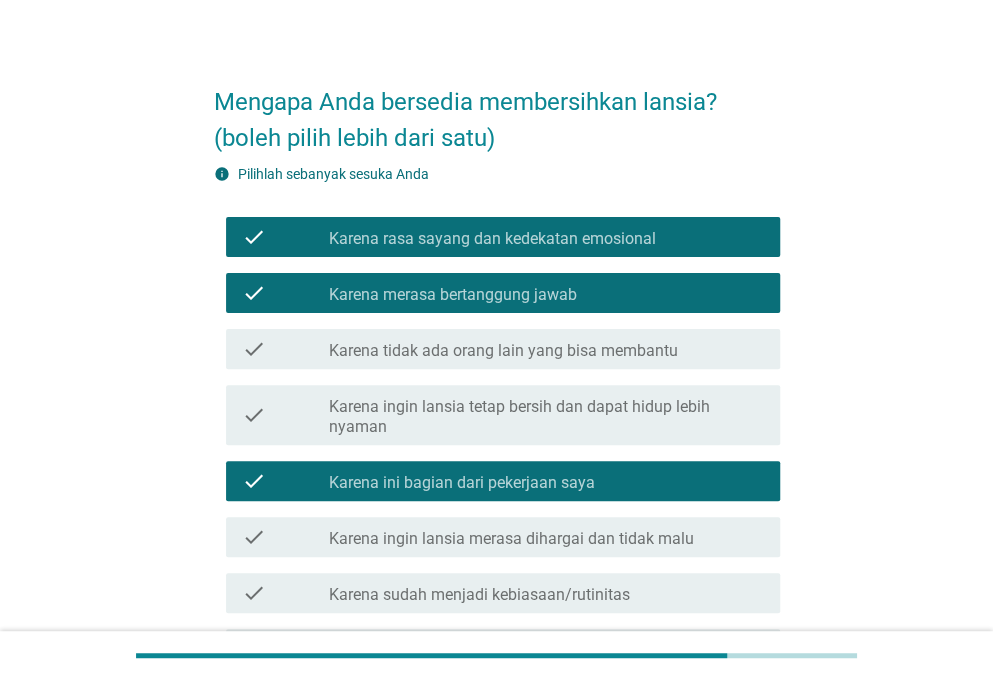 scroll, scrollTop: 100, scrollLeft: 0, axis: vertical 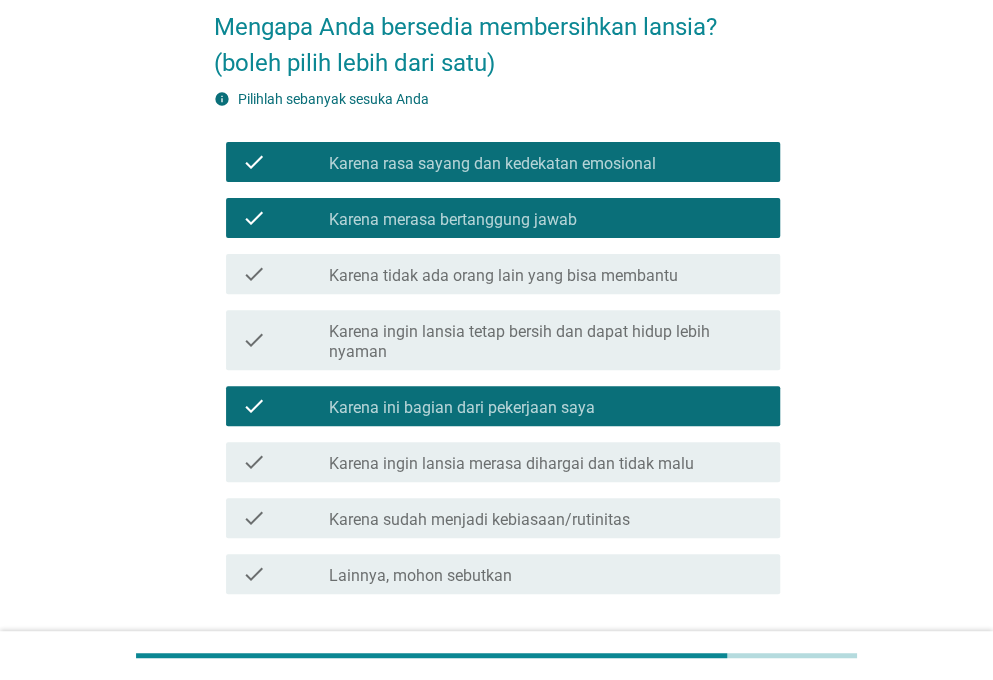 click on "check_box_outline_blank Karena ini bagian dari pekerjaan saya" at bounding box center (546, 406) 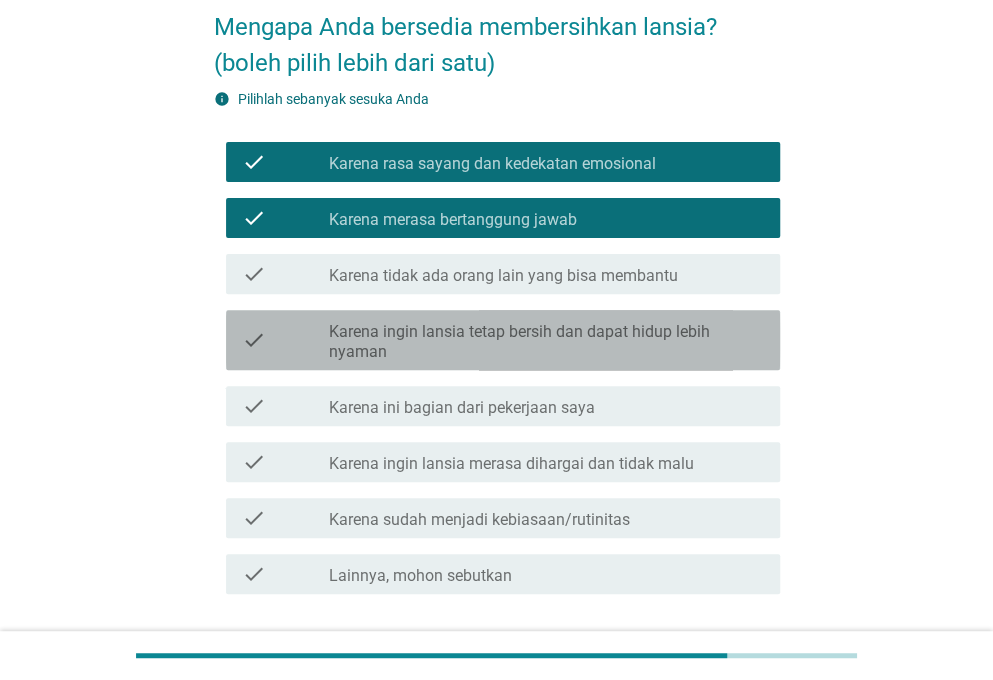 click on "Karena ingin lansia tetap bersih dan dapat hidup lebih nyaman" at bounding box center (546, 342) 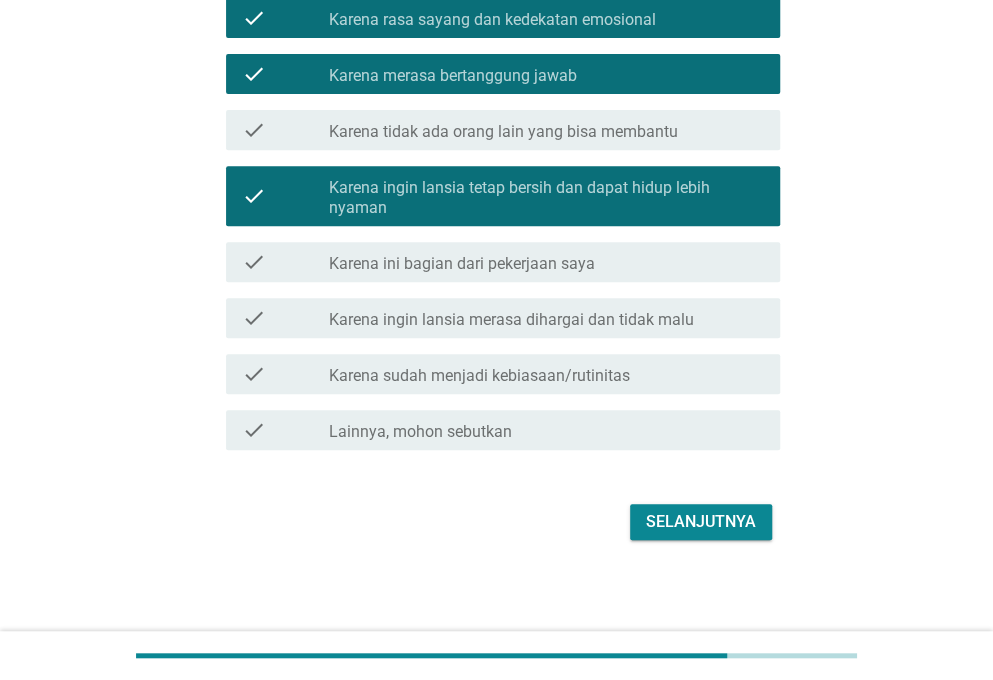 scroll, scrollTop: 247, scrollLeft: 0, axis: vertical 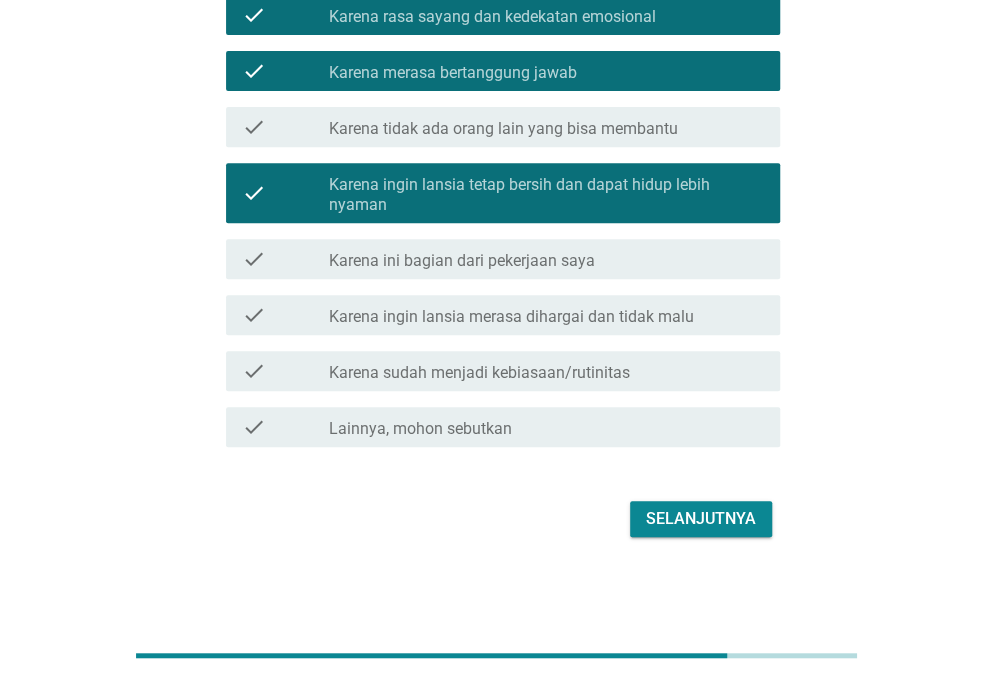 click on "Selanjutnya" at bounding box center (701, 519) 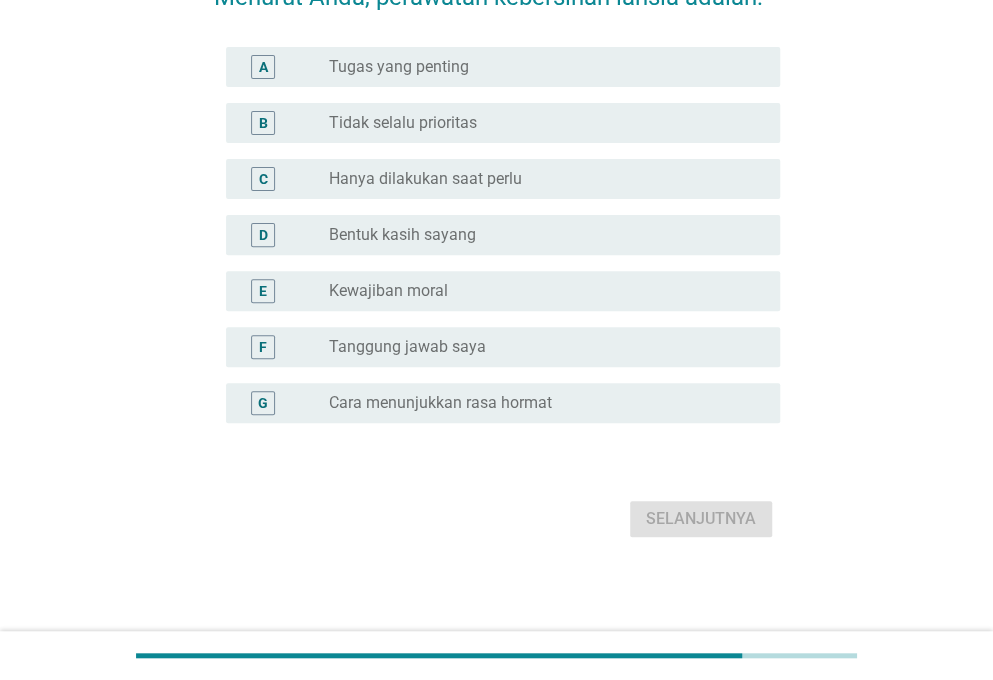 scroll, scrollTop: 0, scrollLeft: 0, axis: both 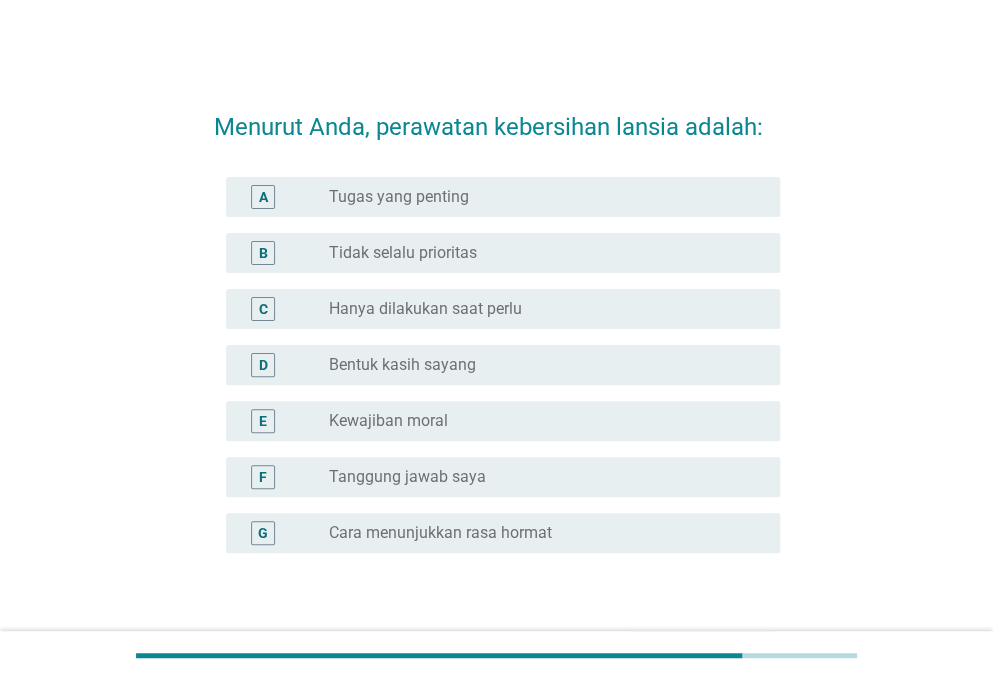 click on "radio_button_unchecked Tugas yang penting" at bounding box center (538, 197) 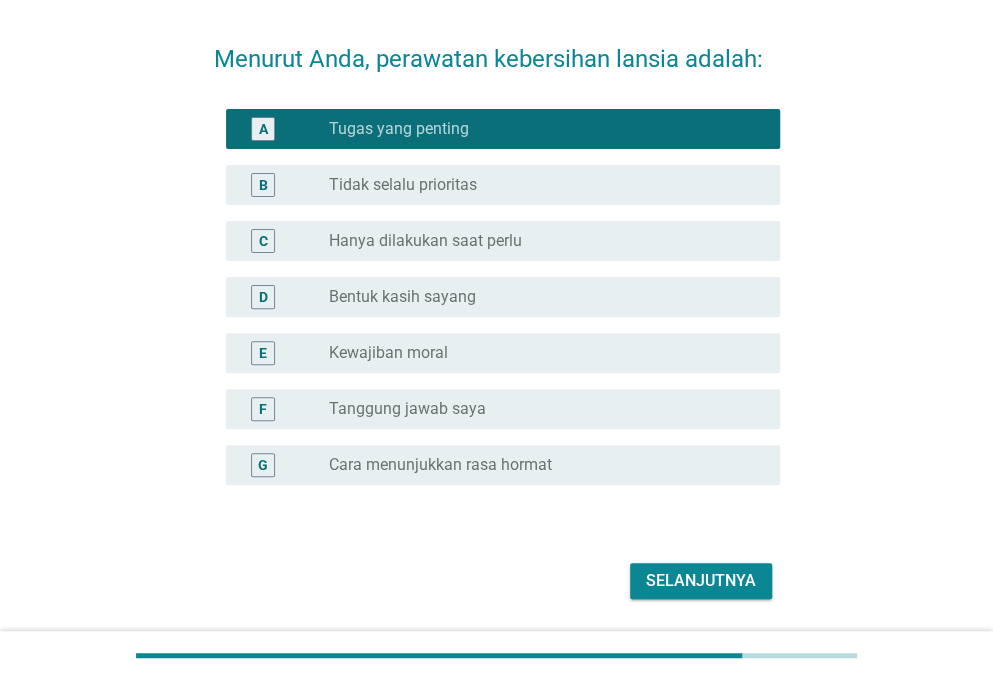 scroll, scrollTop: 130, scrollLeft: 0, axis: vertical 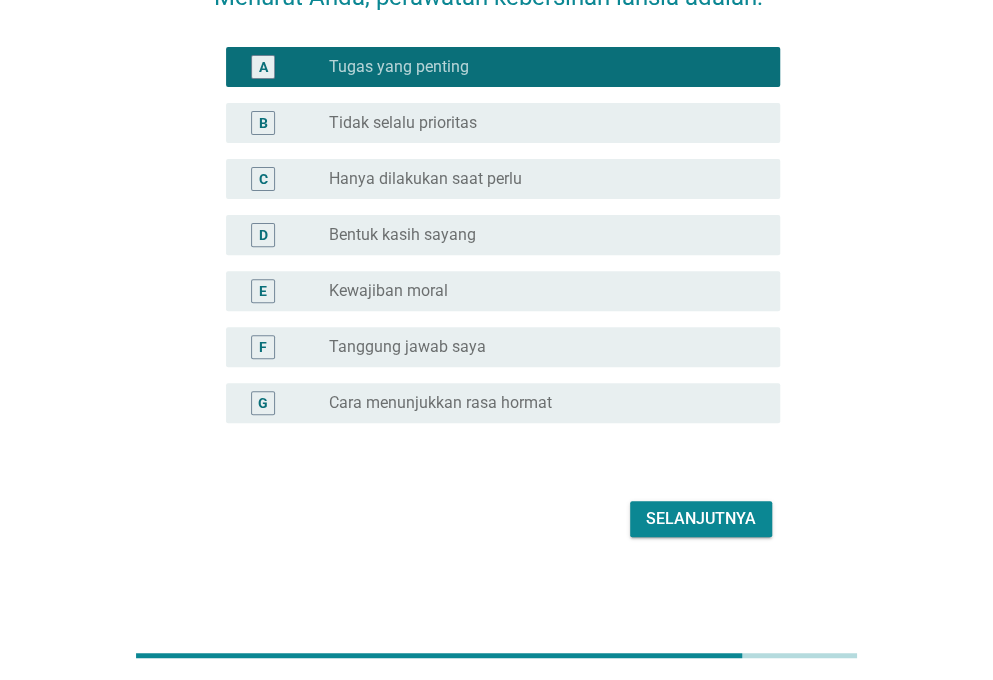 click on "Selanjutnya" at bounding box center (701, 519) 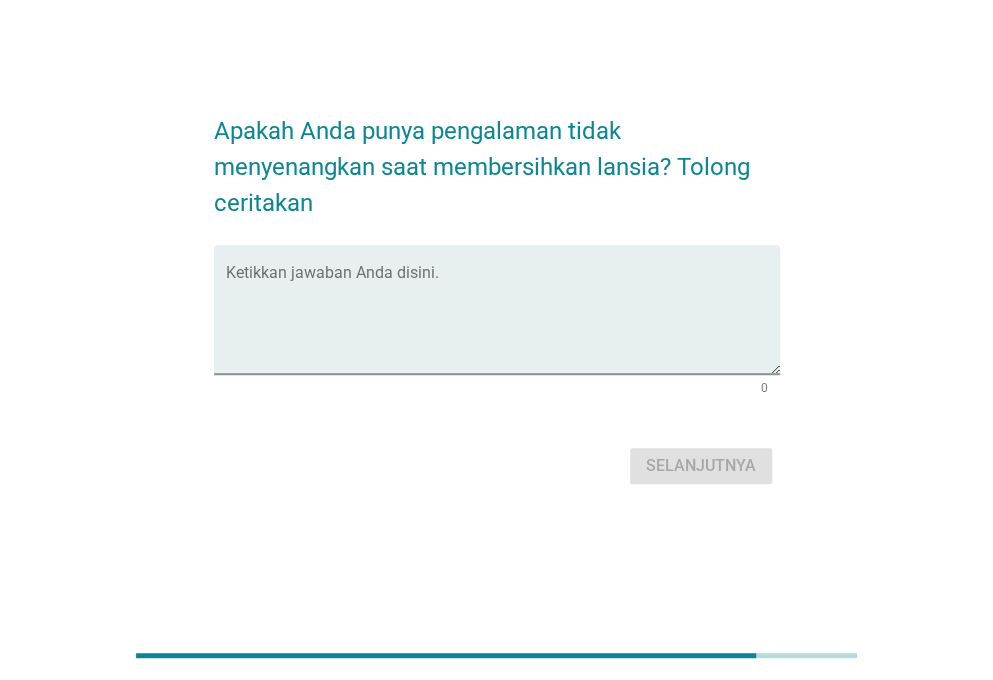 scroll, scrollTop: 0, scrollLeft: 0, axis: both 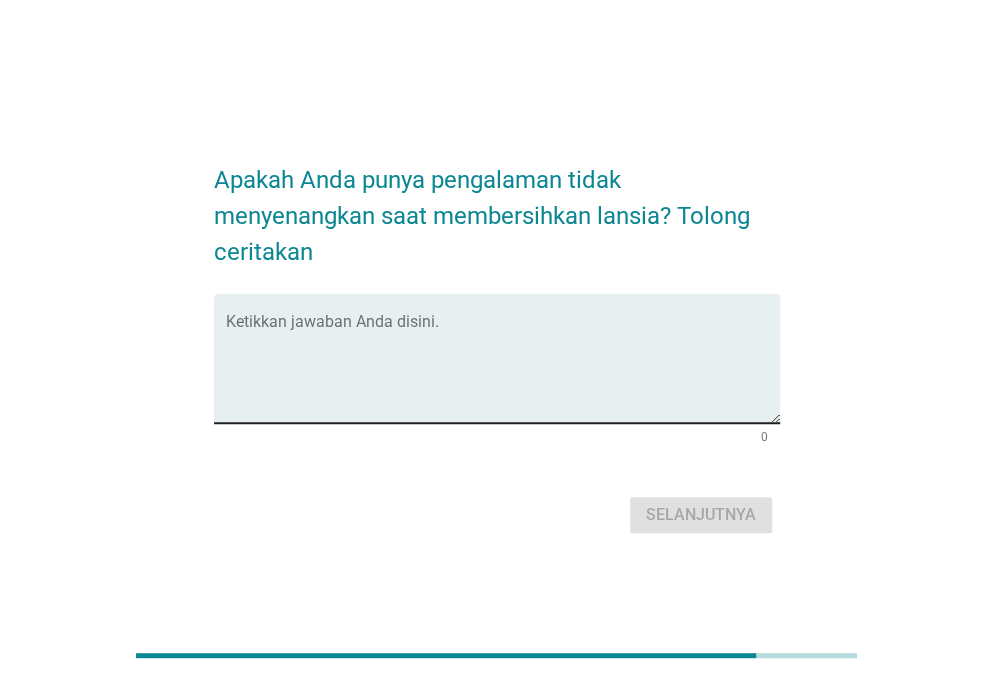 click at bounding box center (503, 370) 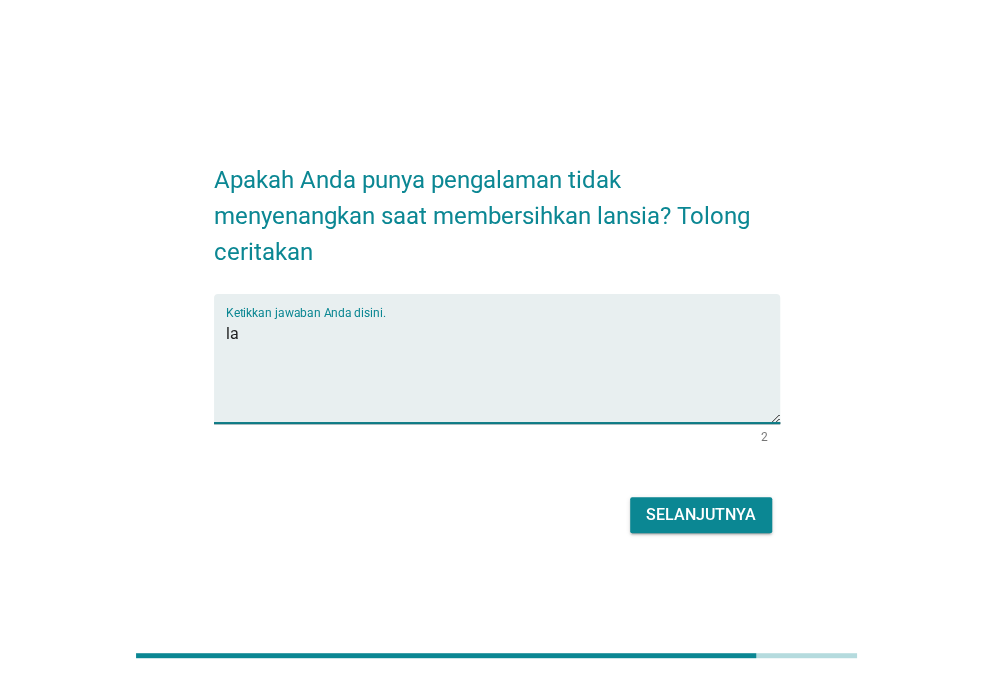type on "l" 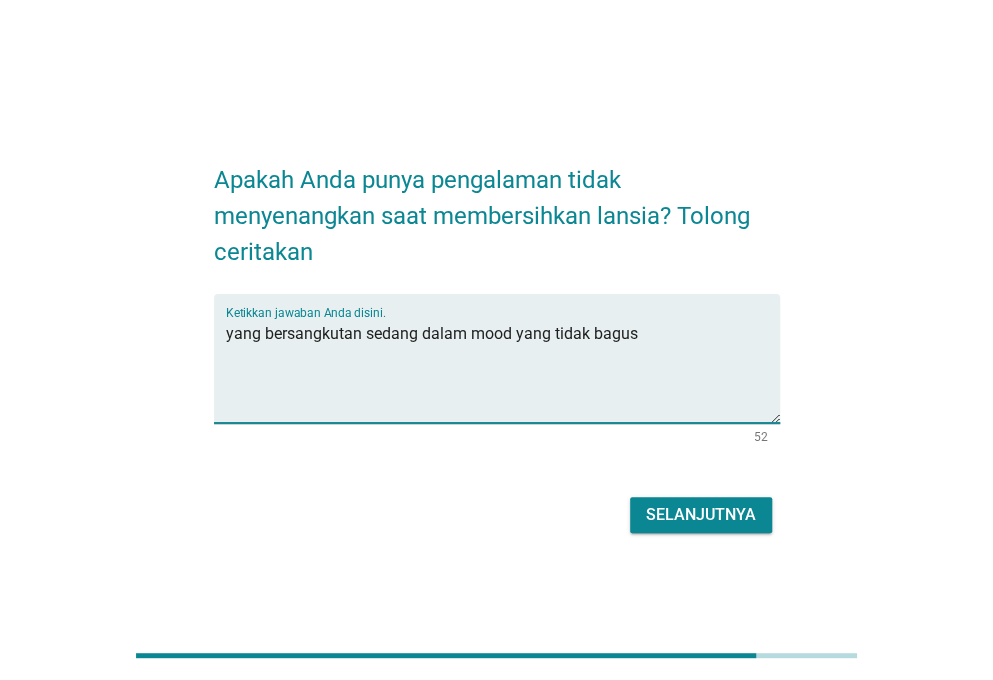 type on "yang bersangkutan sedang dalam mood yang tidak bagus" 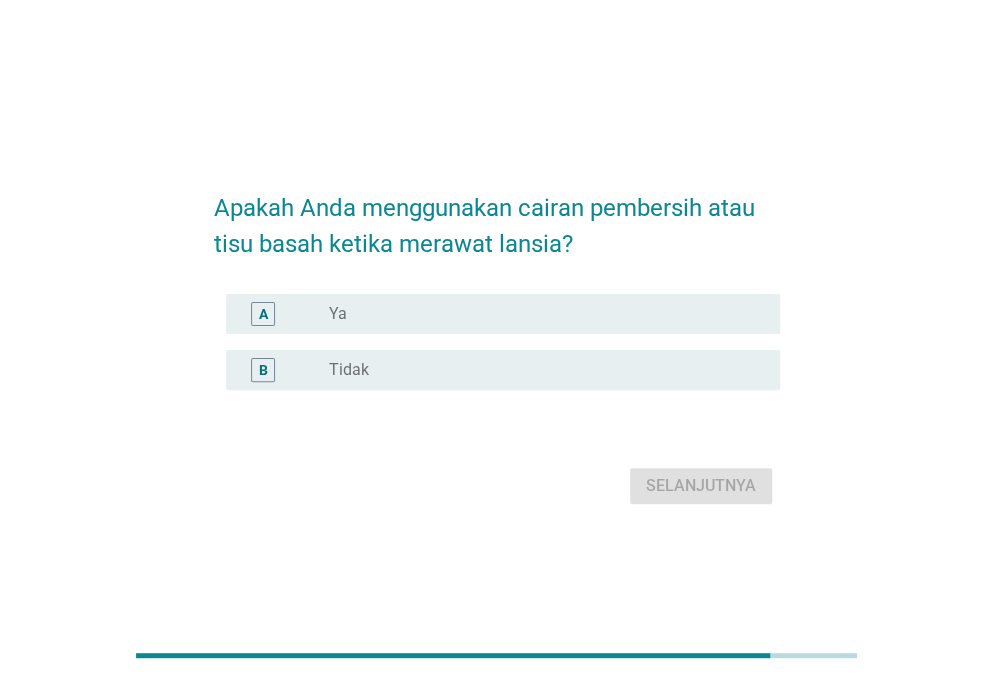 click on "radio_button_unchecked Ya" at bounding box center (538, 314) 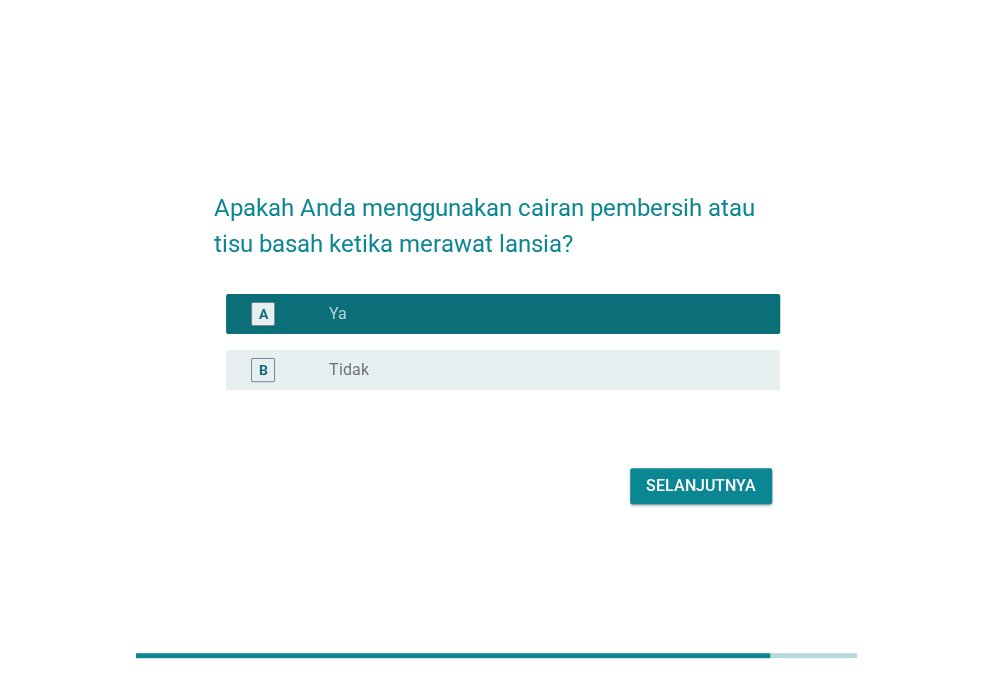 click on "Selanjutnya" at bounding box center (701, 486) 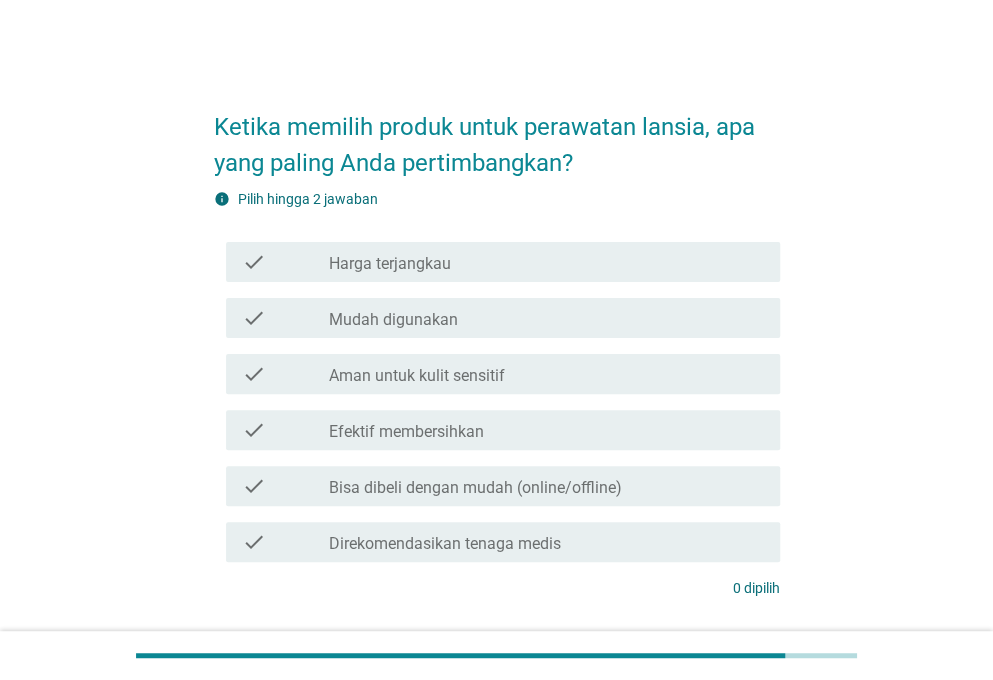click on "check_box_outline_blank Aman untuk kulit sensitif" at bounding box center [546, 374] 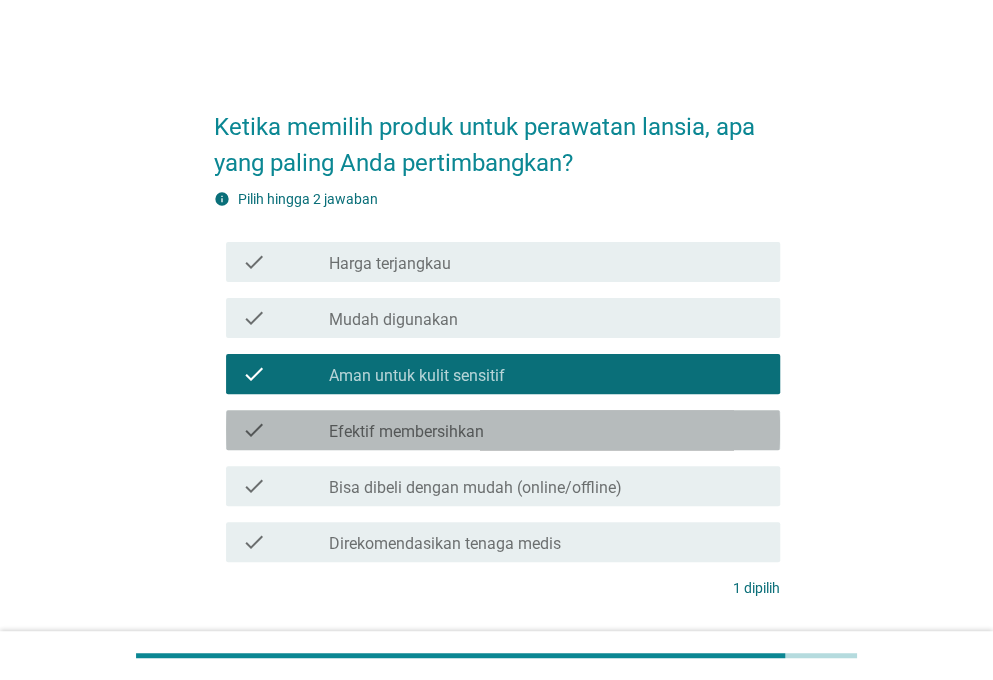 click on "check_box_outline_blank Efektif membersihkan" at bounding box center (546, 430) 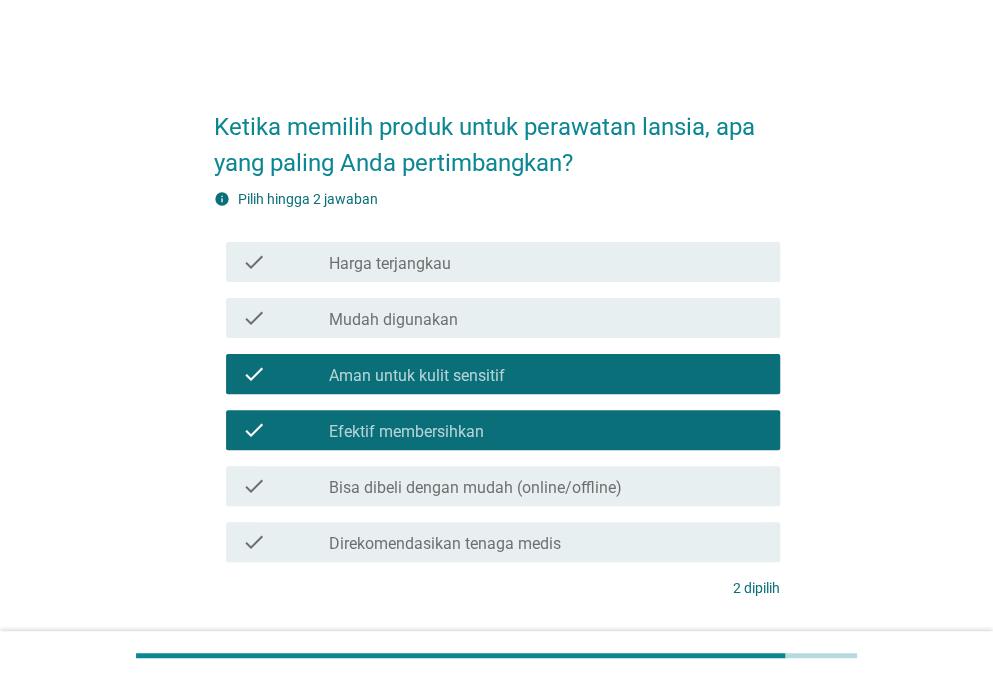 scroll, scrollTop: 100, scrollLeft: 0, axis: vertical 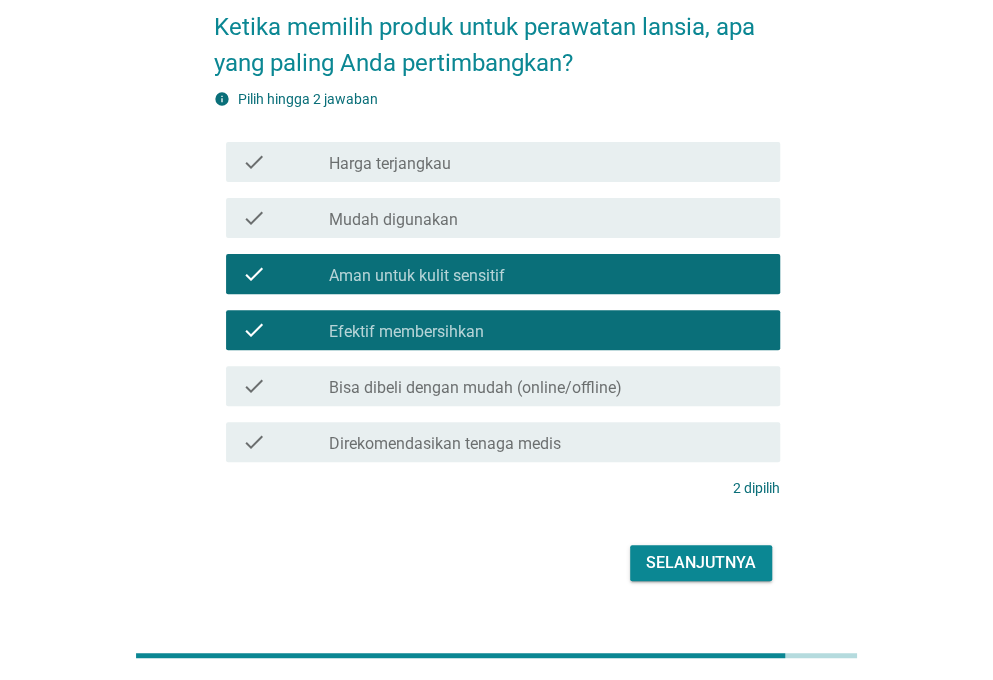 click on "check     check_box_outline_blank Bisa dibeli dengan mudah (online/offline)" at bounding box center (503, 386) 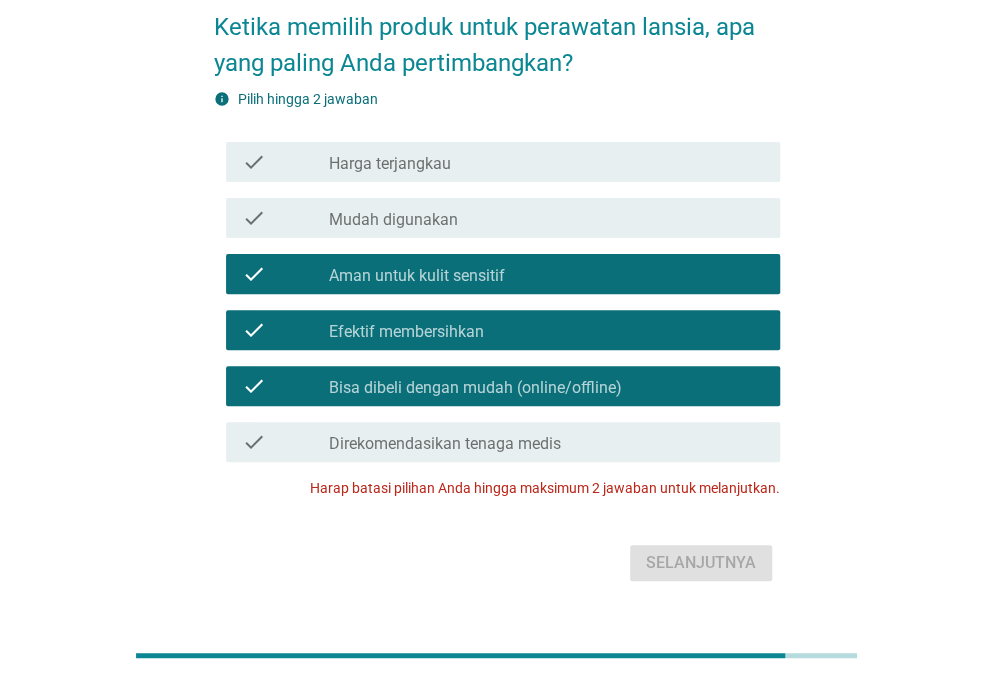 click on "Bisa dibeli dengan mudah (online/offline)" at bounding box center [475, 388] 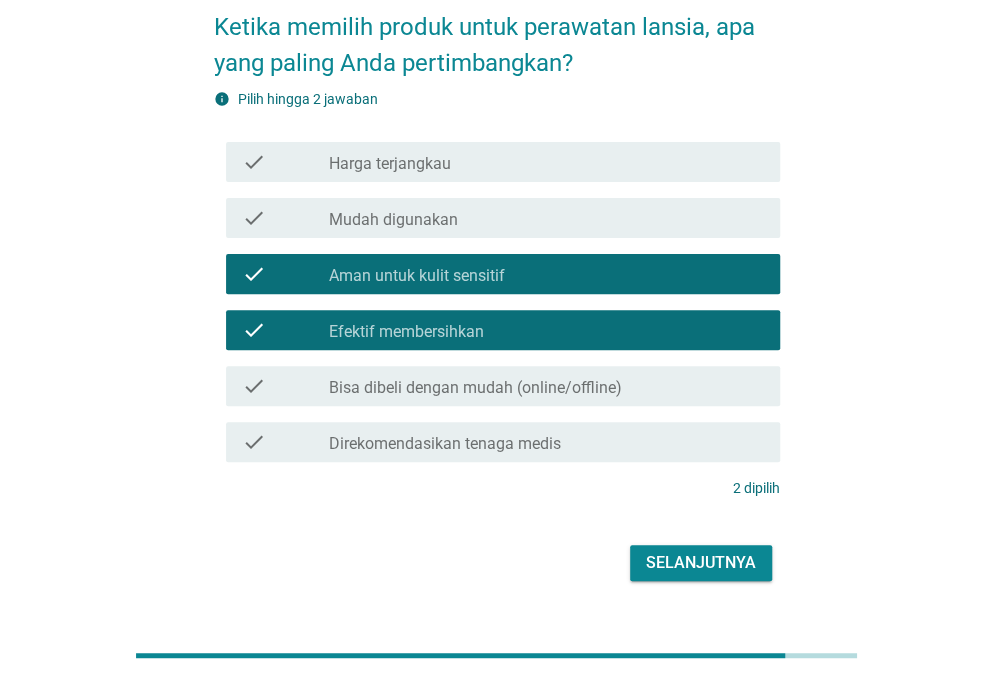 click on "Selanjutnya" at bounding box center (497, 563) 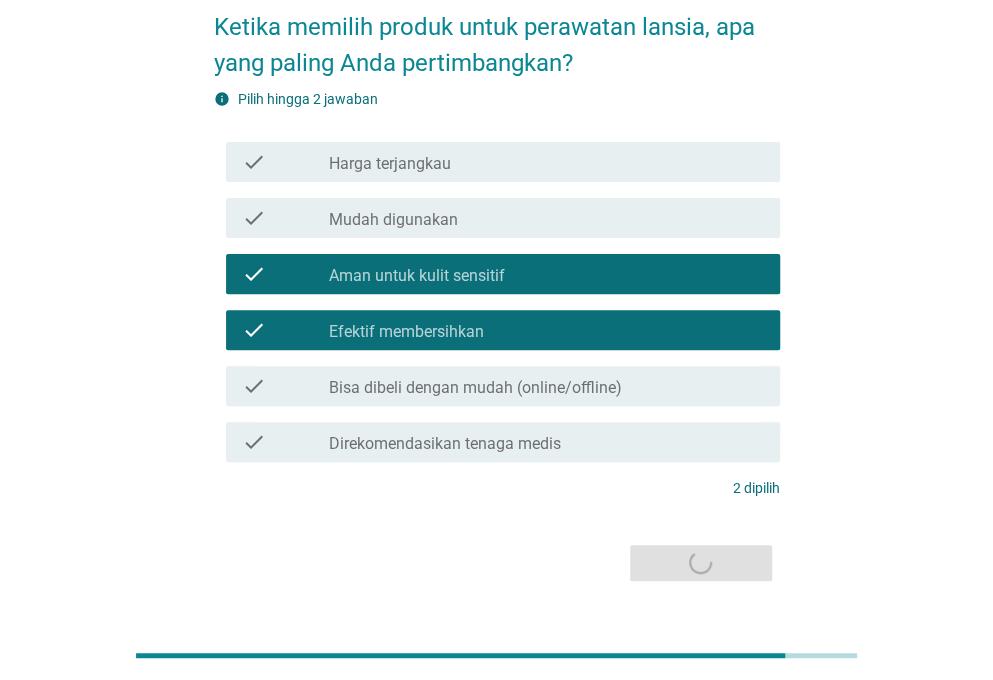 scroll, scrollTop: 0, scrollLeft: 0, axis: both 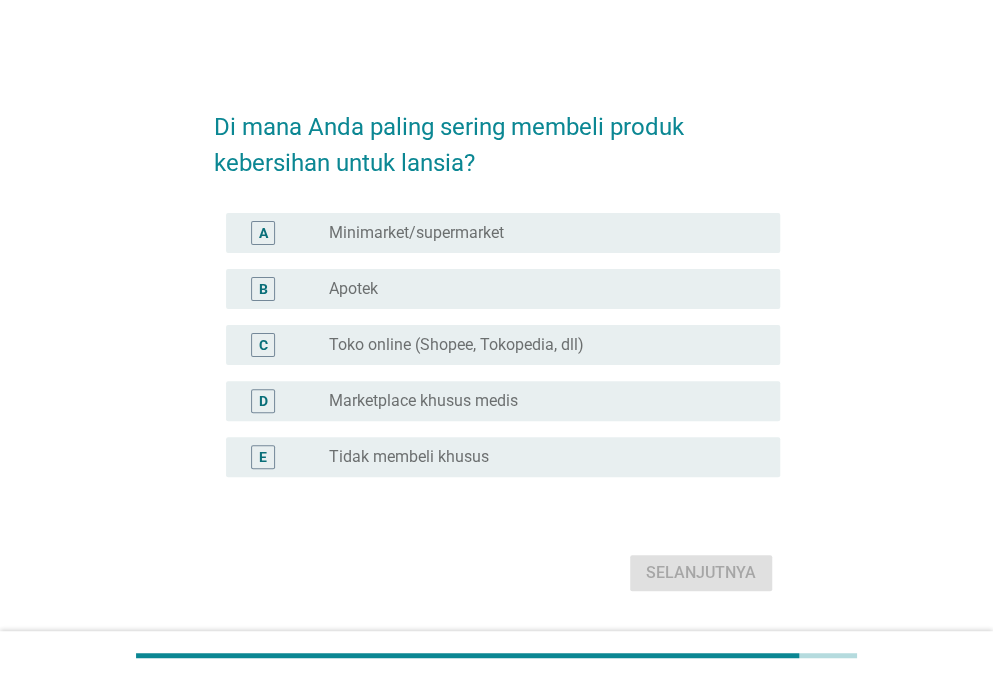 click on "radio_button_unchecked Apotek" at bounding box center [538, 289] 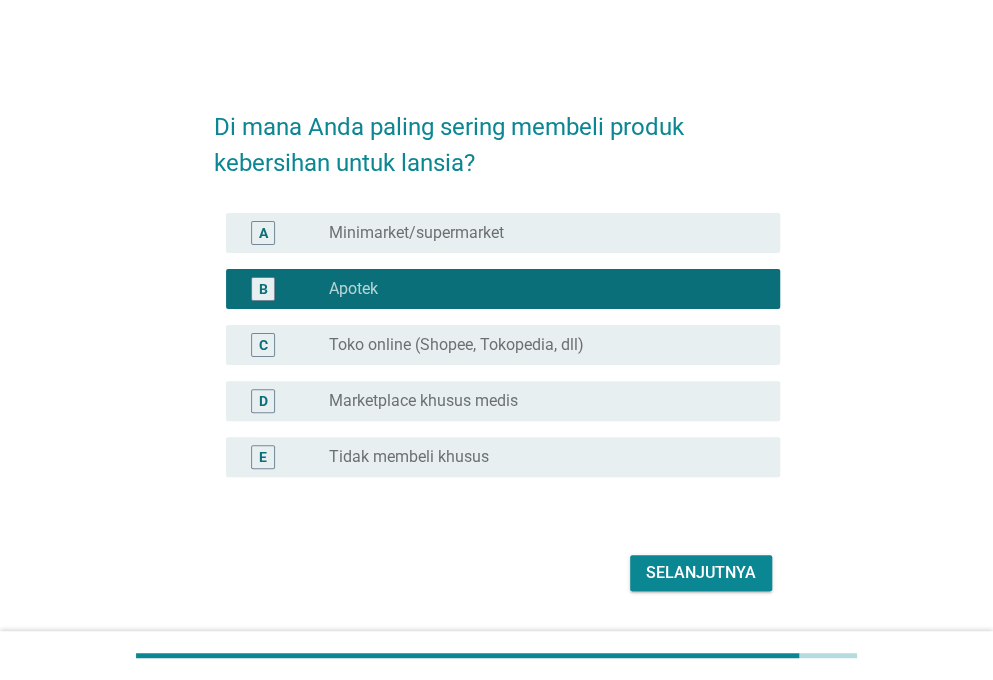 click on "Toko online (Shopee, Tokopedia, dll)" at bounding box center [456, 345] 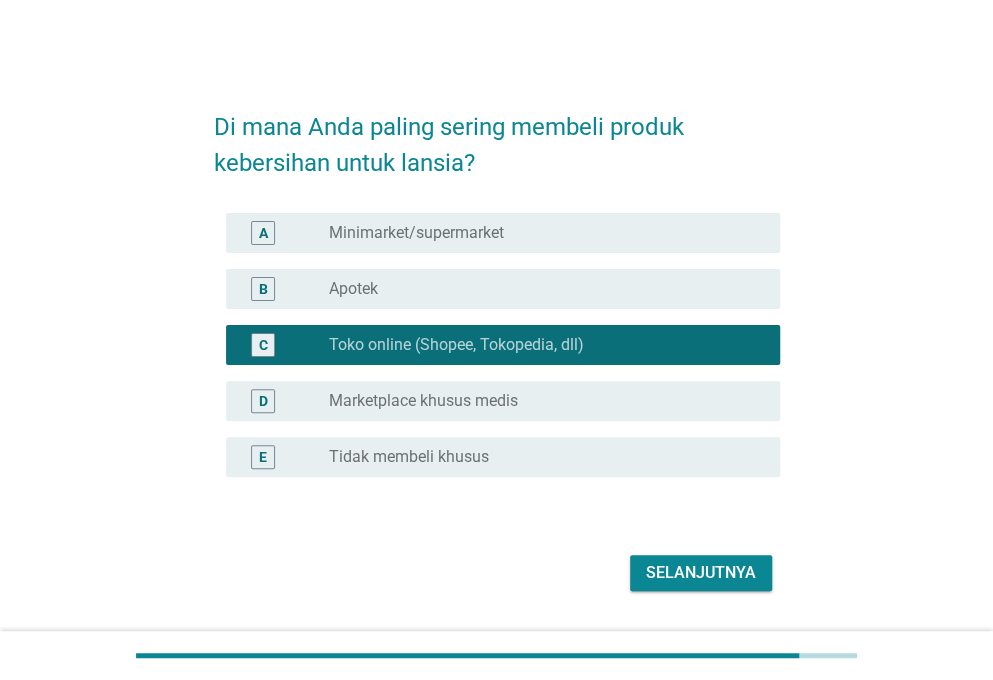 click on "Selanjutnya" at bounding box center [701, 573] 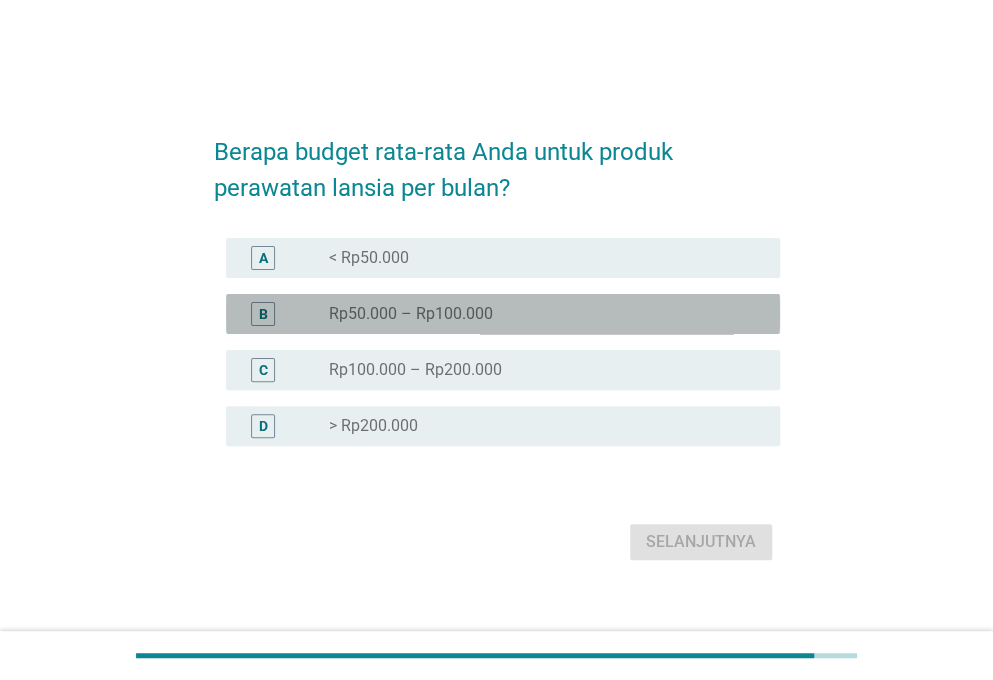 click on "B     radio_button_unchecked [CURRENCY] – [CURRENCY]" at bounding box center [503, 314] 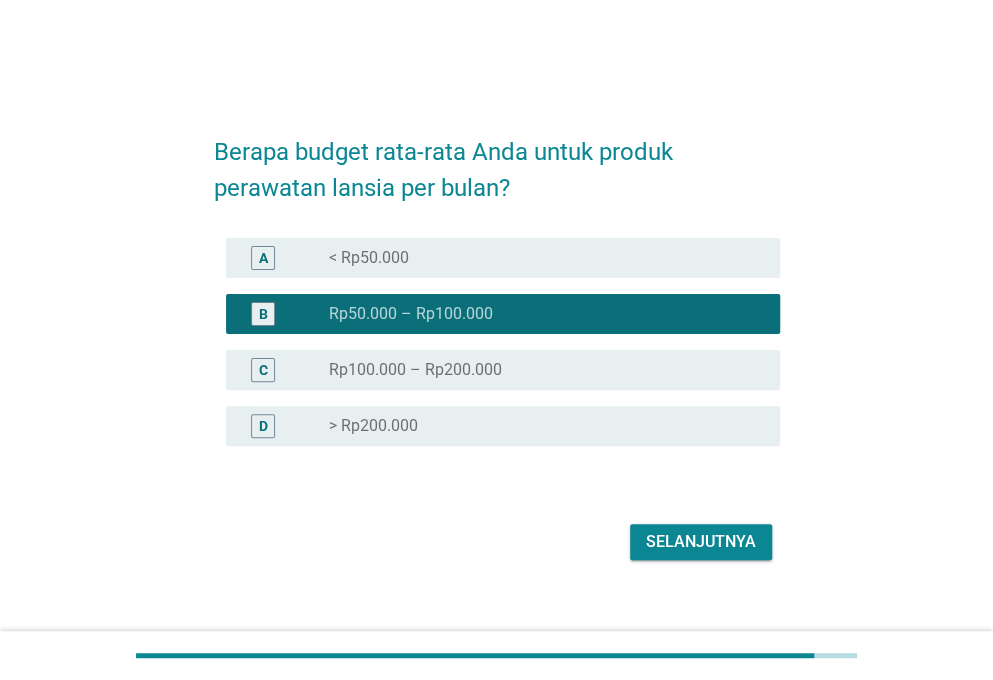 click on "Selanjutnya" at bounding box center (497, 542) 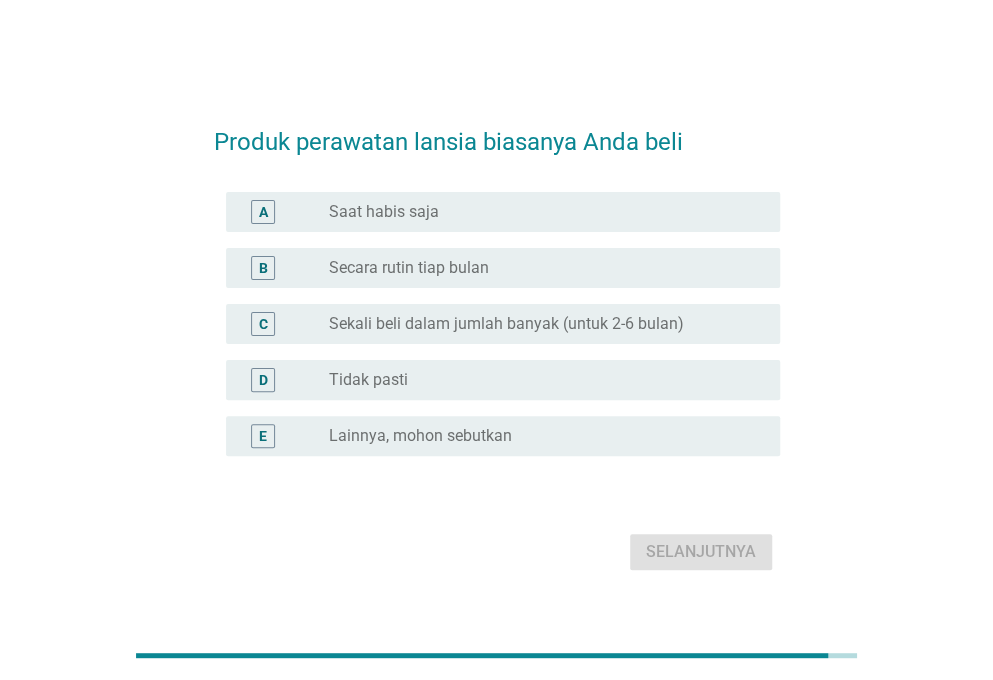 click on "radio_button_unchecked Secara rutin tiap bulan" at bounding box center (538, 268) 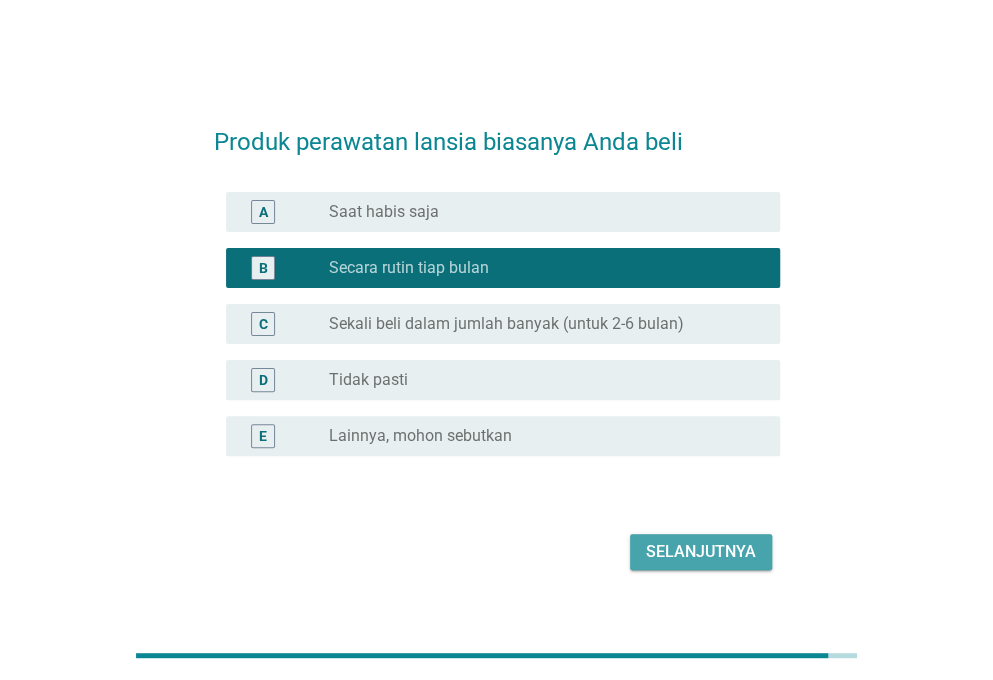 click on "Selanjutnya" at bounding box center [701, 552] 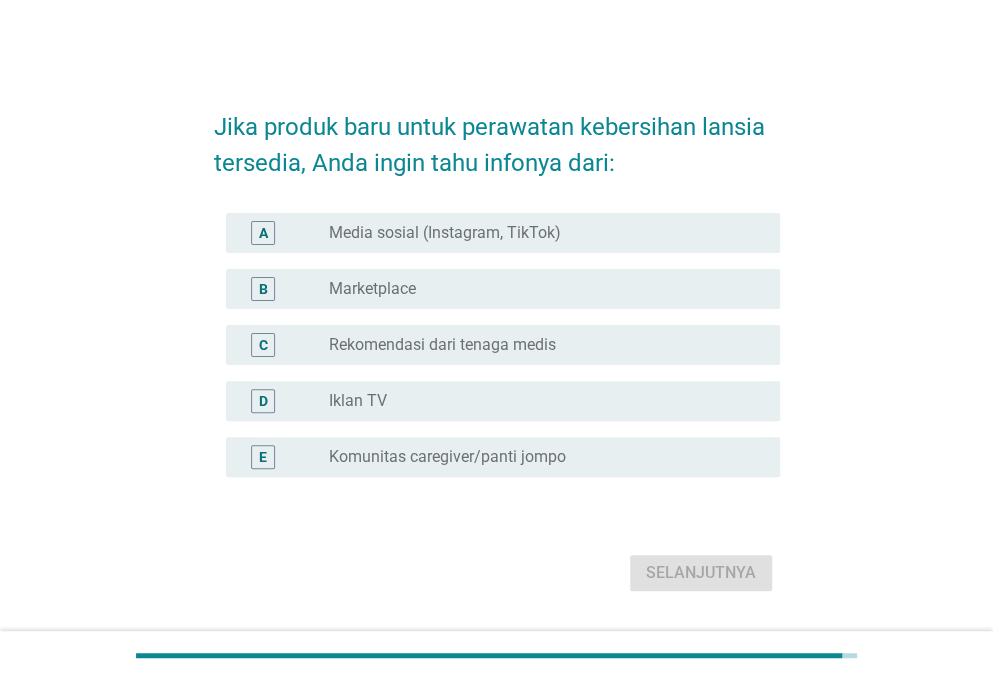 click on "Rekomendasi dari tenaga medis" at bounding box center [442, 345] 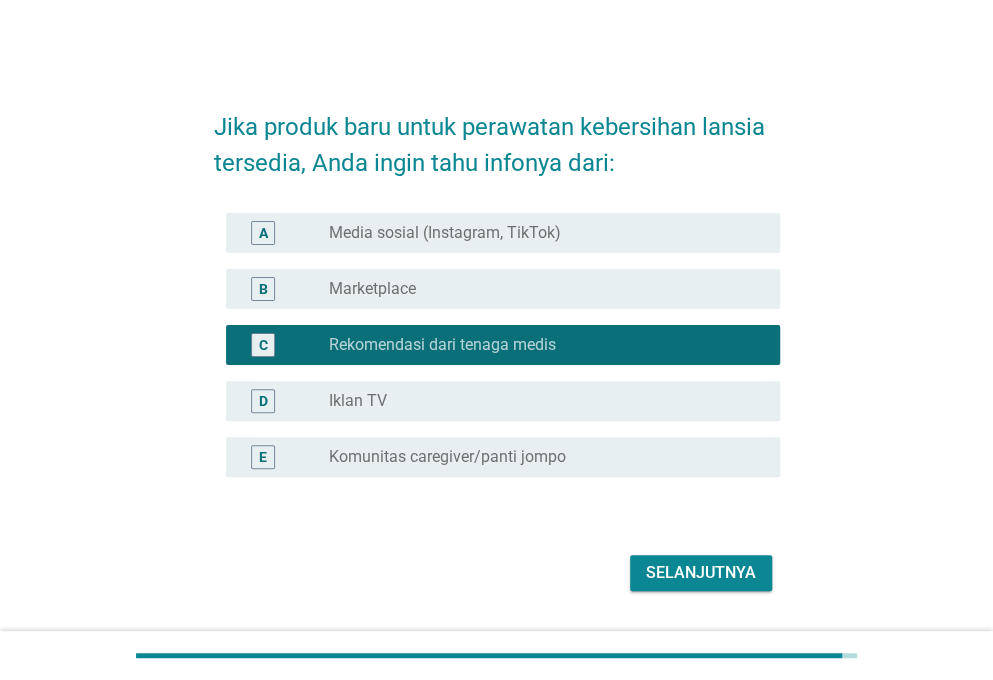 click on "D     radio_button_unchecked Iklan TV" at bounding box center [497, 401] 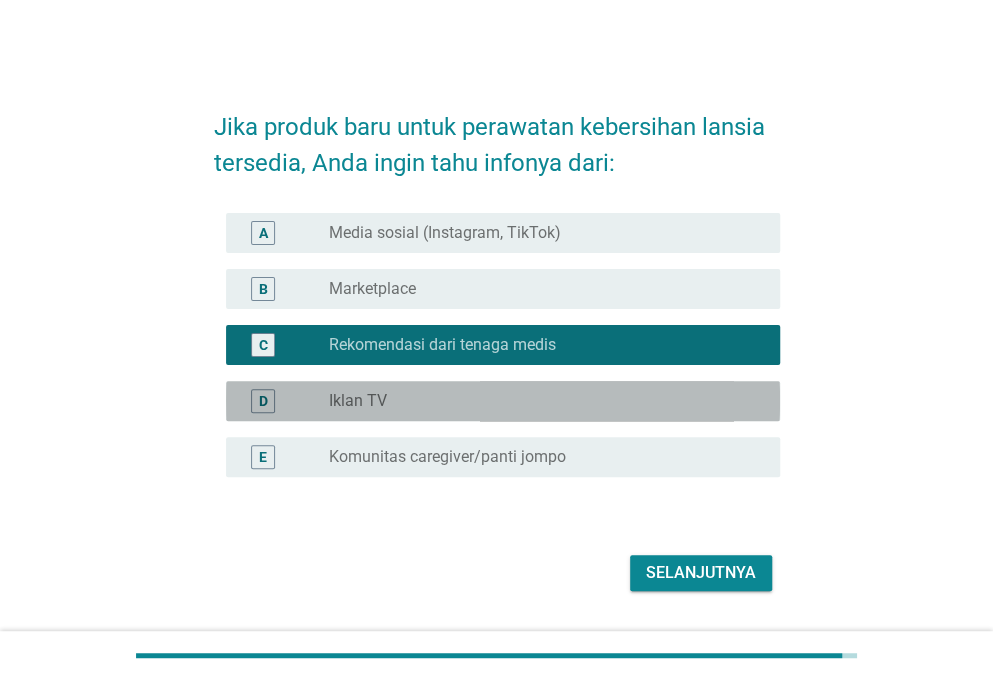 click on "radio_button_unchecked Iklan TV" at bounding box center [538, 401] 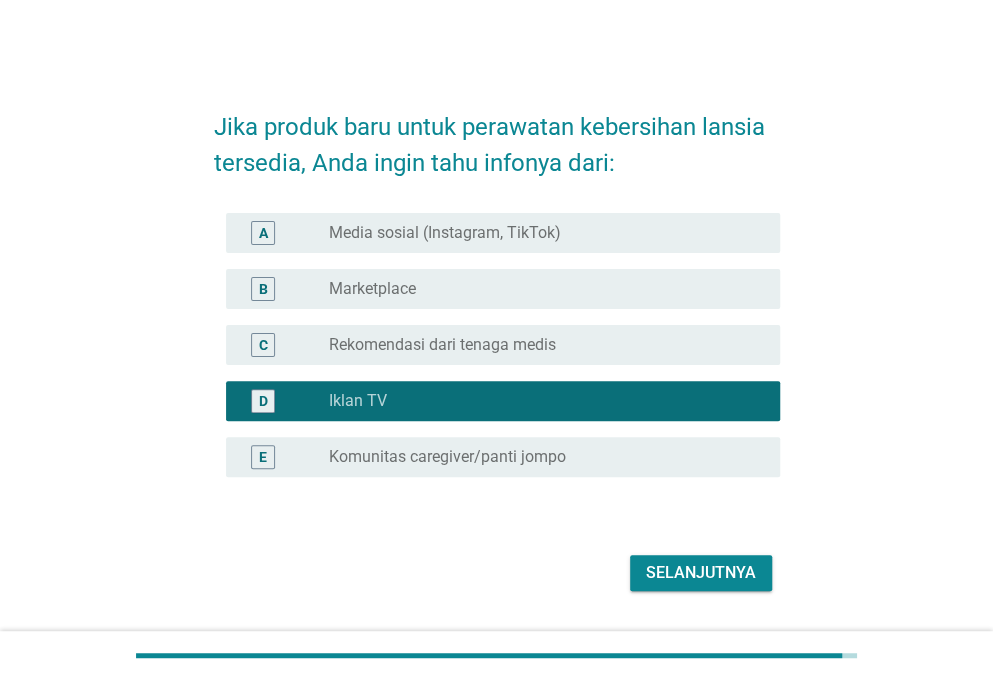 click on "C     radio_button_unchecked Rekomendasi dari tenaga medis" at bounding box center (503, 345) 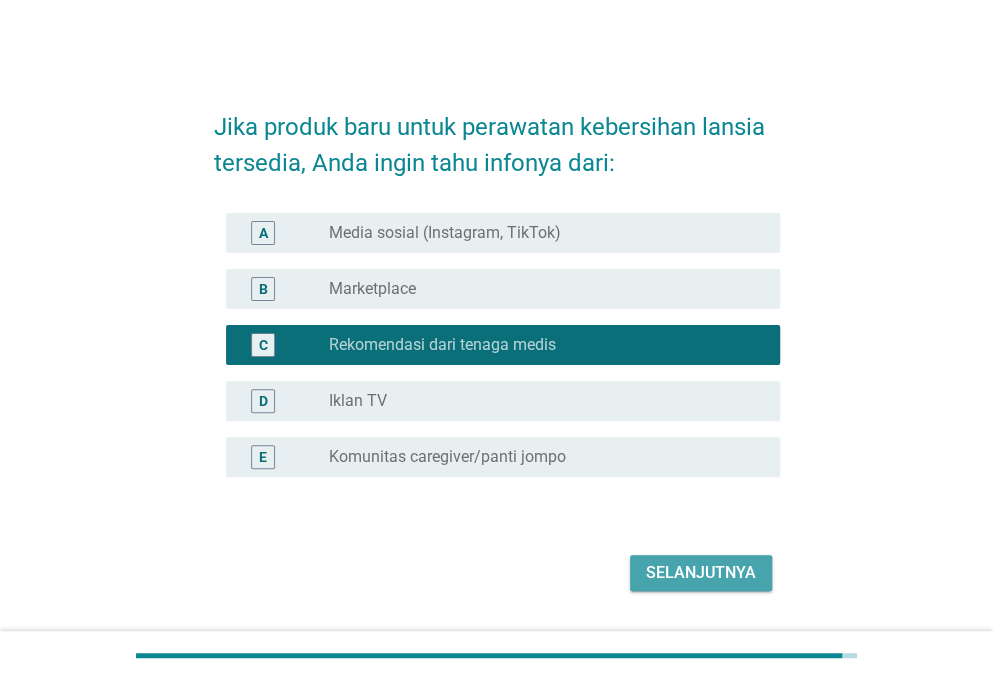 click on "Selanjutnya" at bounding box center [701, 573] 